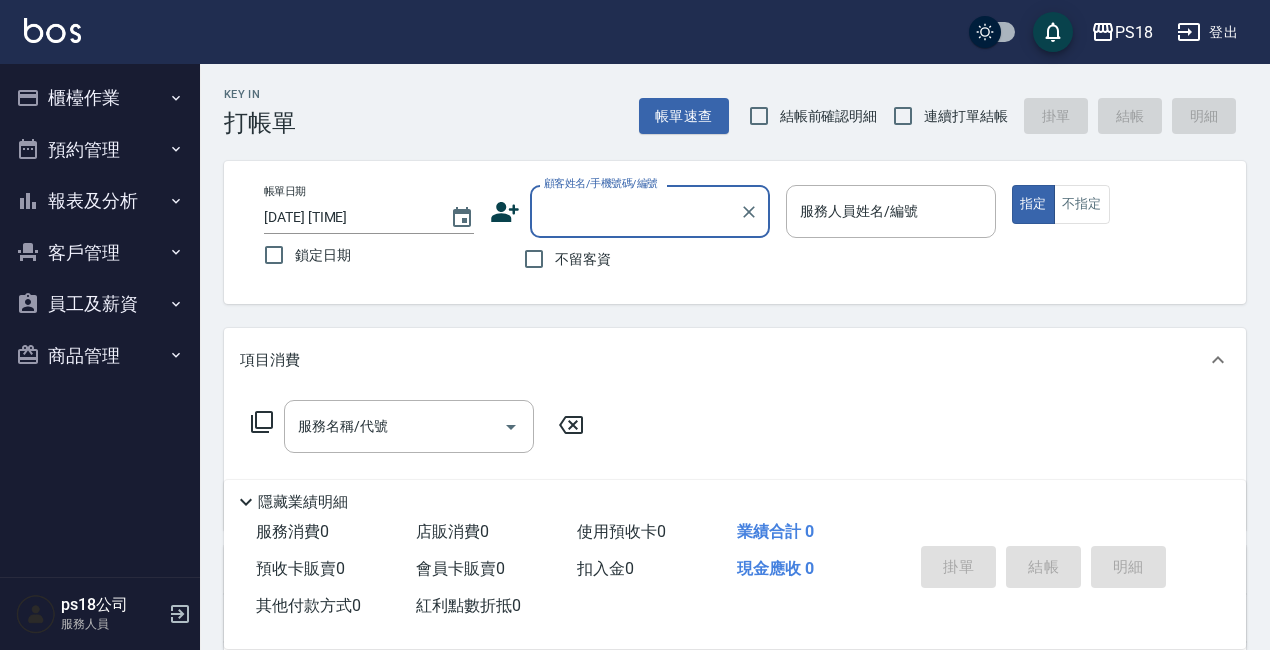scroll, scrollTop: 0, scrollLeft: 0, axis: both 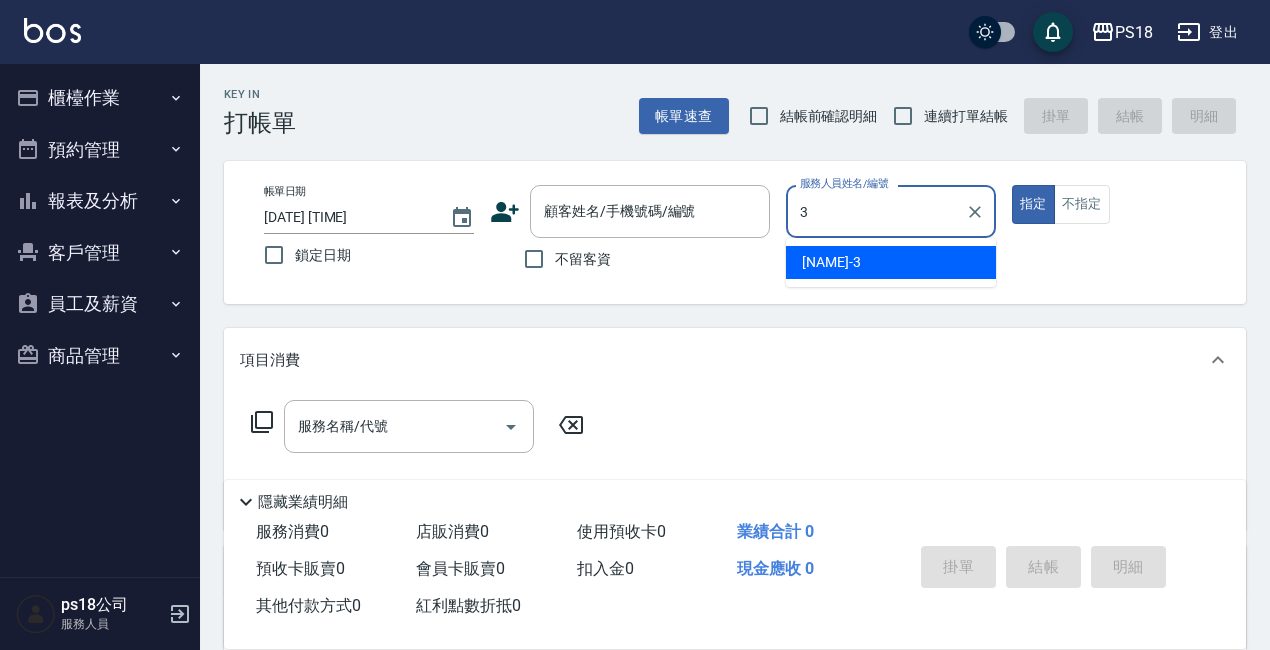 type on "Jolin-3" 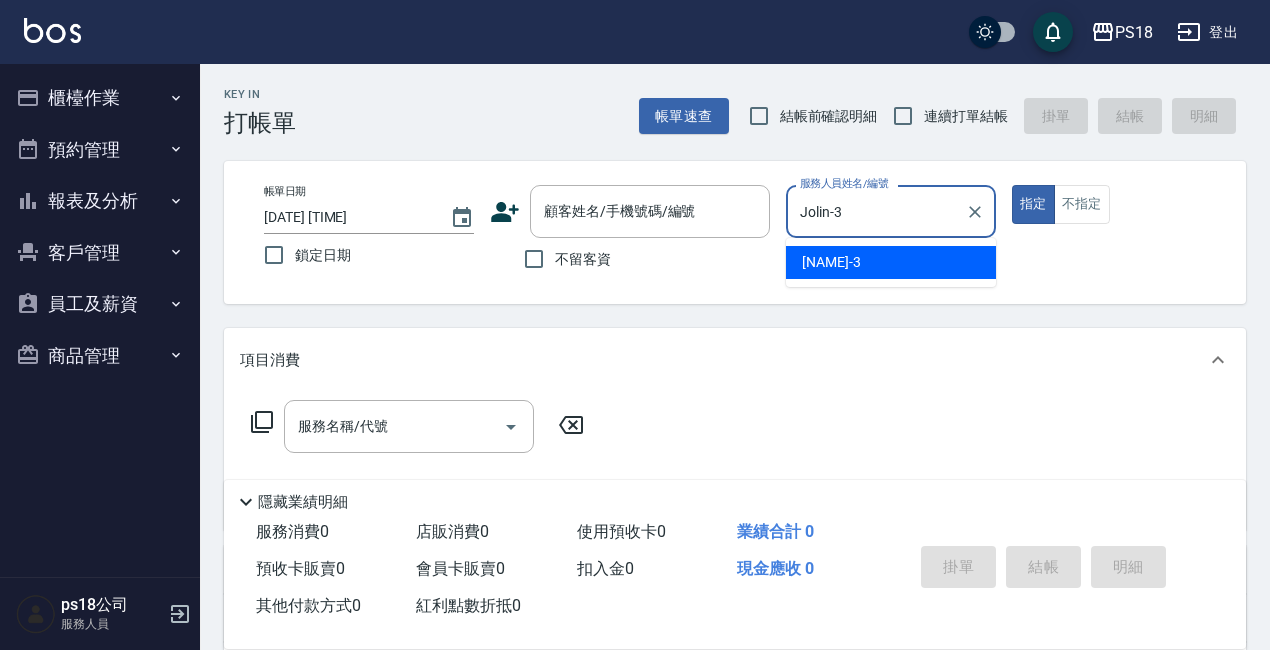 type on "true" 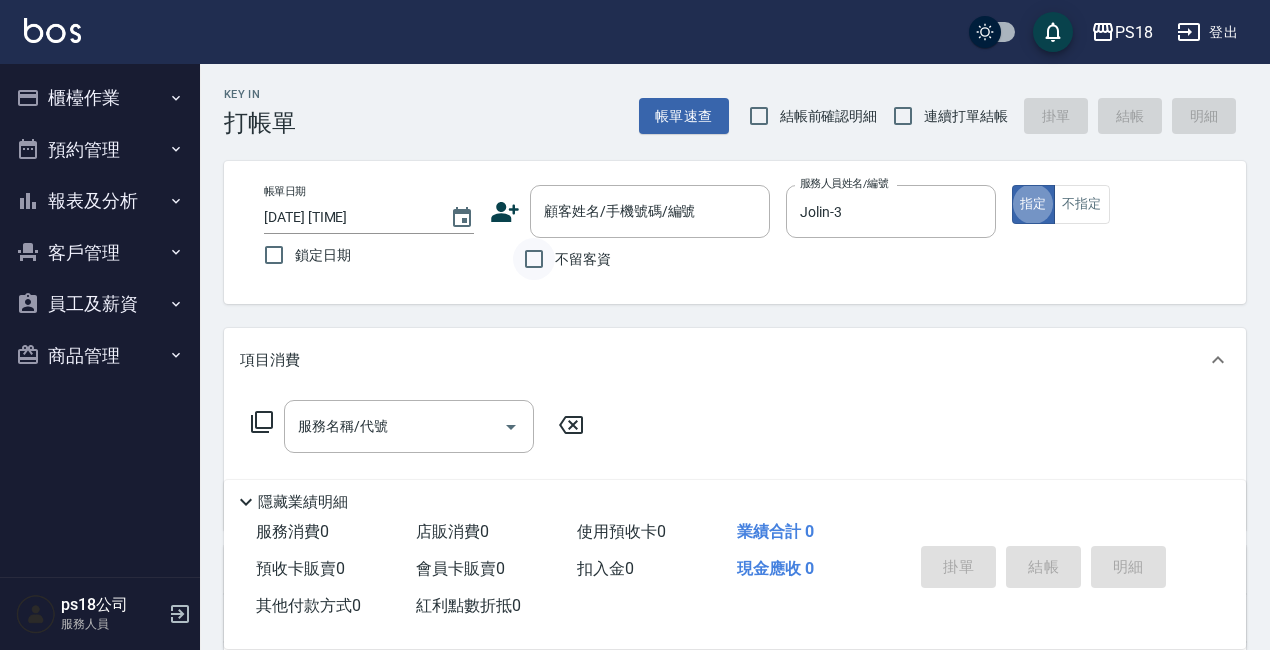 click on "不留客資" at bounding box center (534, 259) 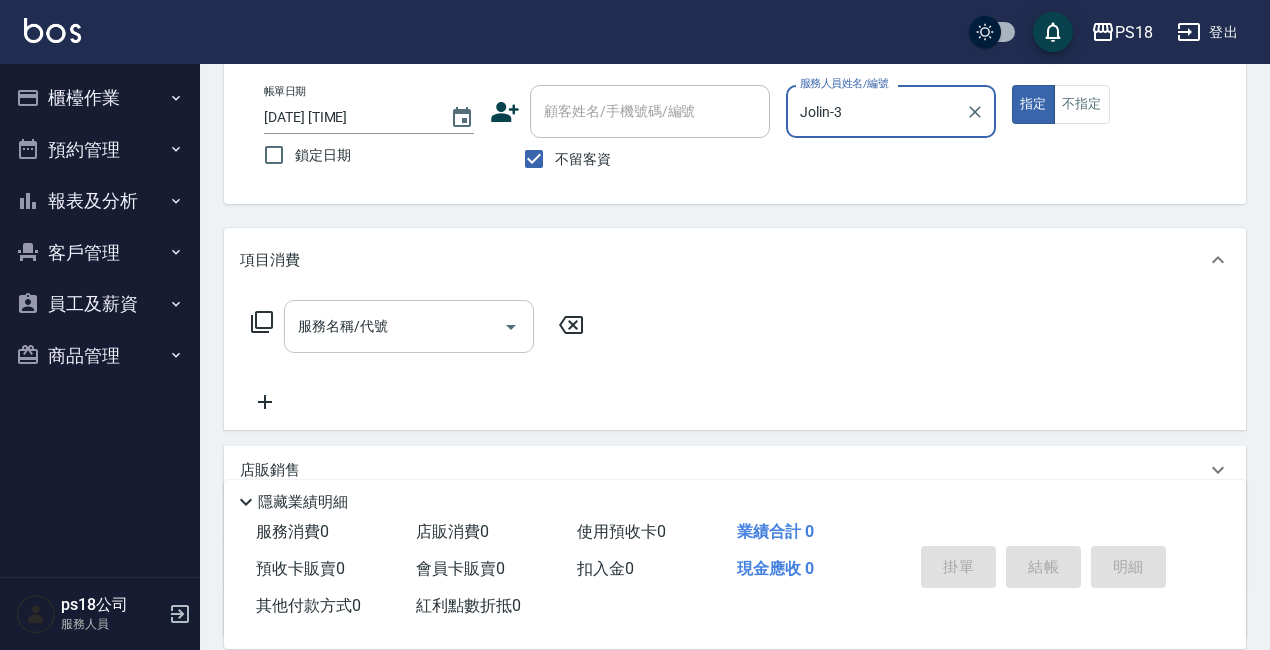 scroll, scrollTop: 0, scrollLeft: 0, axis: both 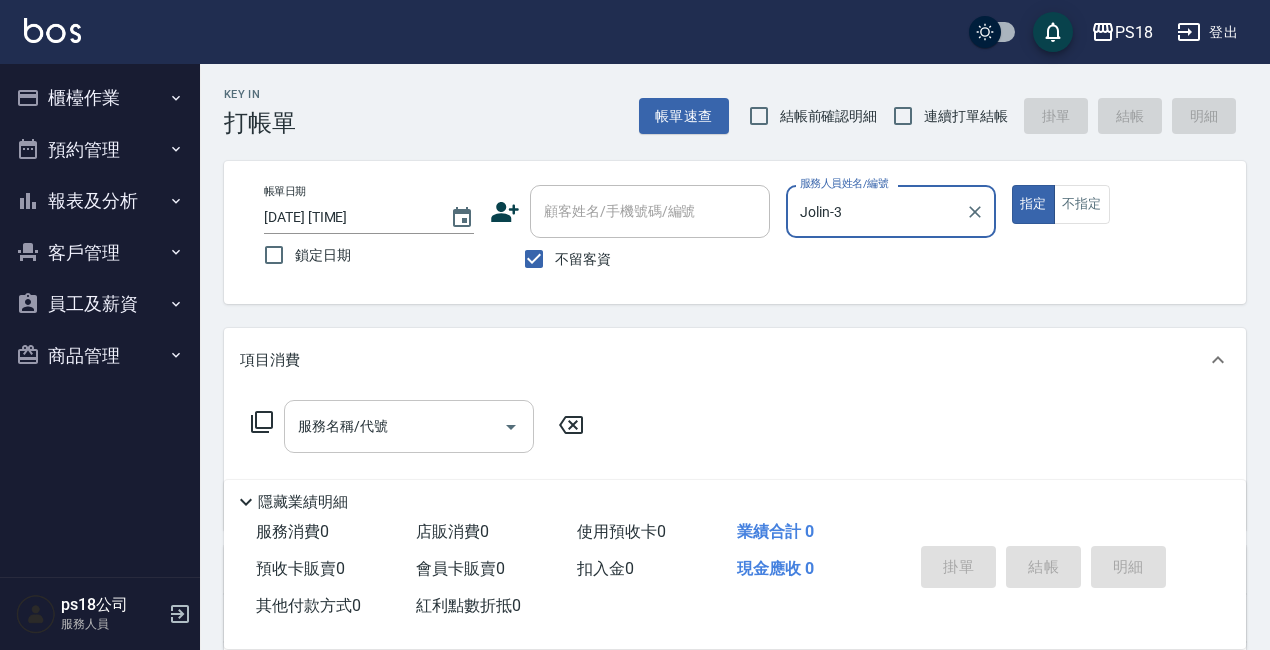 click on "服務名稱/代號 服務名稱/代號" at bounding box center [409, 426] 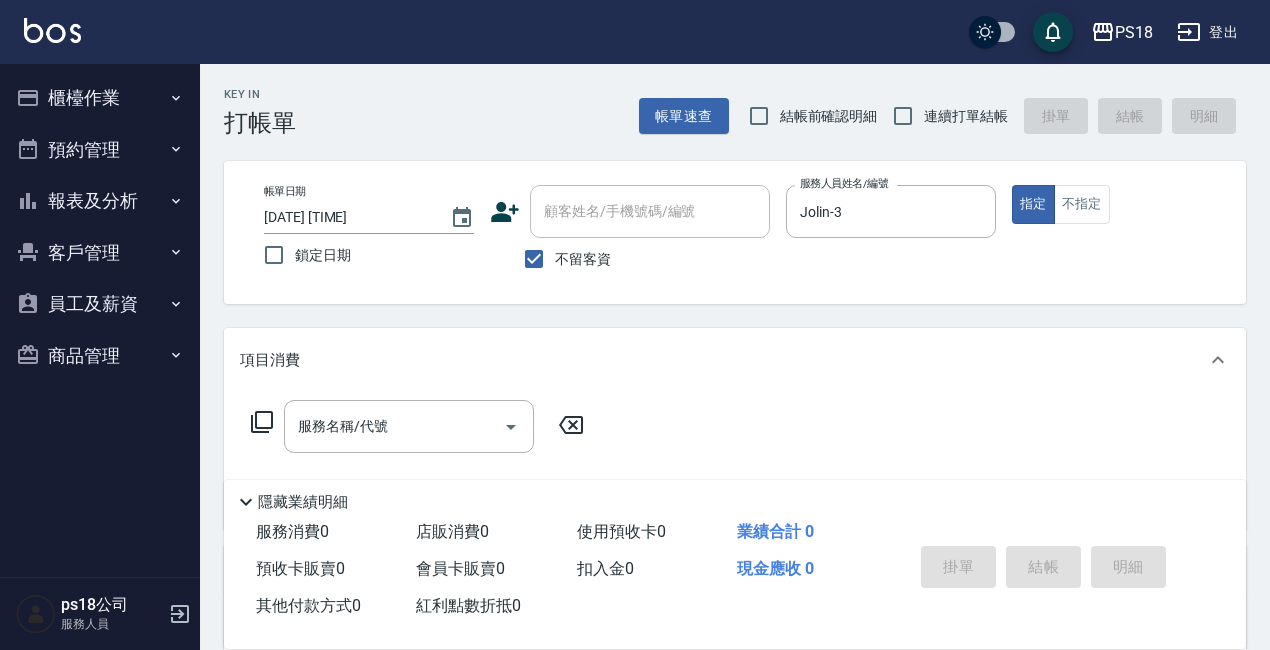 click on "項目消費" at bounding box center [723, 360] 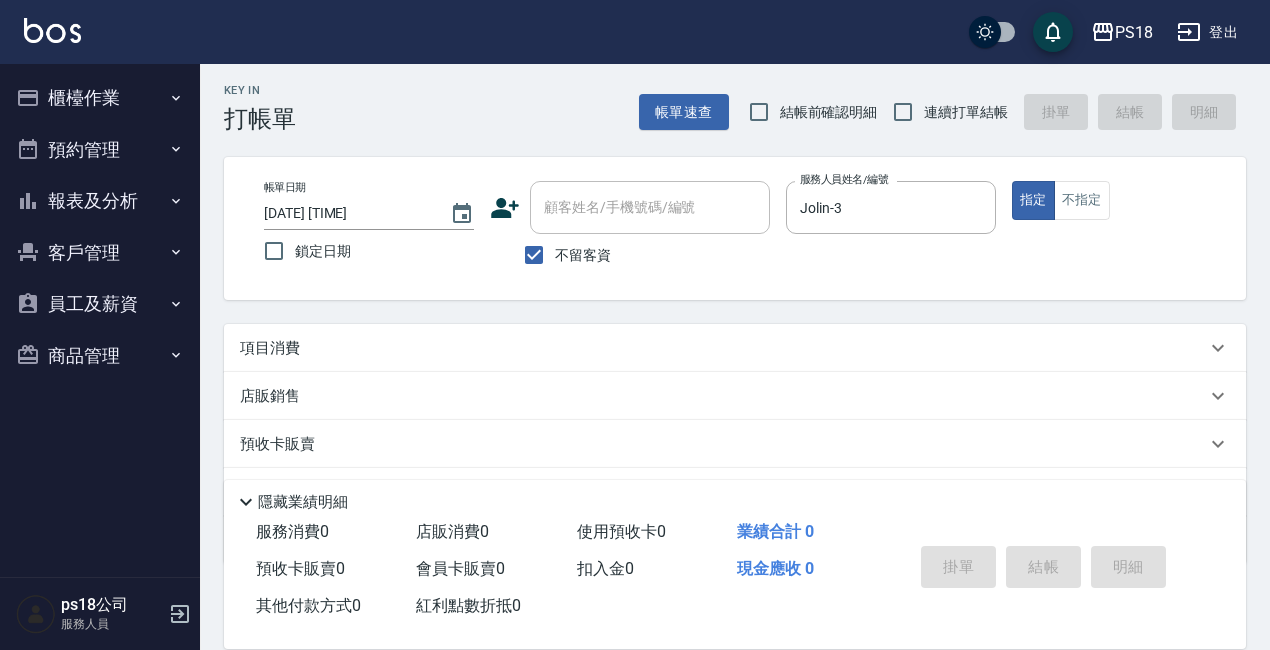 scroll, scrollTop: 0, scrollLeft: 0, axis: both 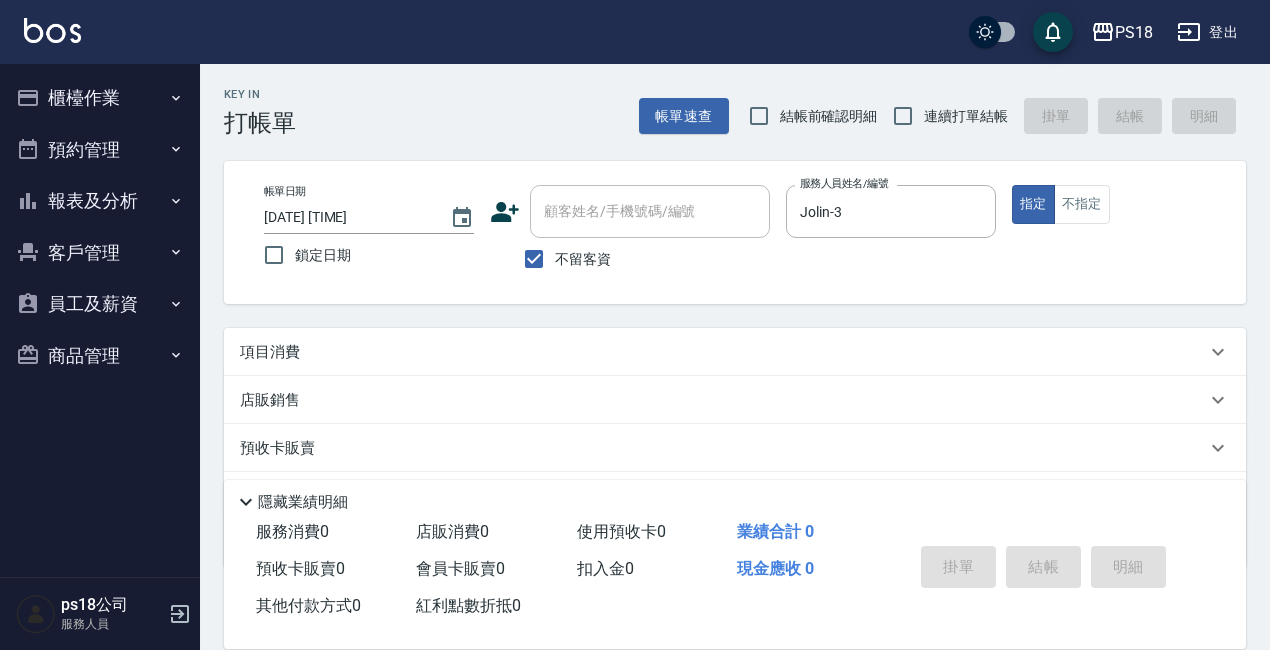 click on "項目消費" at bounding box center [723, 352] 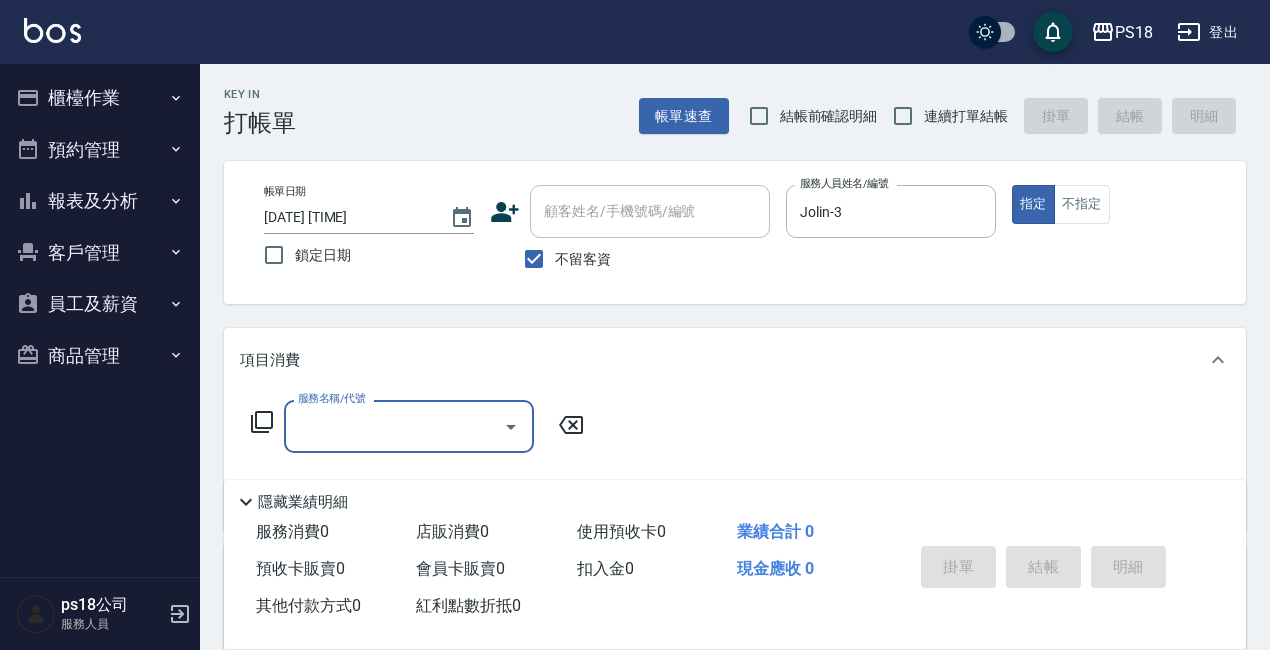 scroll, scrollTop: 0, scrollLeft: 0, axis: both 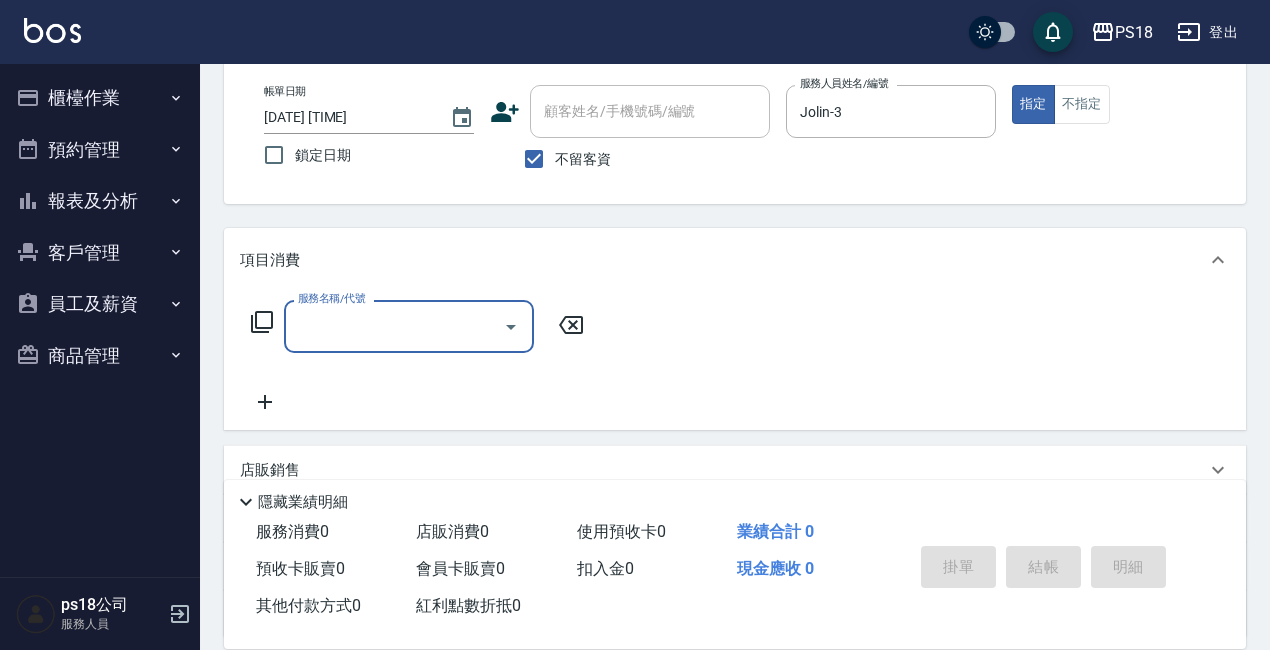 click 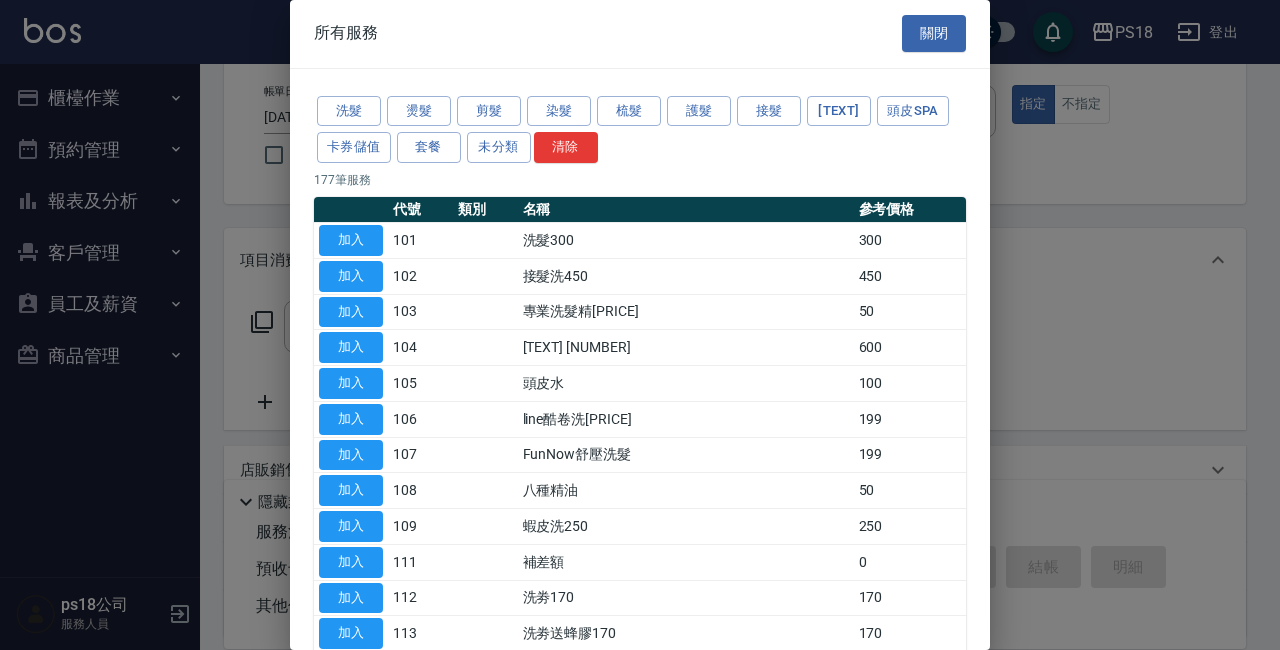 scroll, scrollTop: 0, scrollLeft: 0, axis: both 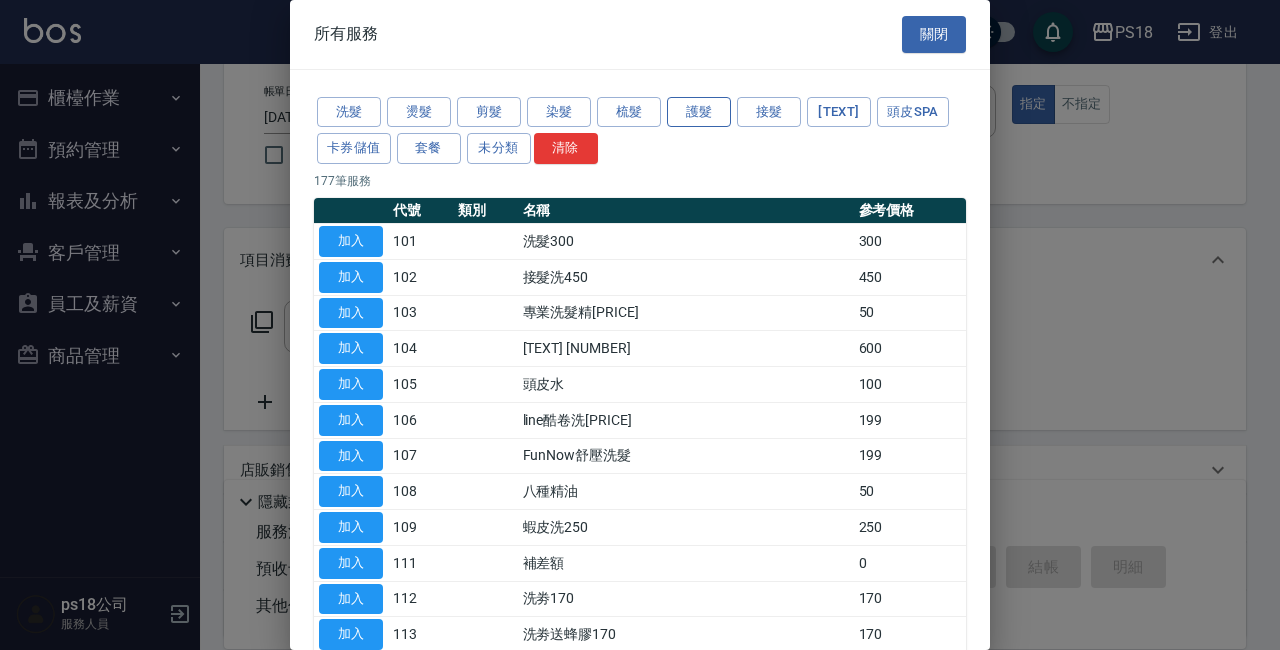 click on "護髮" at bounding box center [699, 112] 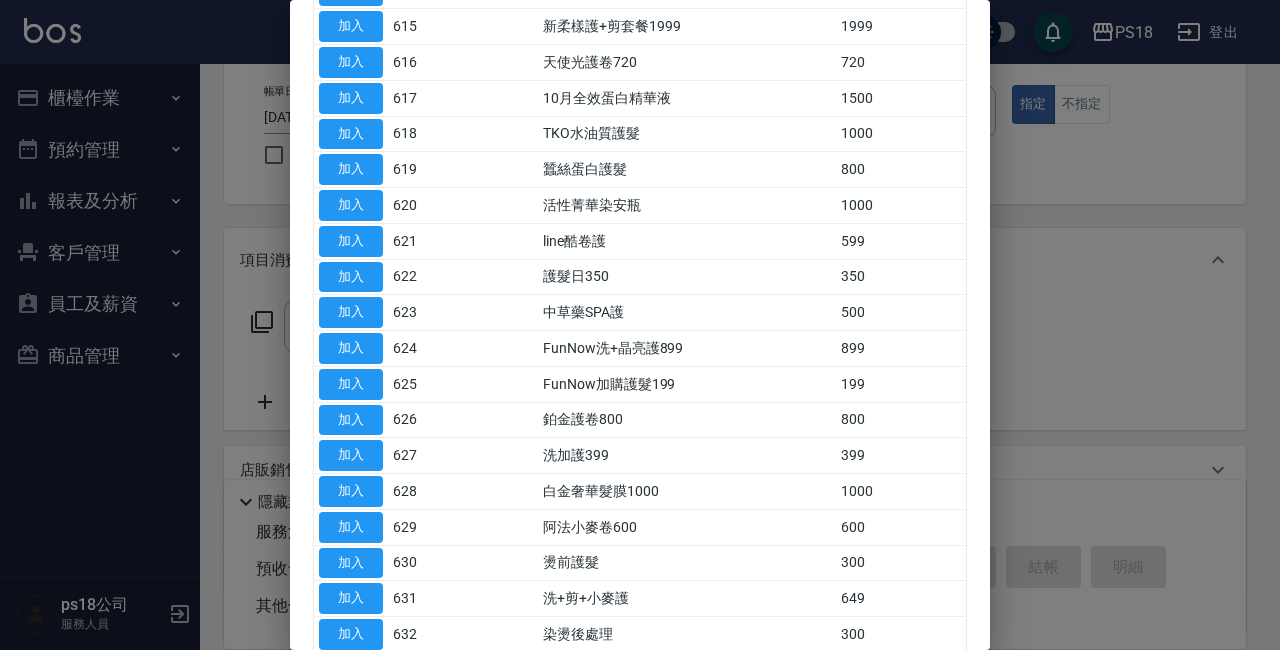 scroll, scrollTop: 1043, scrollLeft: 0, axis: vertical 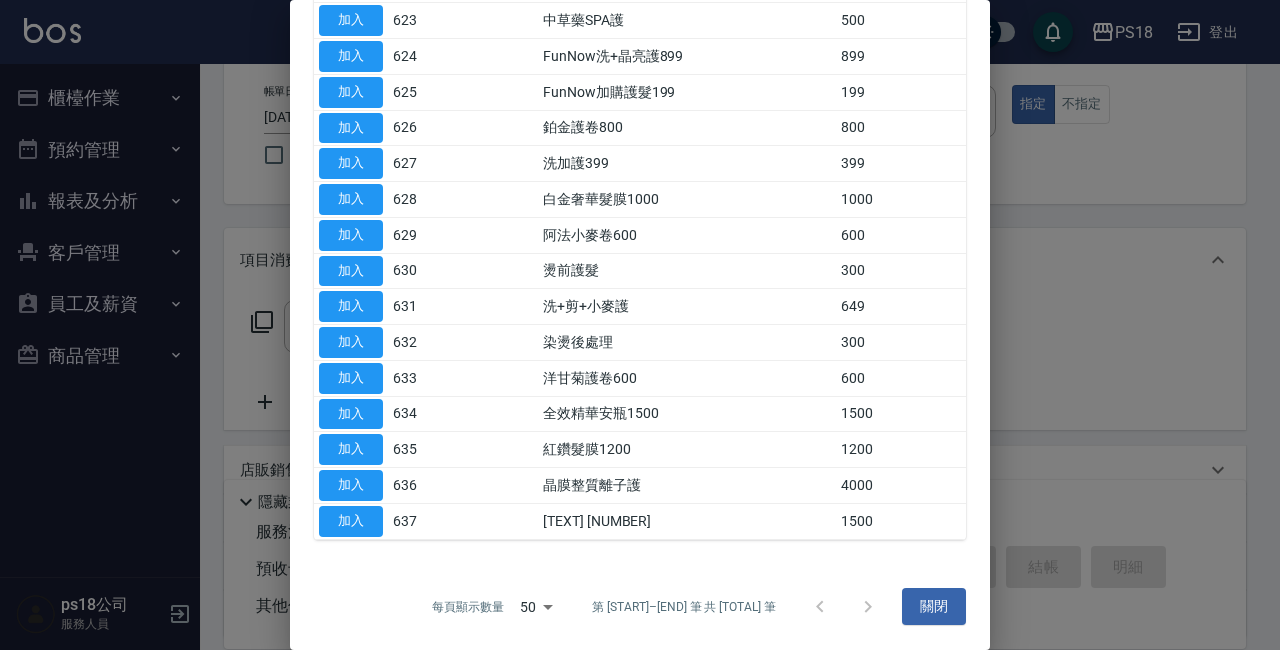 click on "[TEXT] [NUMBER]" at bounding box center [687, 521] 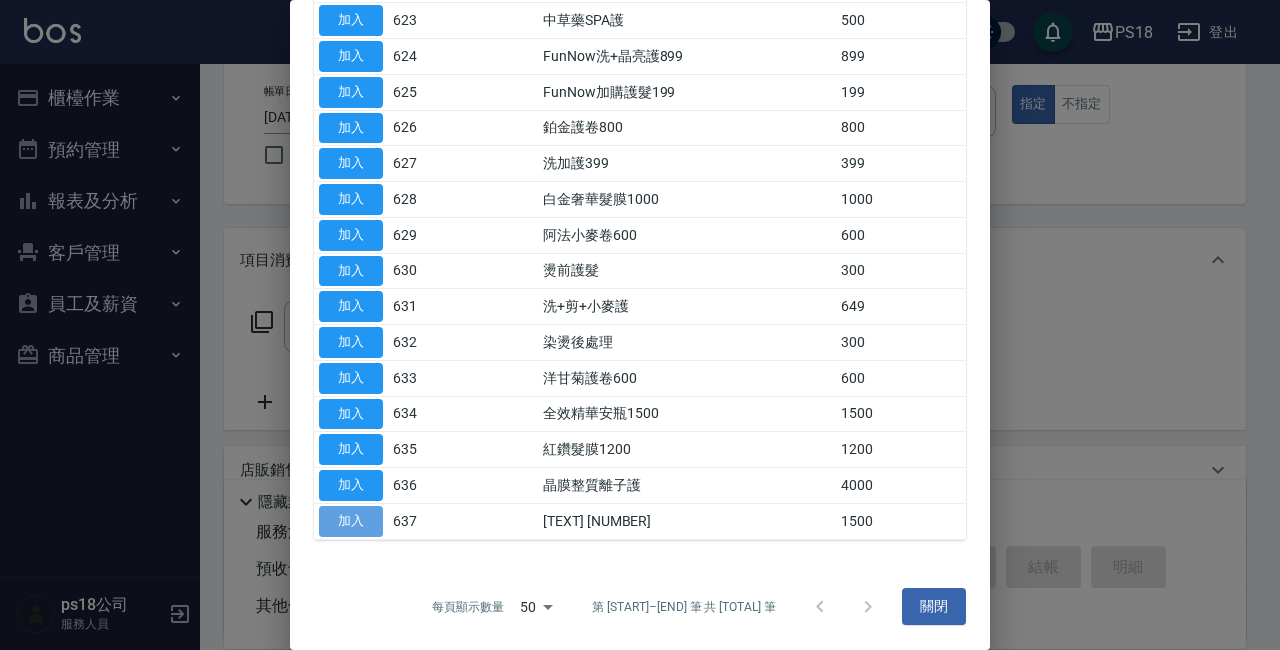 click on "加入" at bounding box center [351, 521] 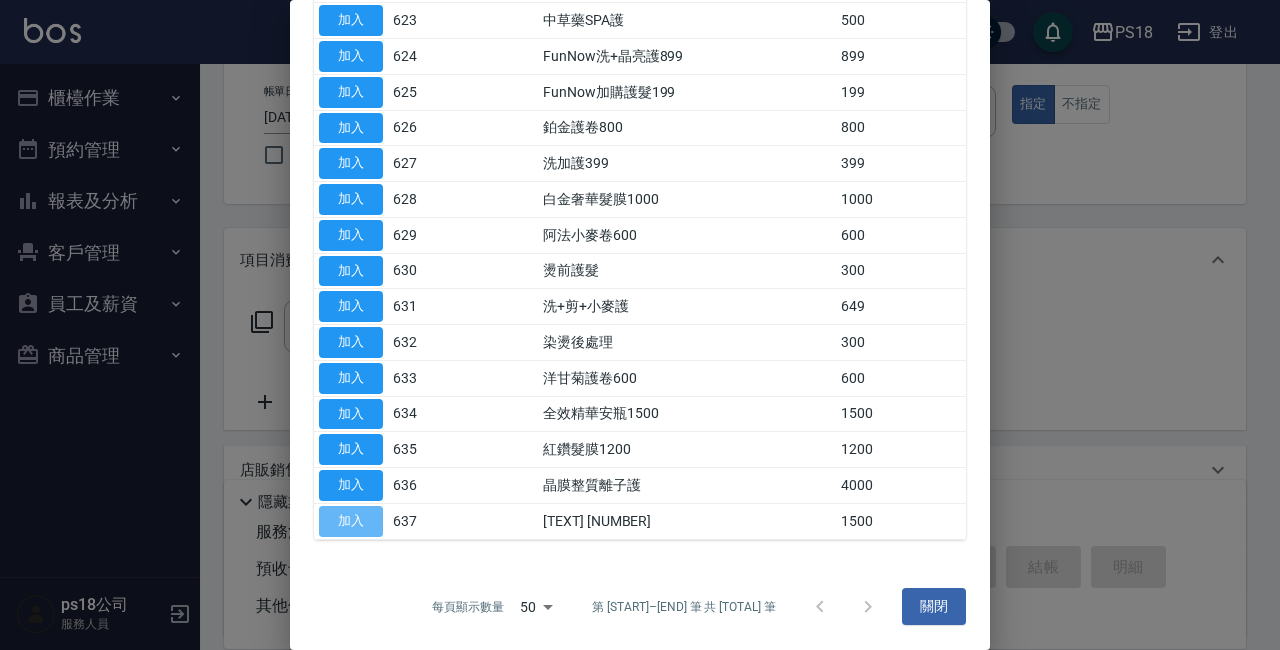 type on "新.柔漾護髮1500(637)" 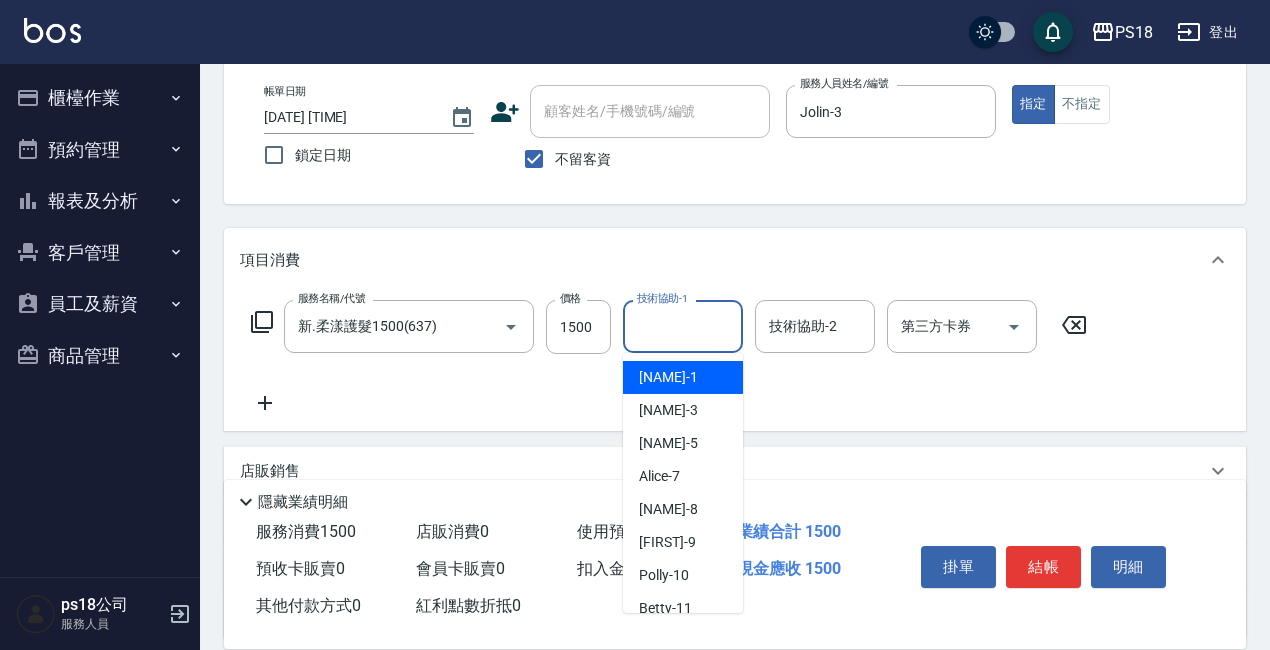 click on "技術協助-1" at bounding box center (683, 326) 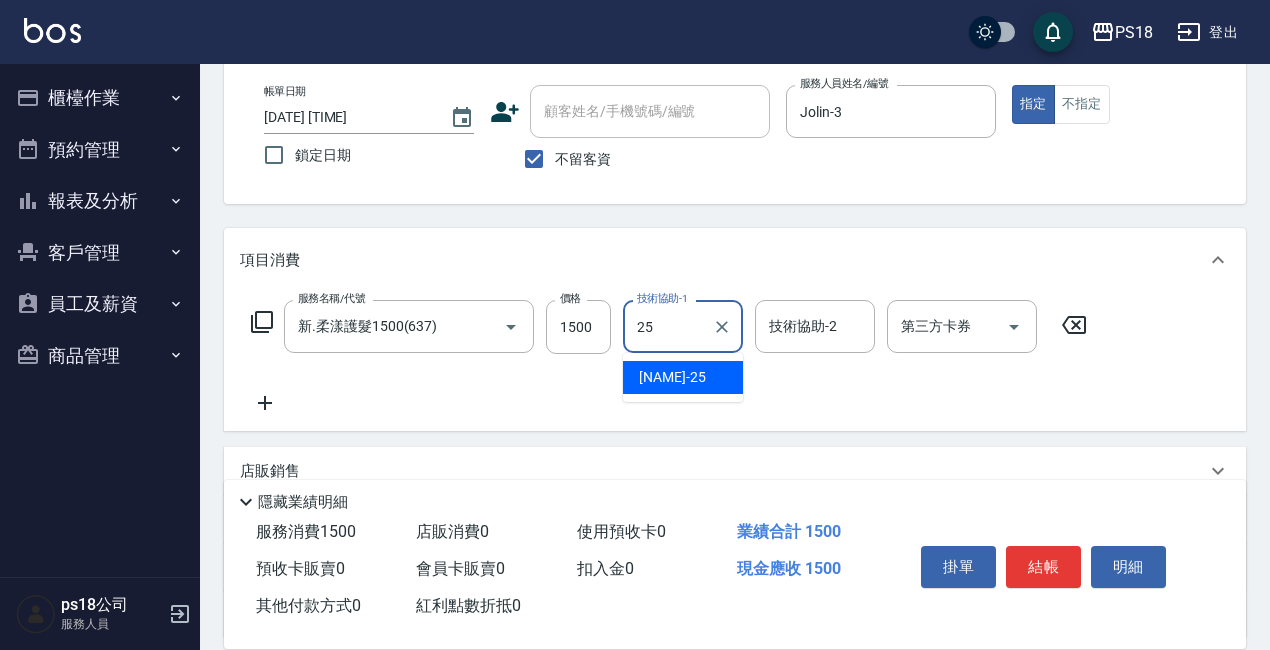 type on "小卉-25" 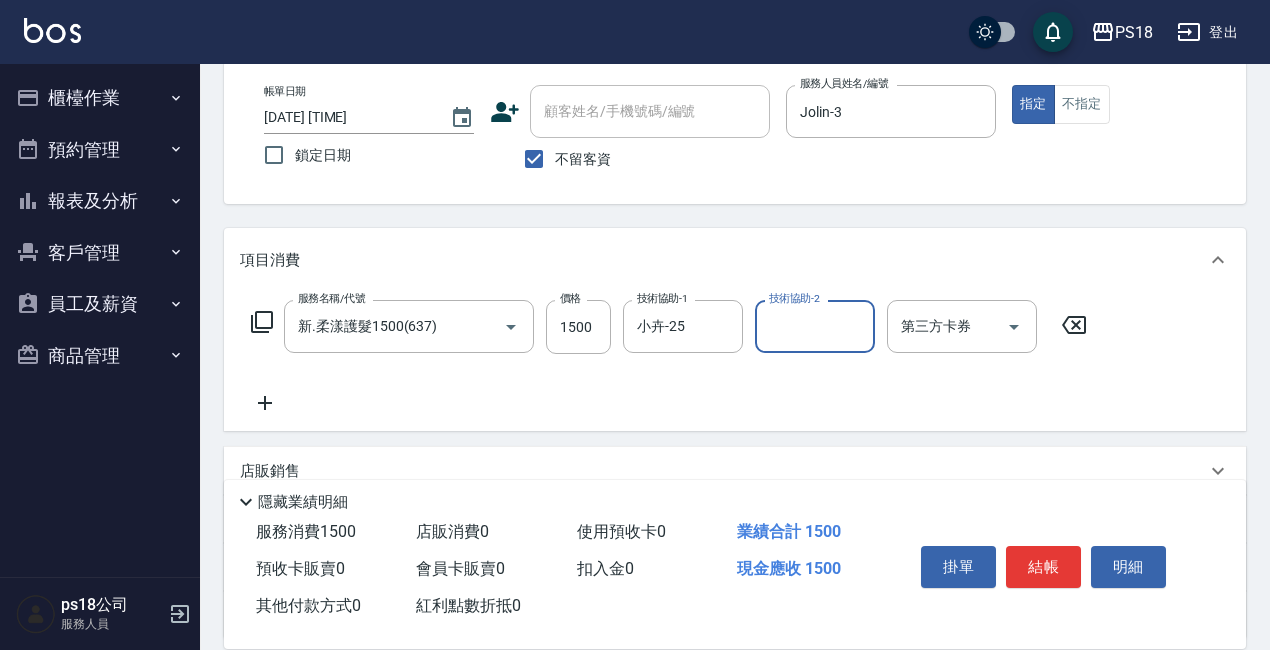 click 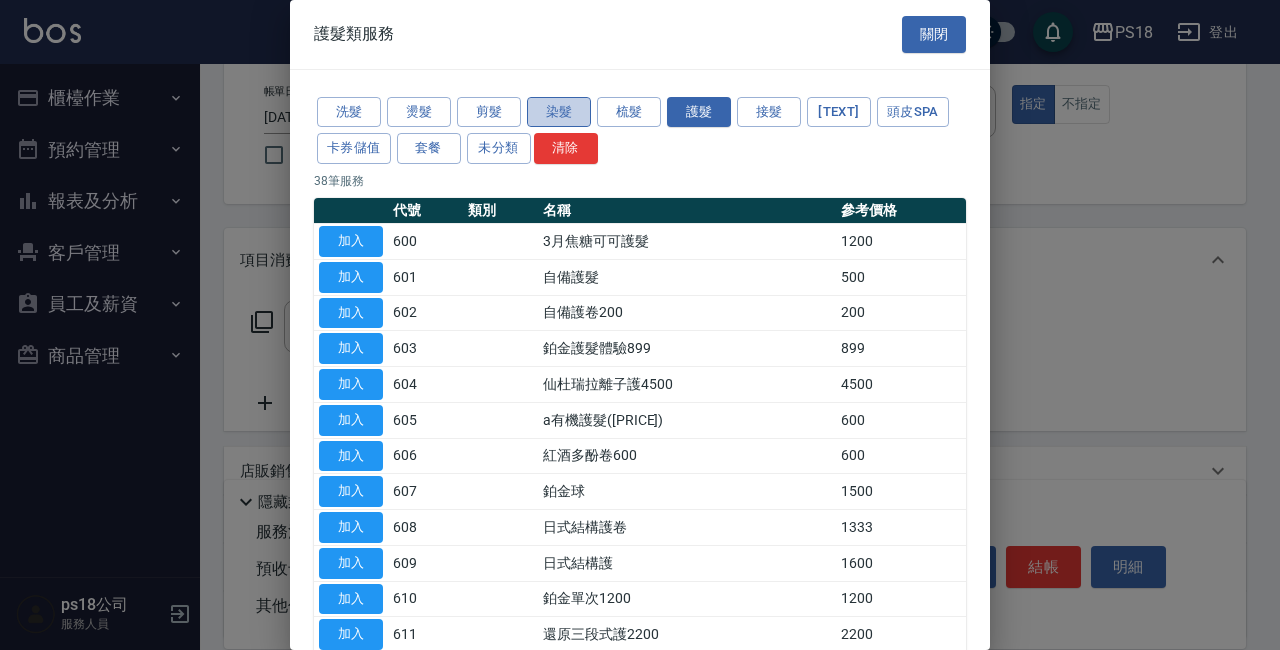 click on "染髮" at bounding box center (559, 112) 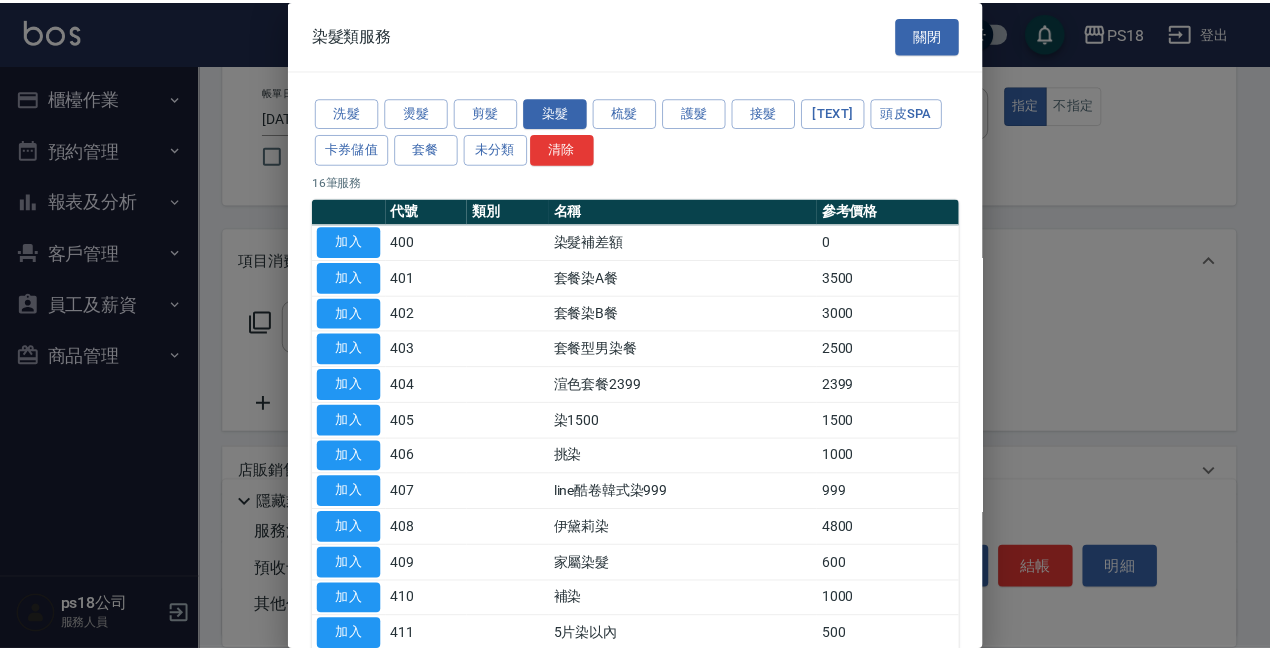 scroll, scrollTop: 100, scrollLeft: 0, axis: vertical 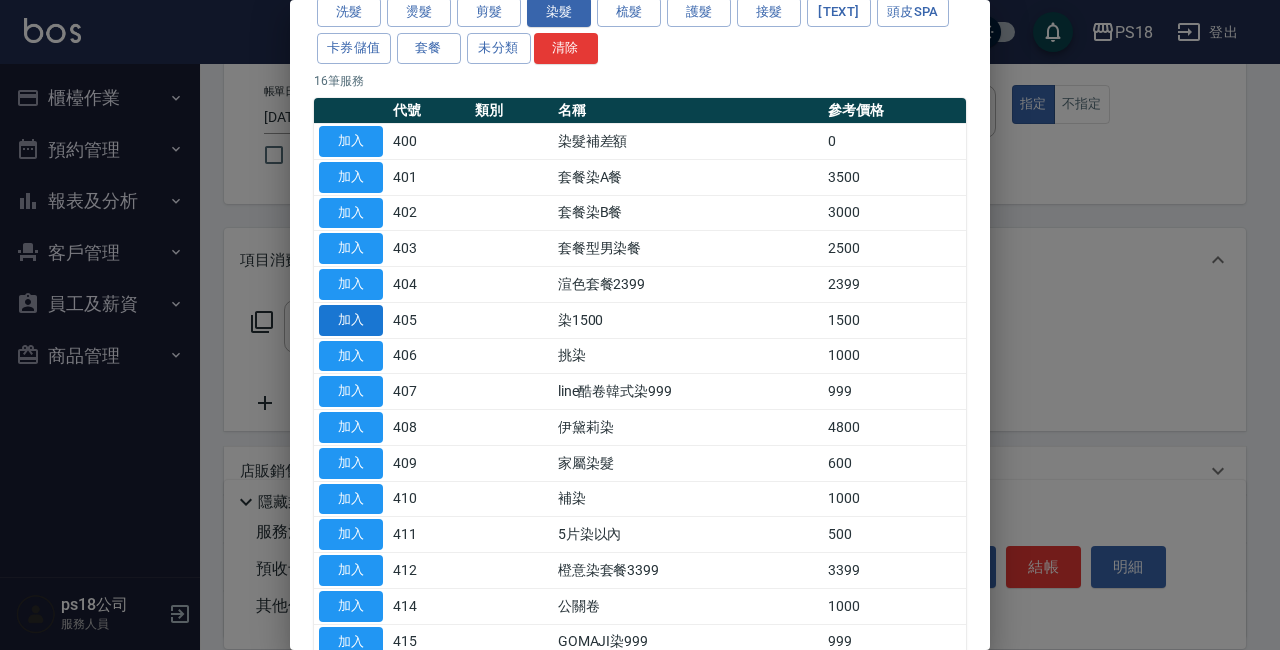 click on "加入" at bounding box center (351, 320) 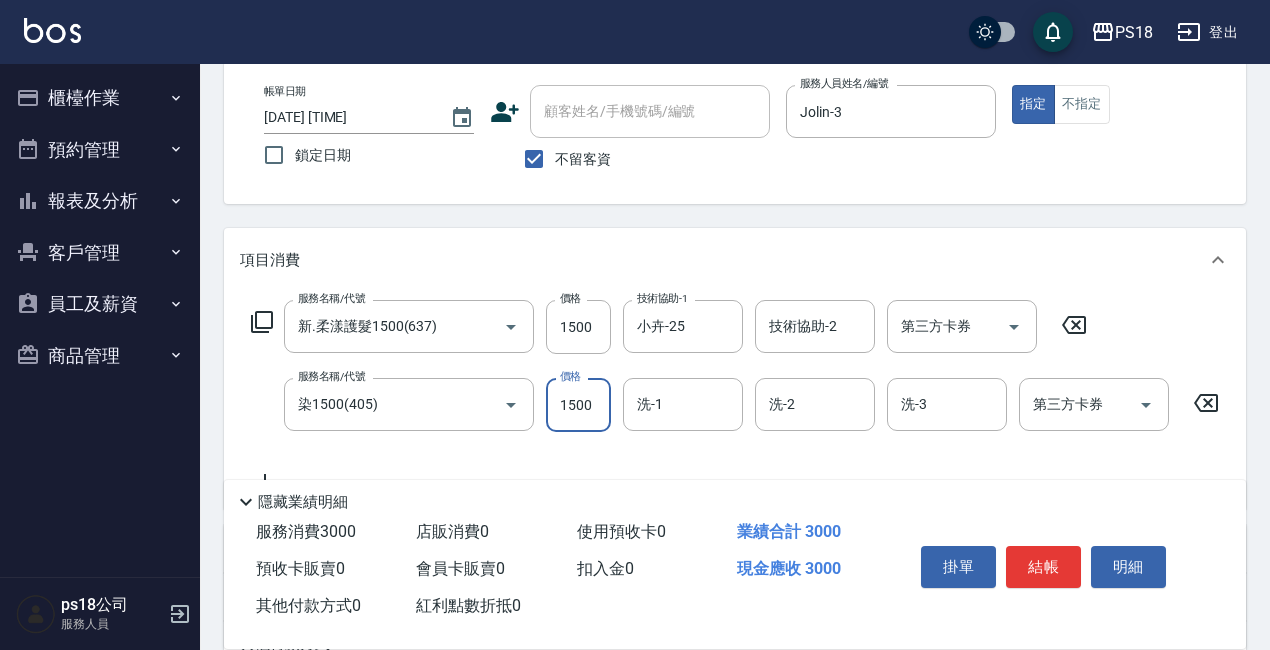 click on "1500" at bounding box center [578, 405] 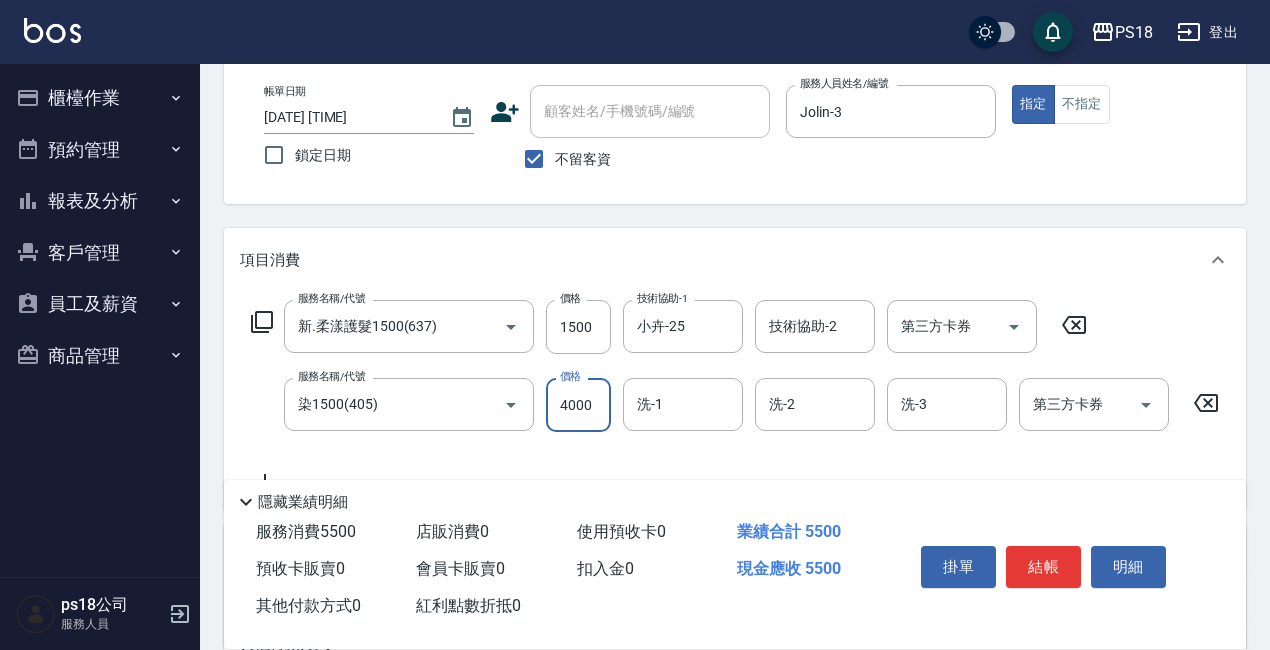 type on "4000" 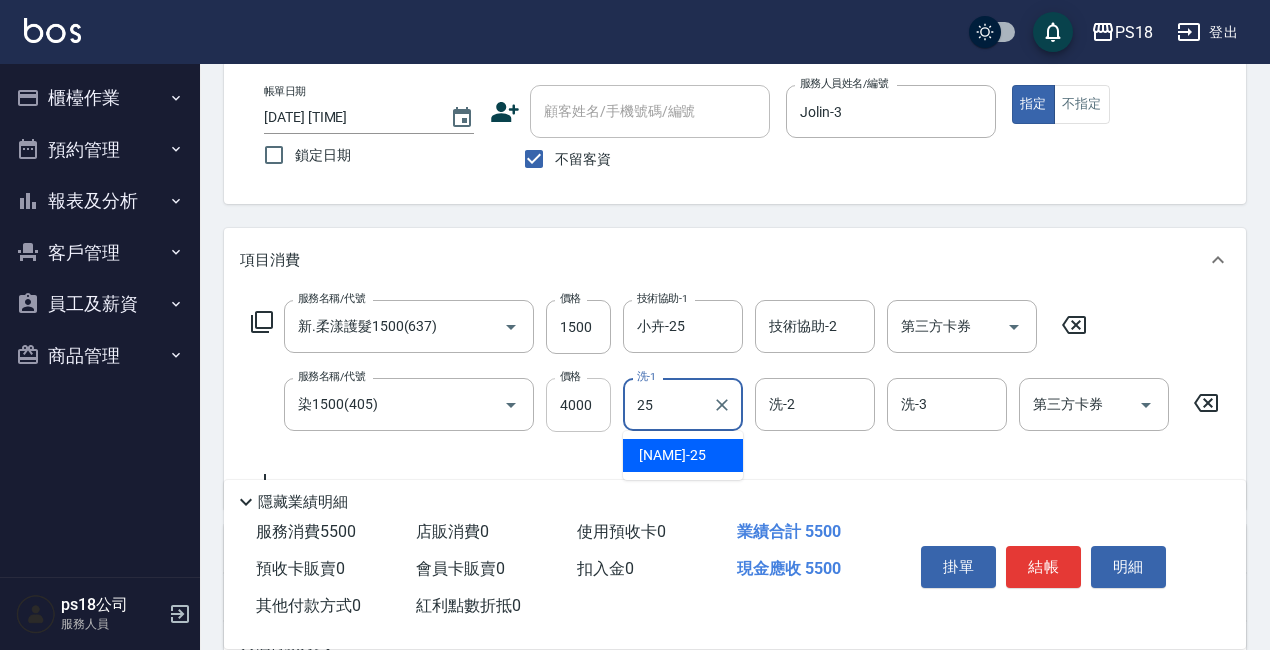 type on "小卉-25" 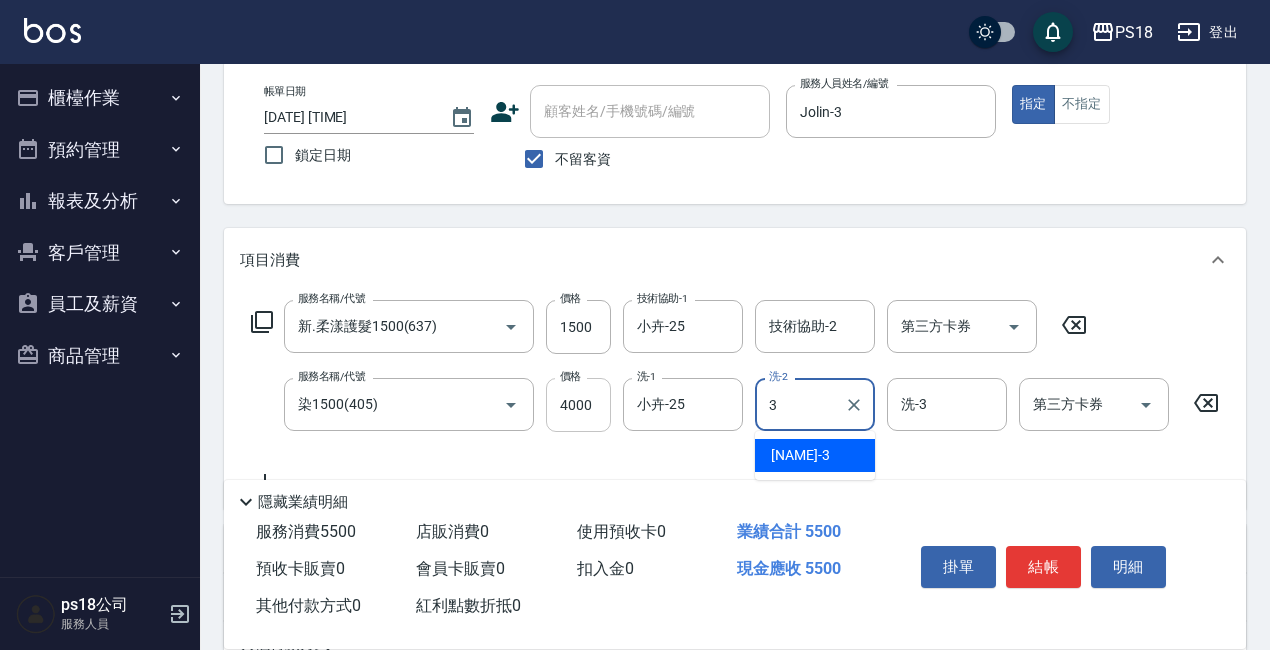type on "Jolin-3" 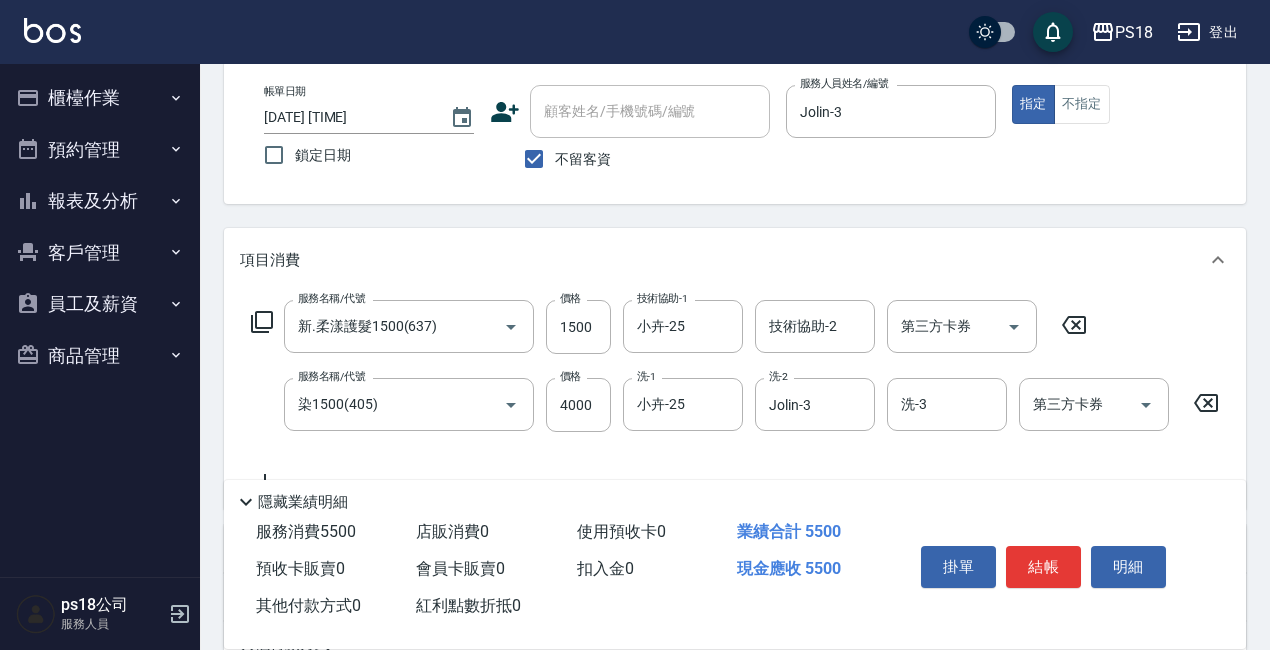 click 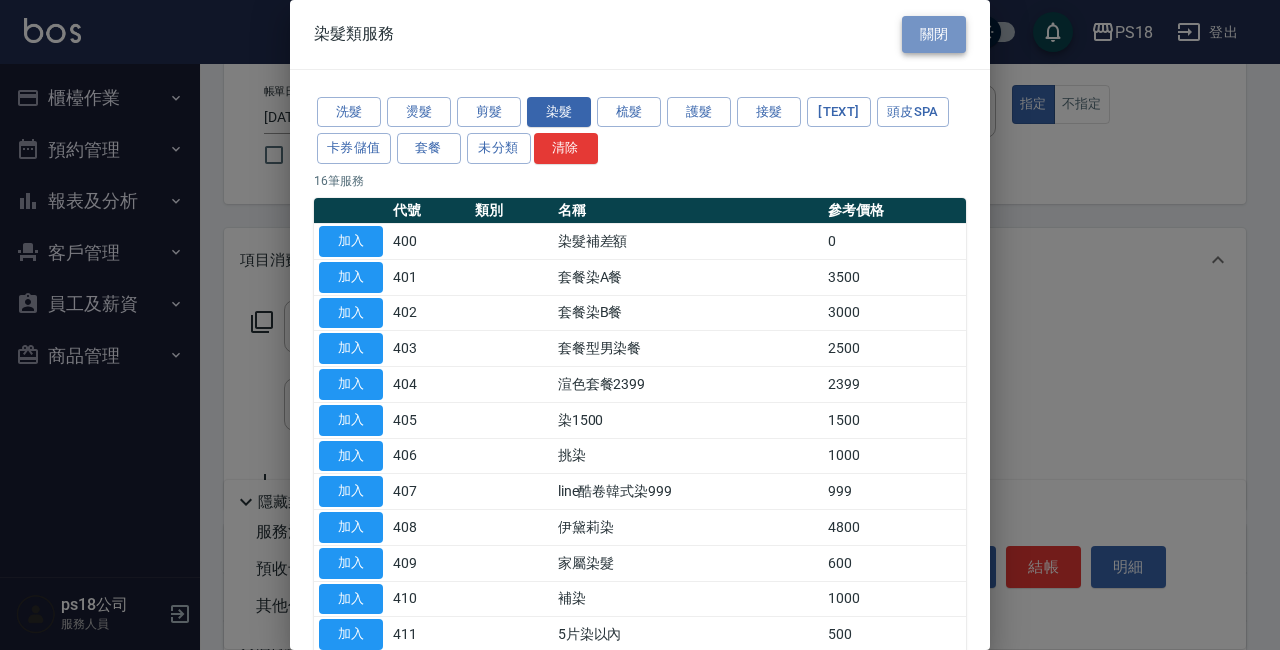 click on "關閉" at bounding box center (934, 34) 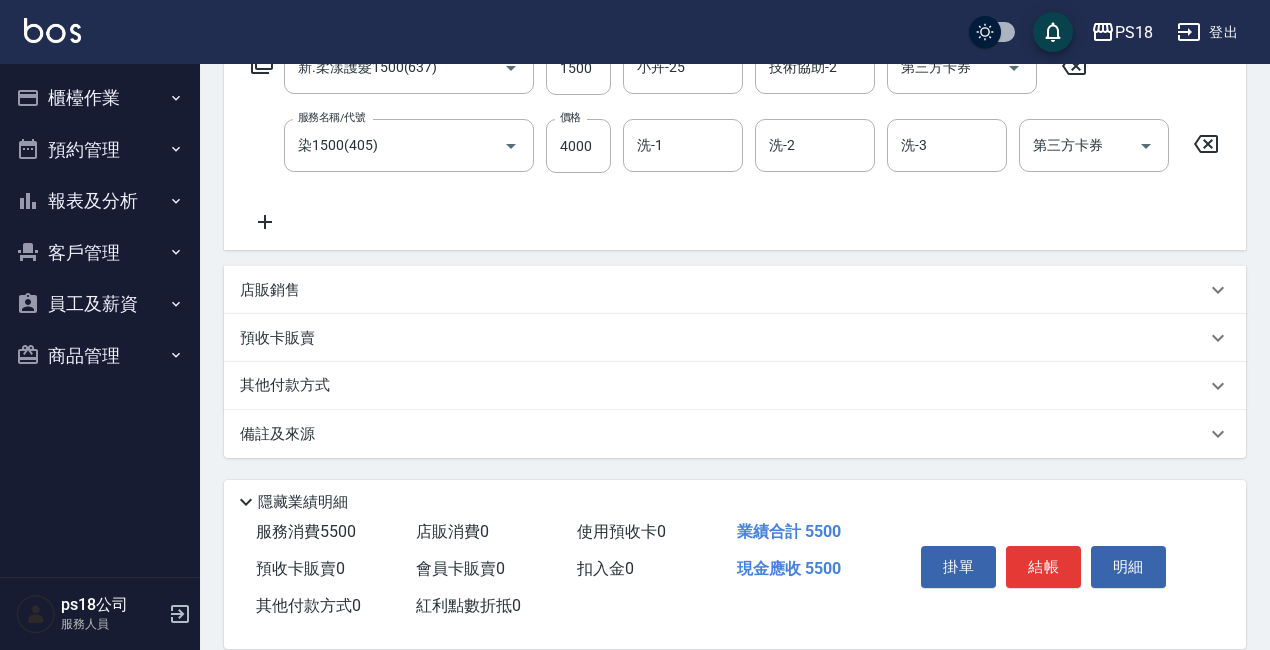 scroll, scrollTop: 376, scrollLeft: 0, axis: vertical 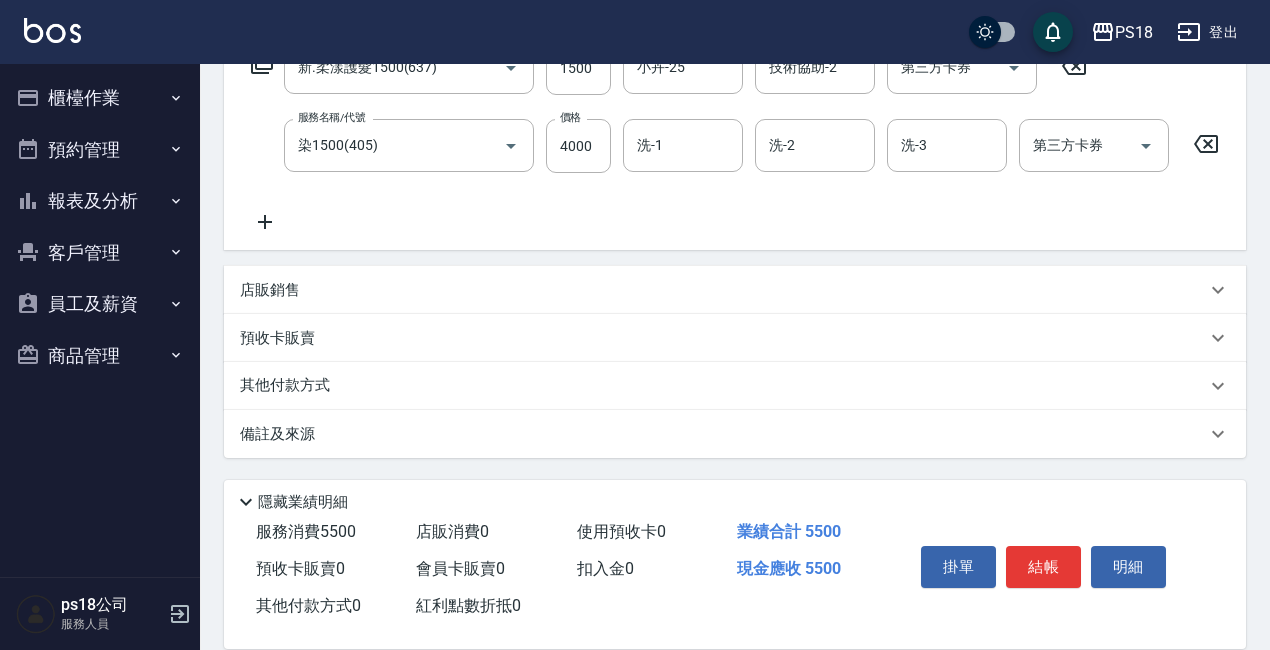 click on "店販銷售" at bounding box center [270, 290] 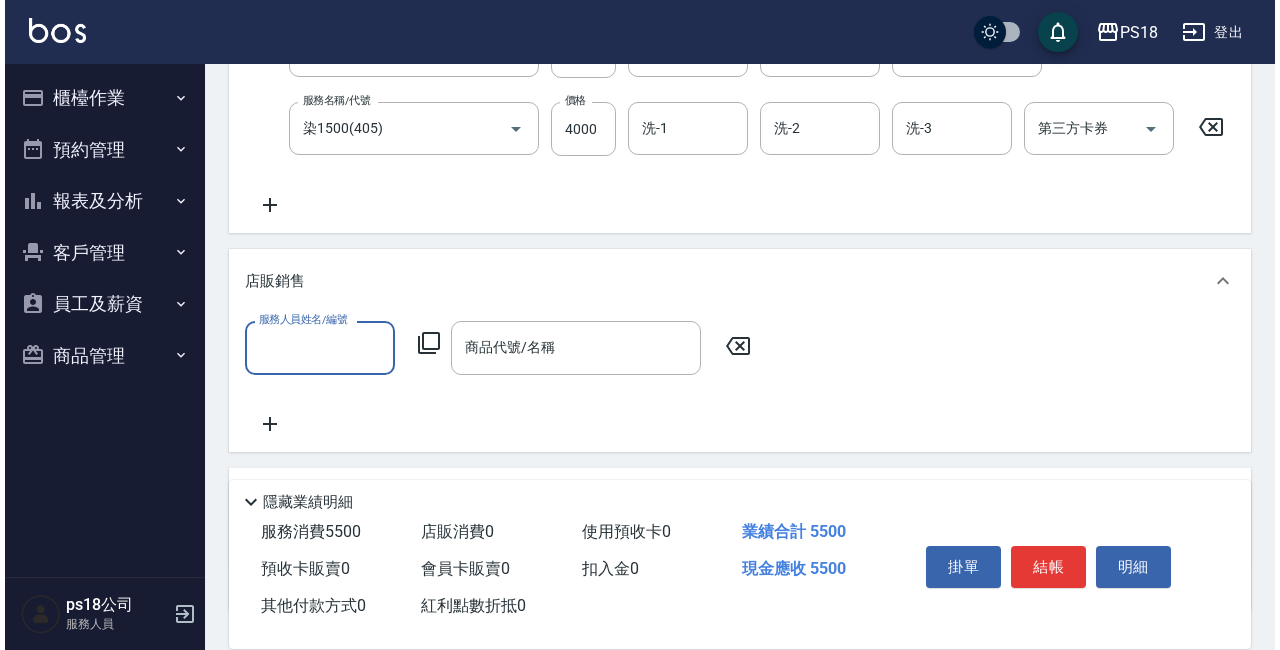 scroll, scrollTop: 0, scrollLeft: 0, axis: both 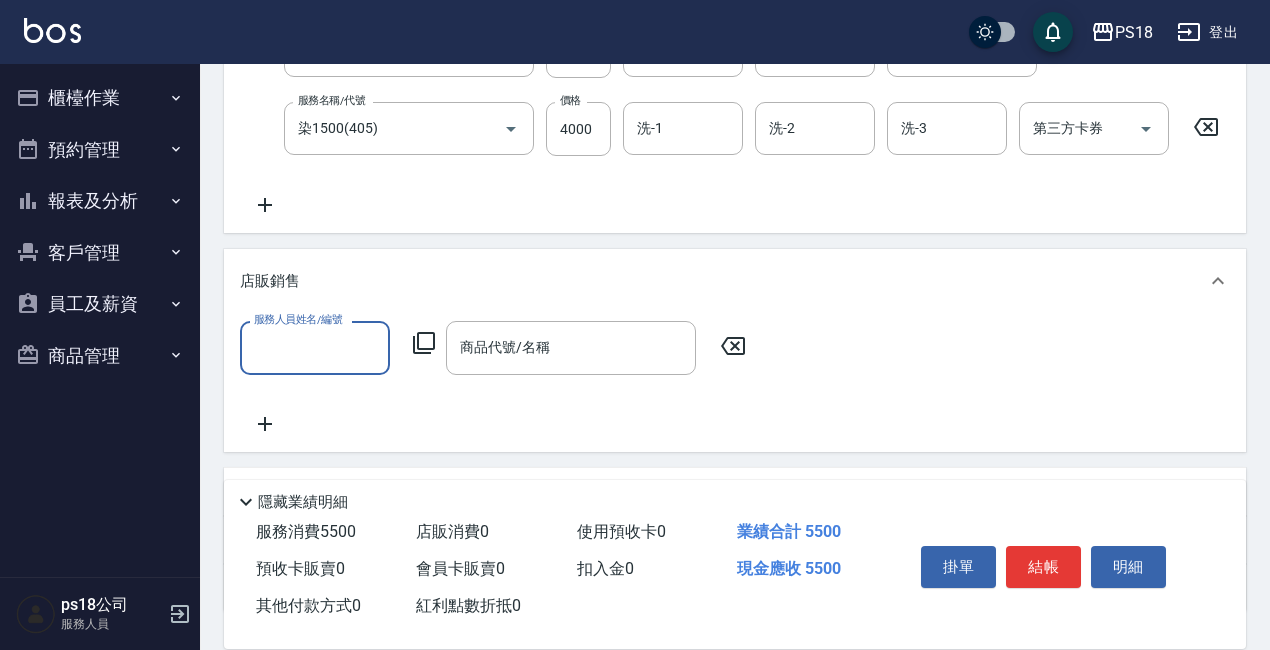 click on "服務人員姓名/編號" at bounding box center [315, 347] 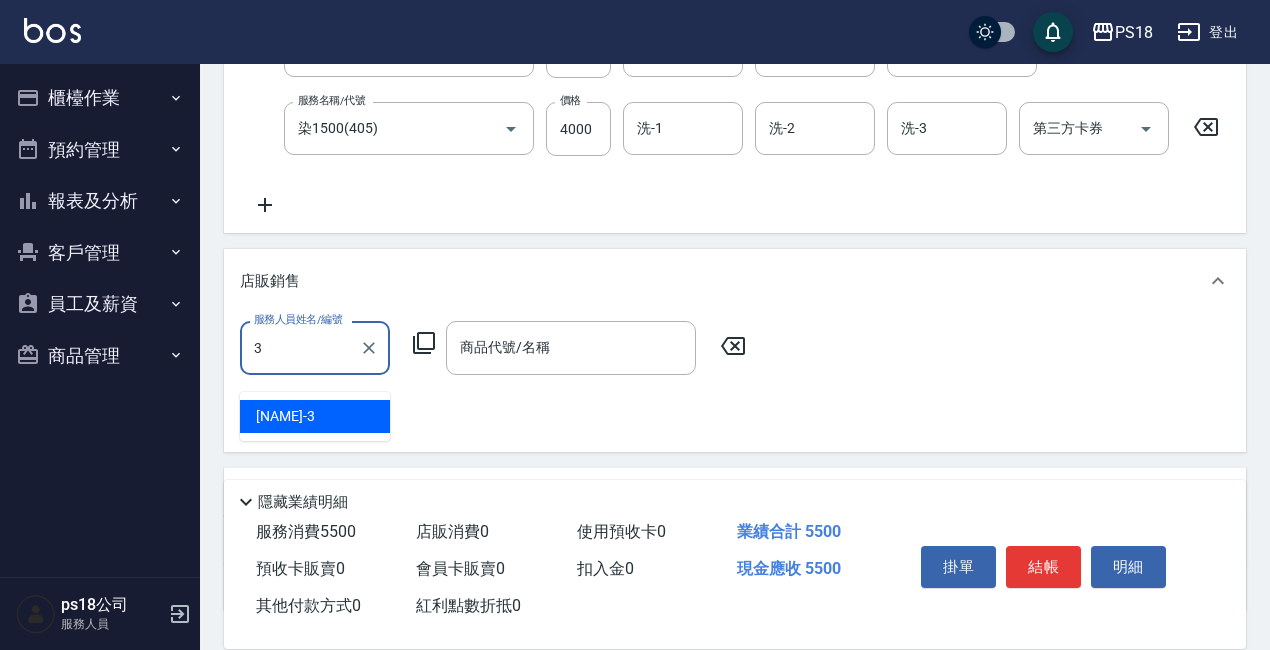 type on "Jolin-3" 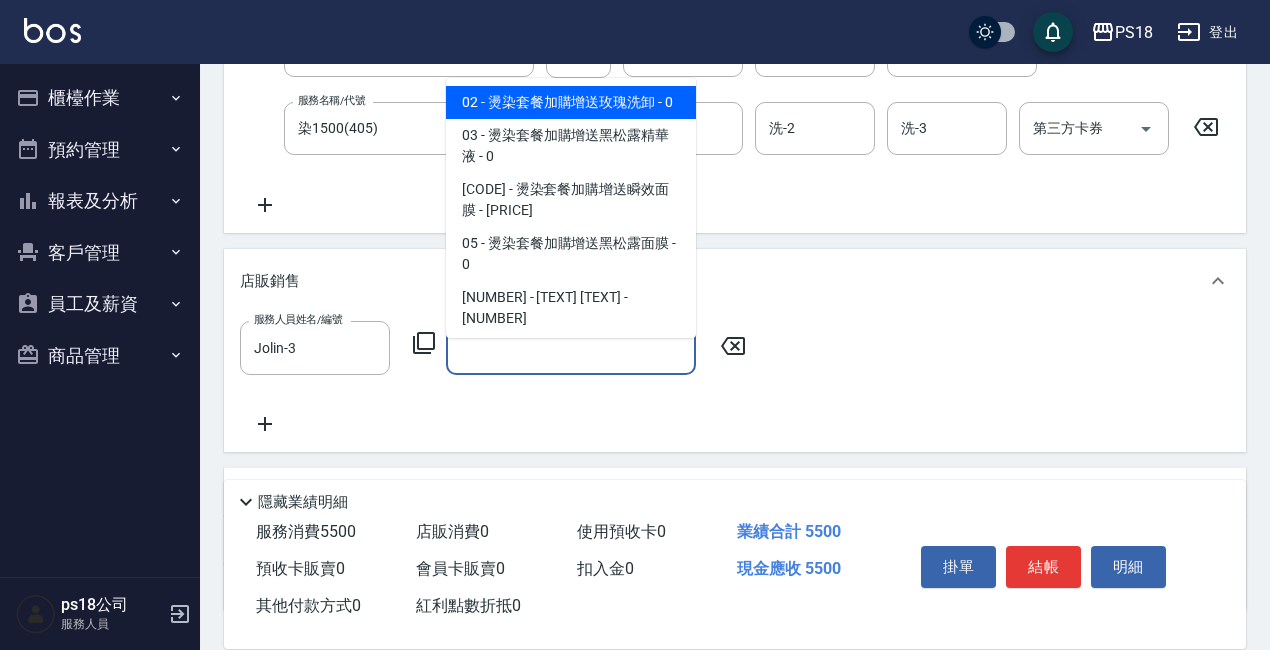 click on "商品代號/名稱" at bounding box center (571, 347) 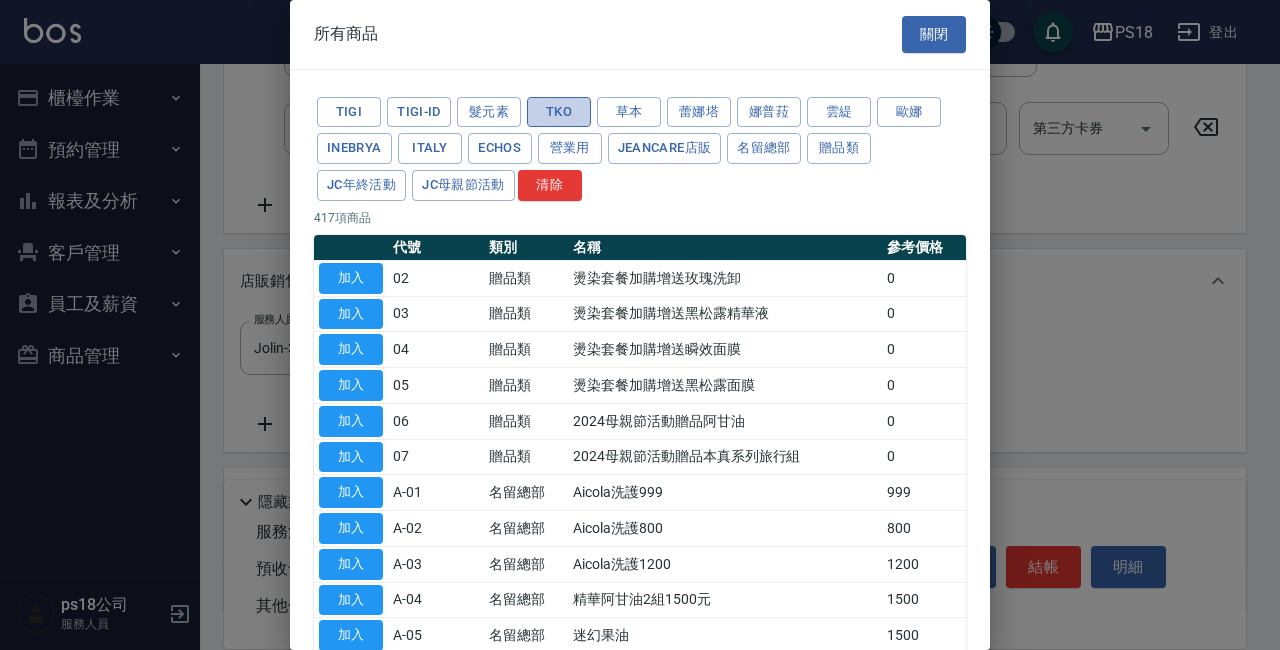 click on "TKO" at bounding box center (559, 112) 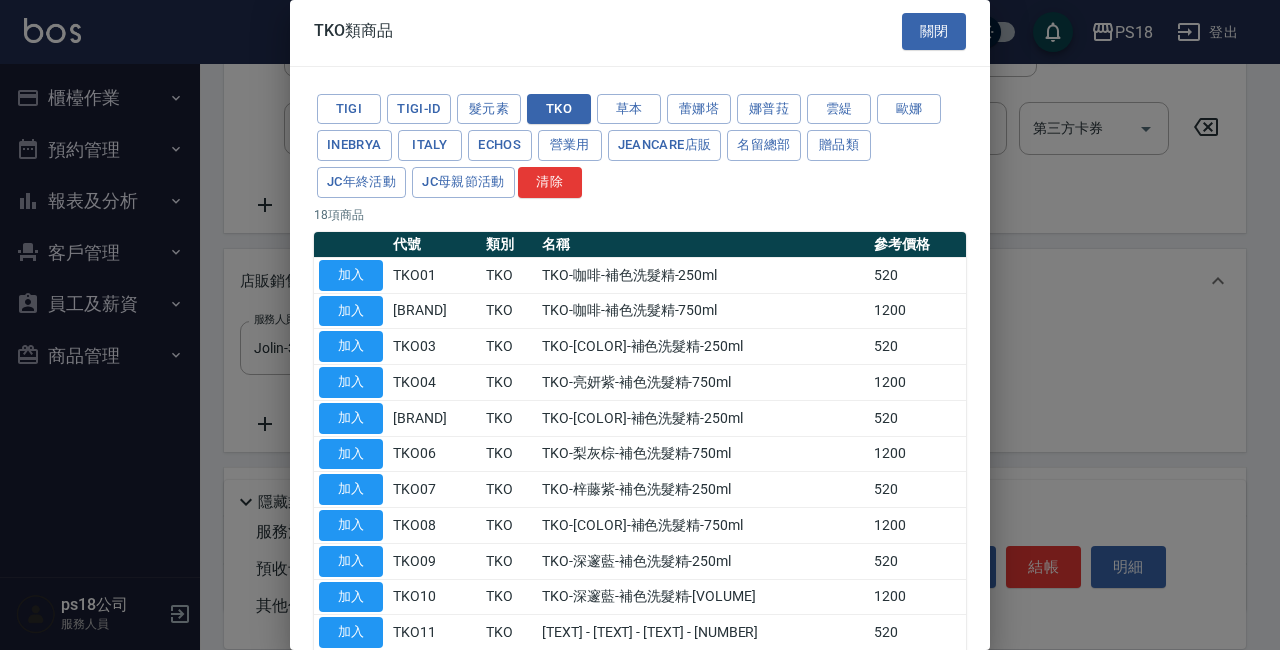 scroll, scrollTop: 0, scrollLeft: 0, axis: both 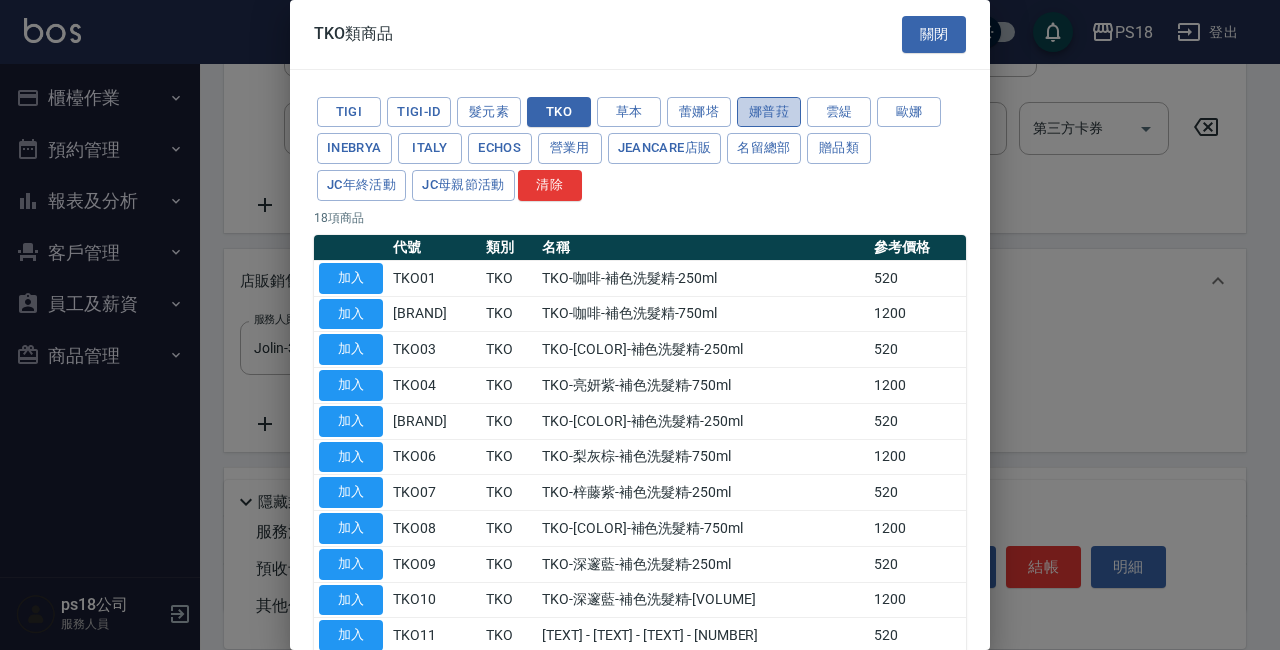 click on "娜普菈" at bounding box center (769, 112) 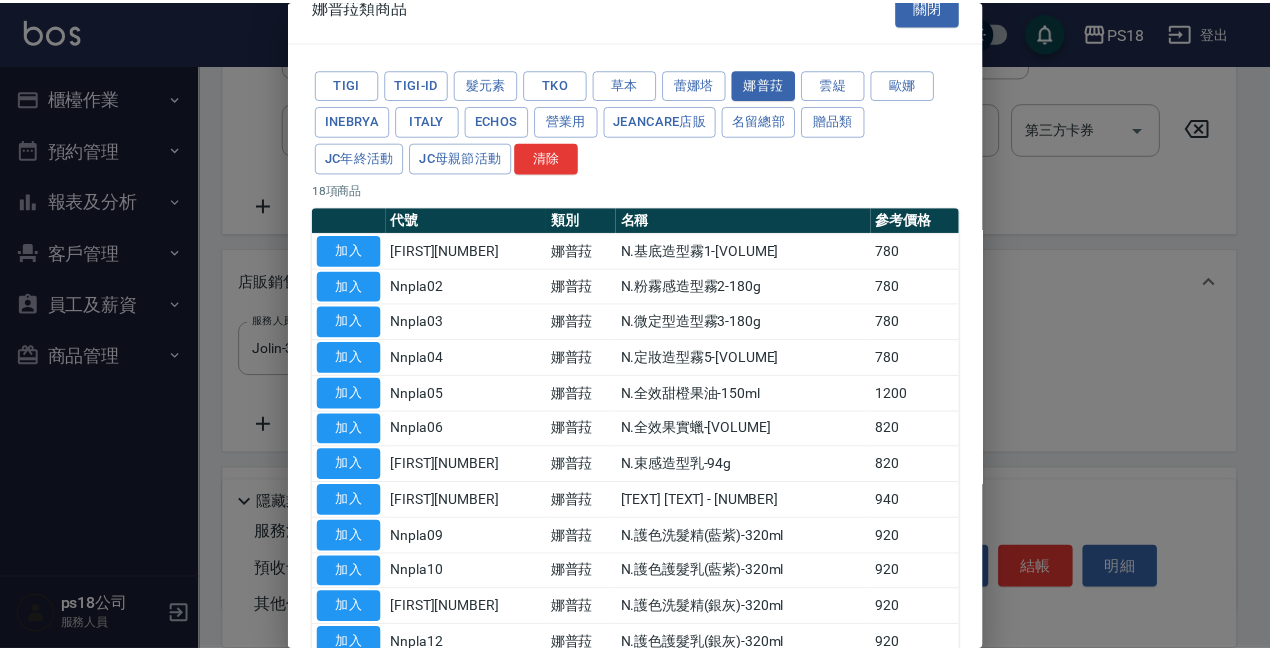 scroll, scrollTop: 0, scrollLeft: 0, axis: both 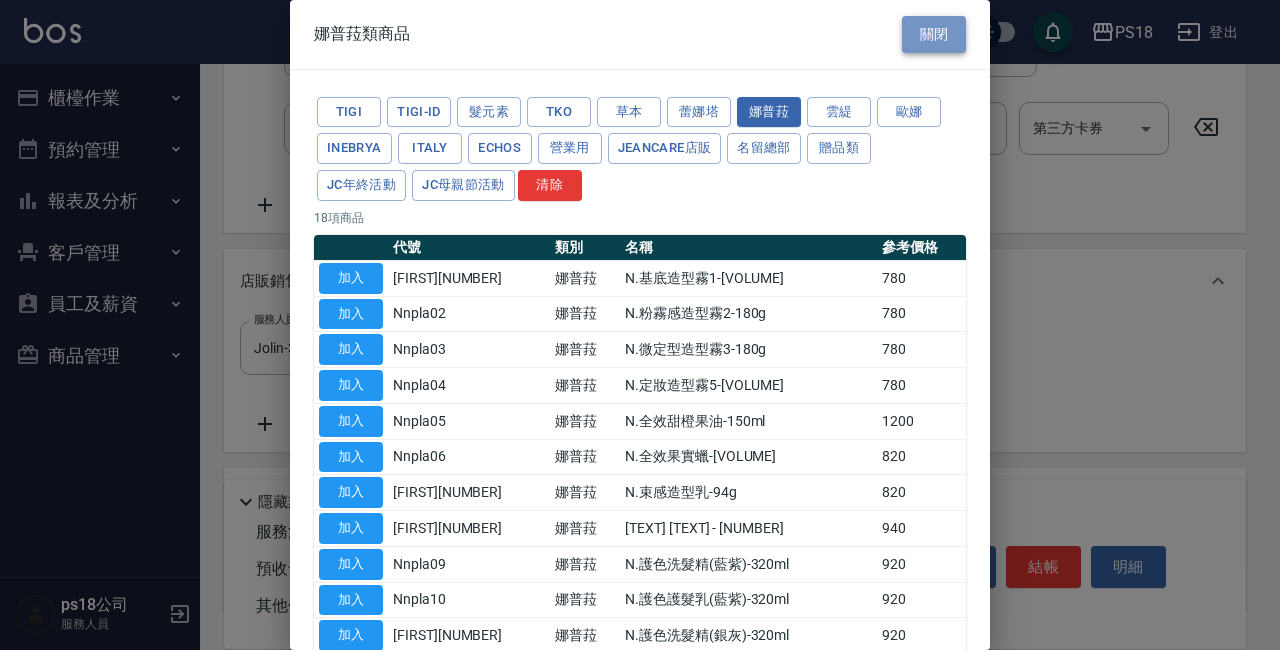 click on "關閉" at bounding box center [934, 34] 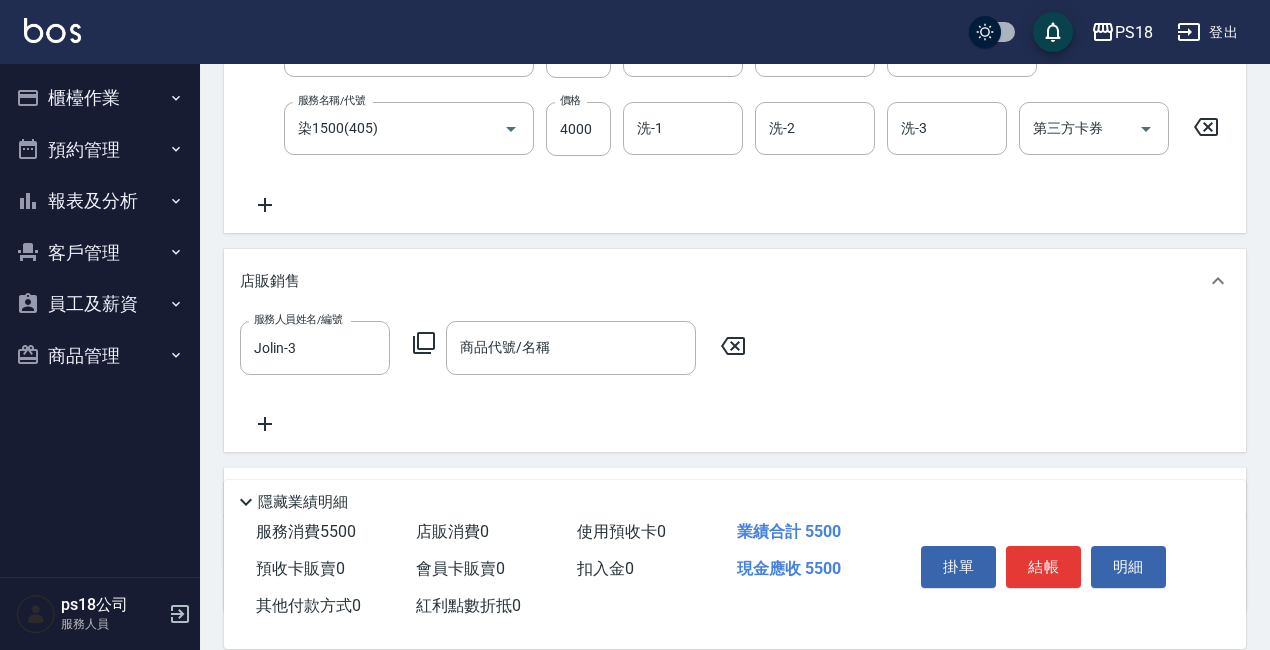 click on "商品代號/名稱 商品代號/名稱" at bounding box center [571, 347] 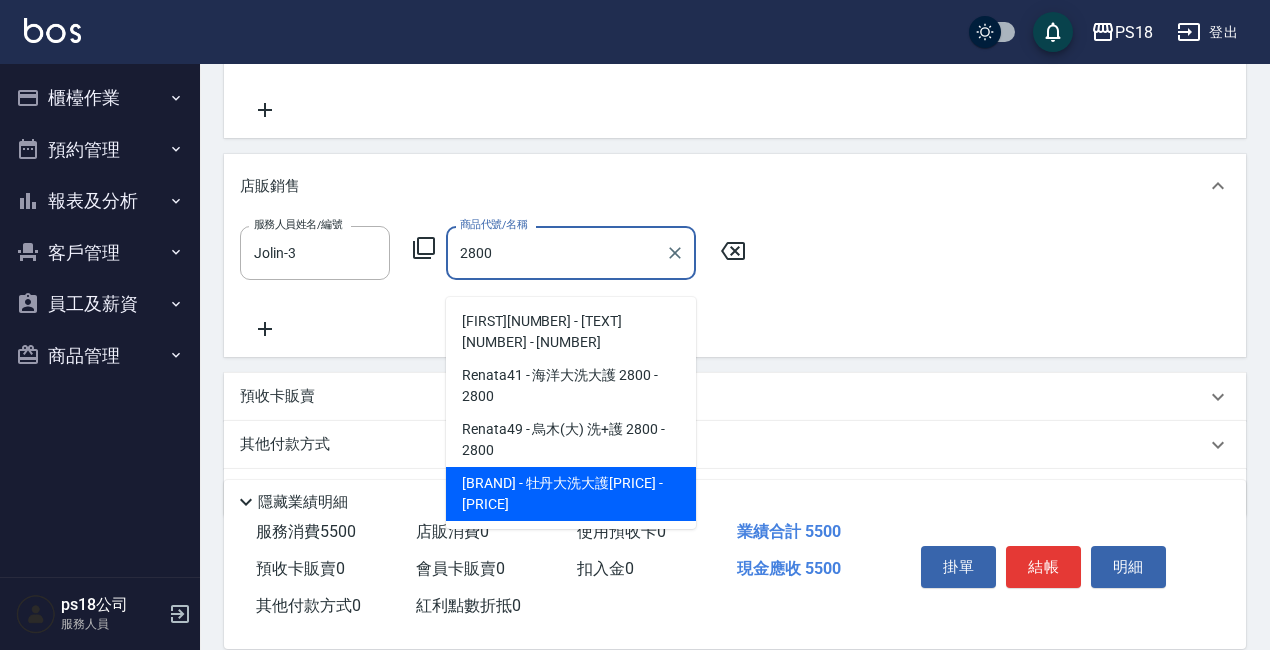 scroll, scrollTop: 476, scrollLeft: 0, axis: vertical 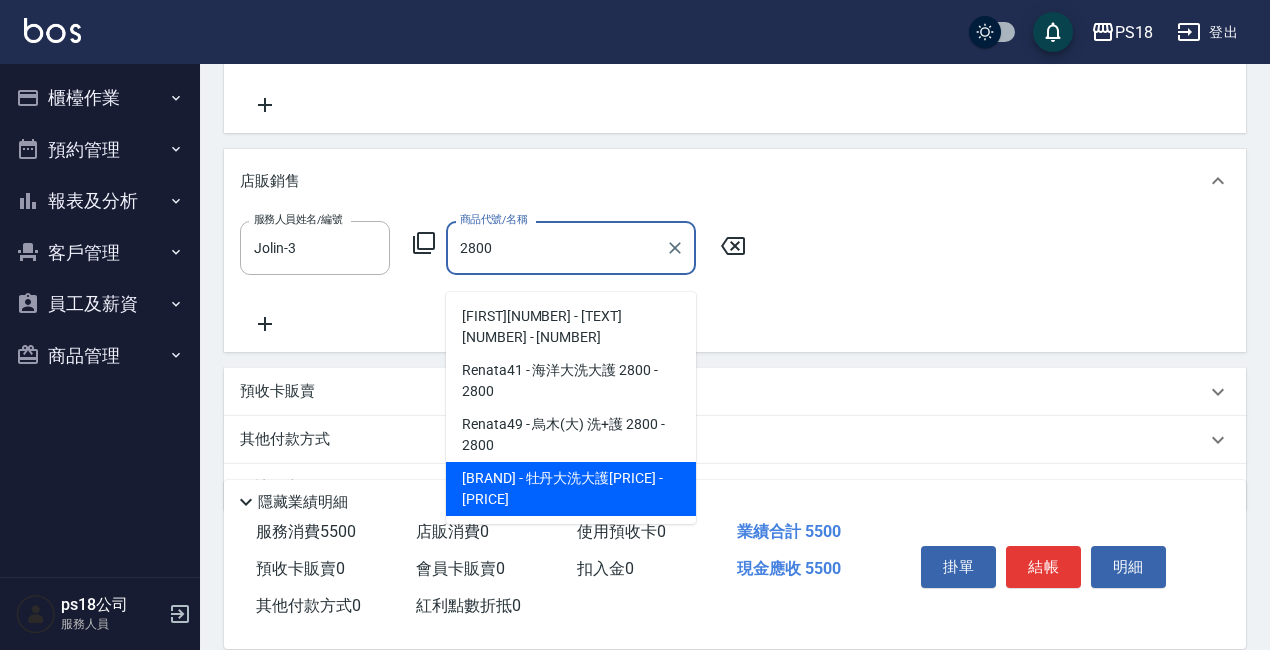 click on "[BRAND] - 牡丹大洗大護[PRICE] - [PRICE]" at bounding box center [571, 489] 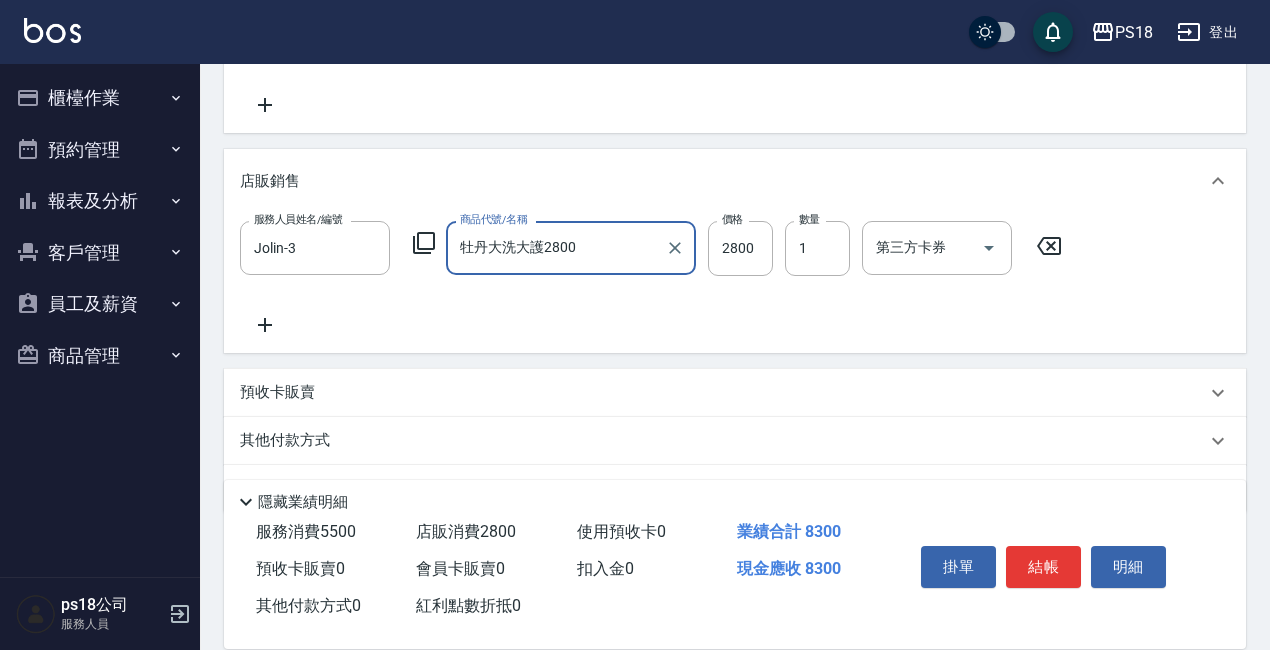 type on "牡丹大洗大護2800" 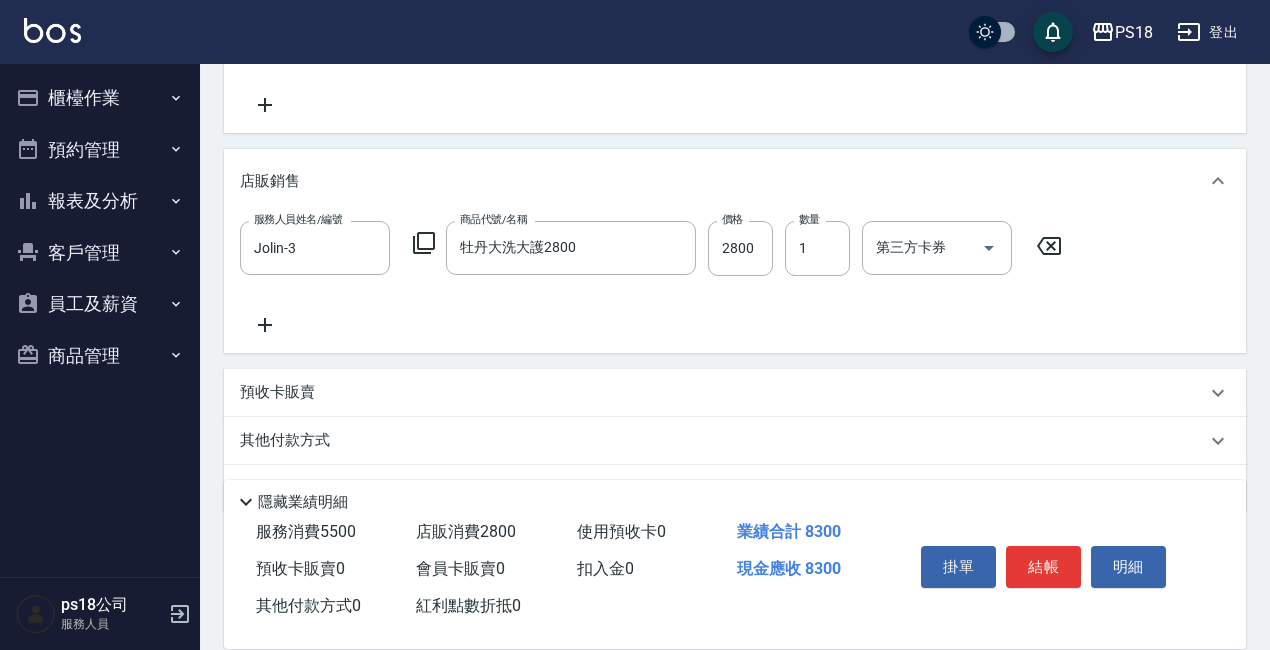 click 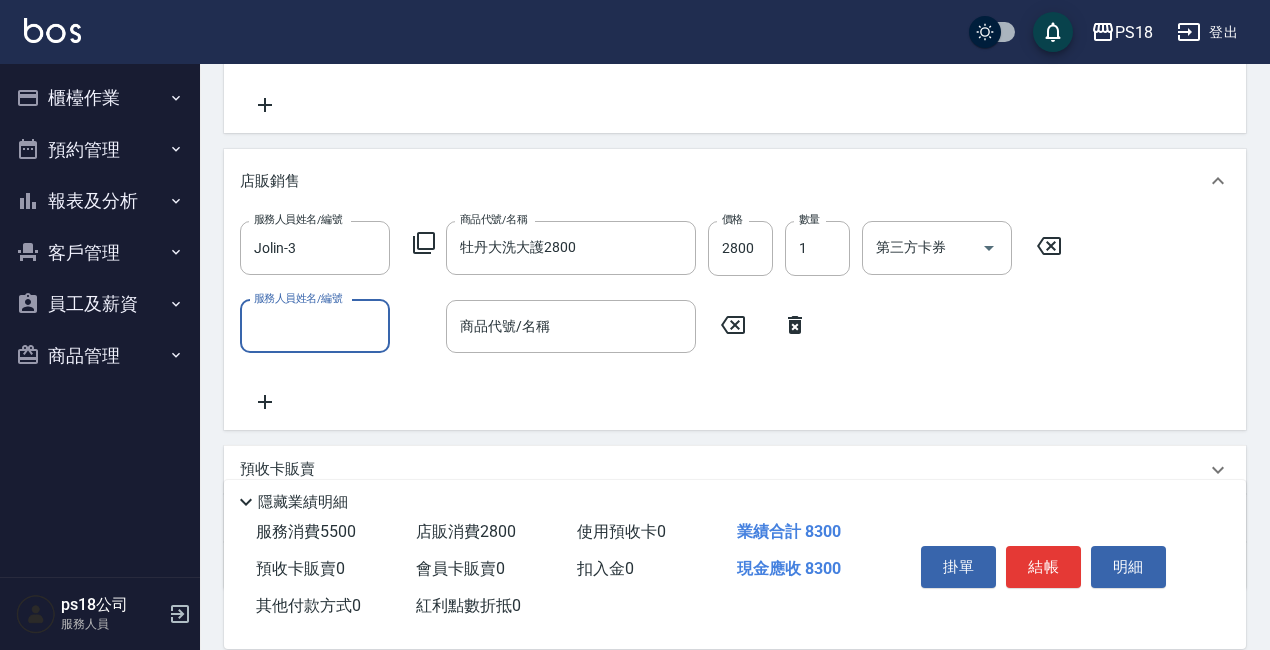 click on "服務人員姓名/編號" at bounding box center [315, 326] 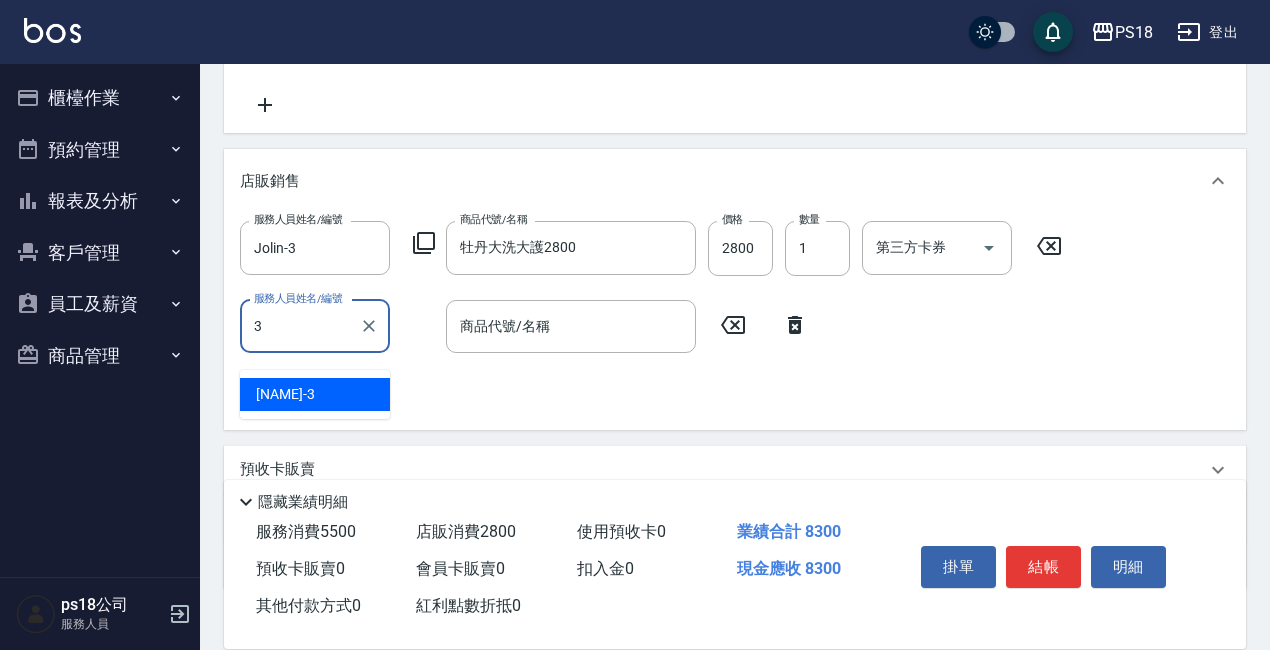 type on "Jolin-3" 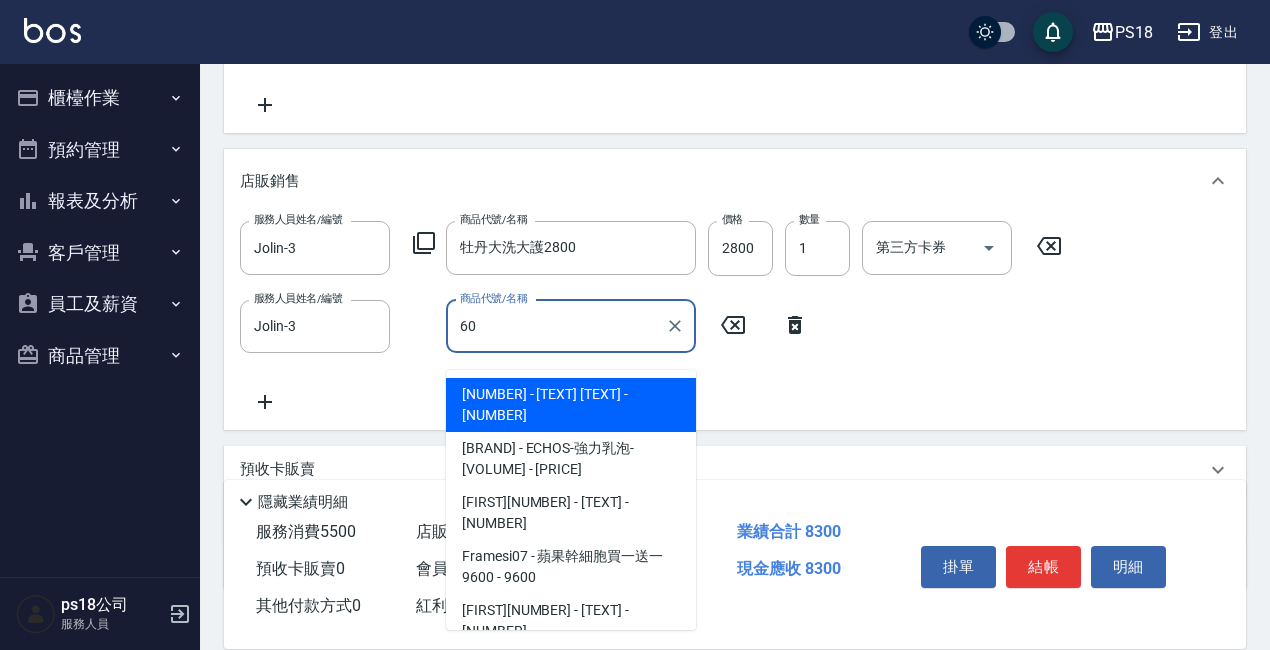 type on "600" 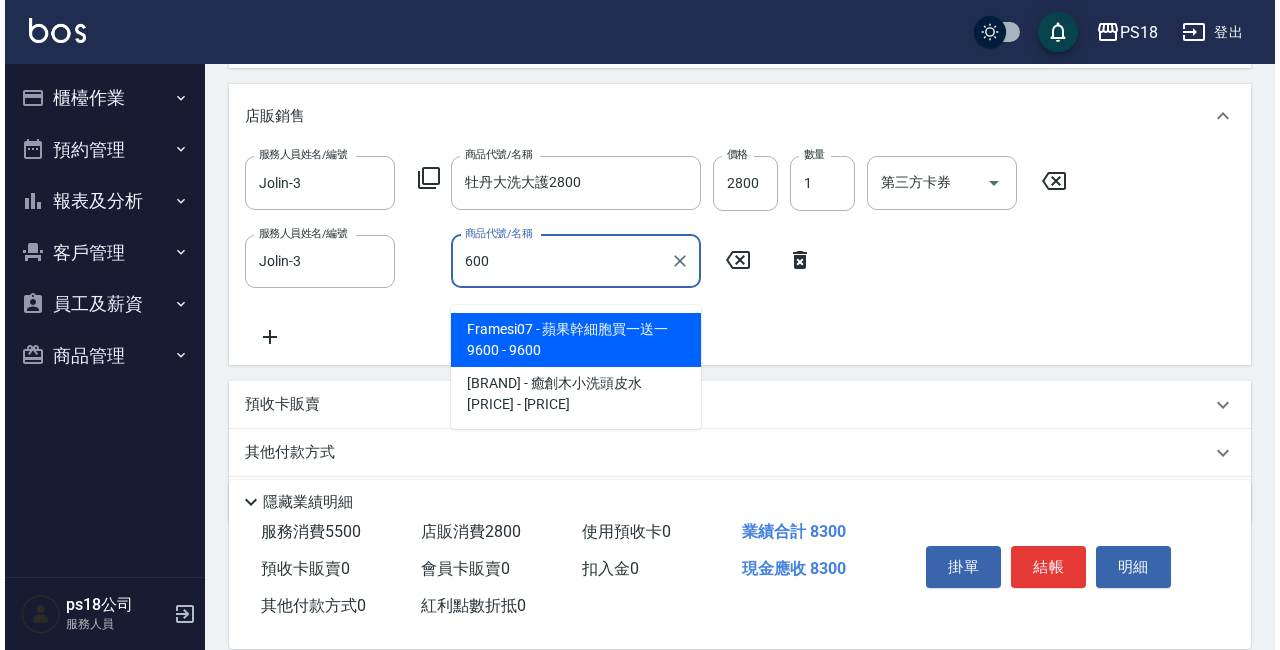 scroll, scrollTop: 576, scrollLeft: 0, axis: vertical 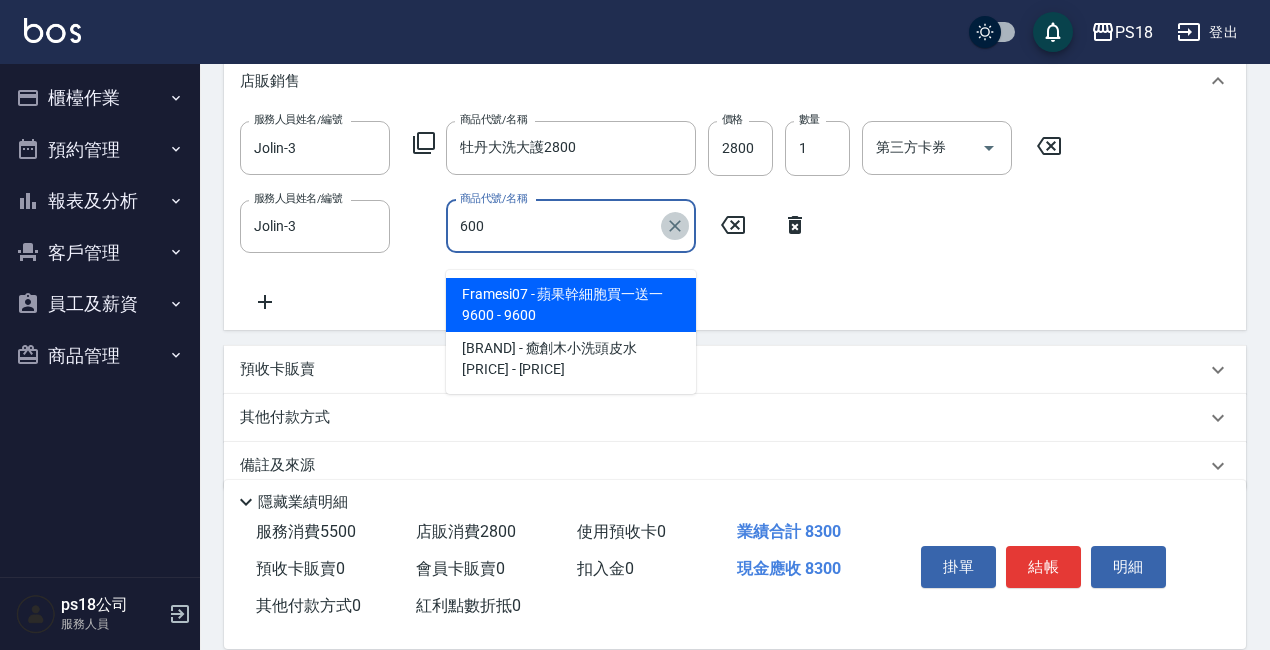 click 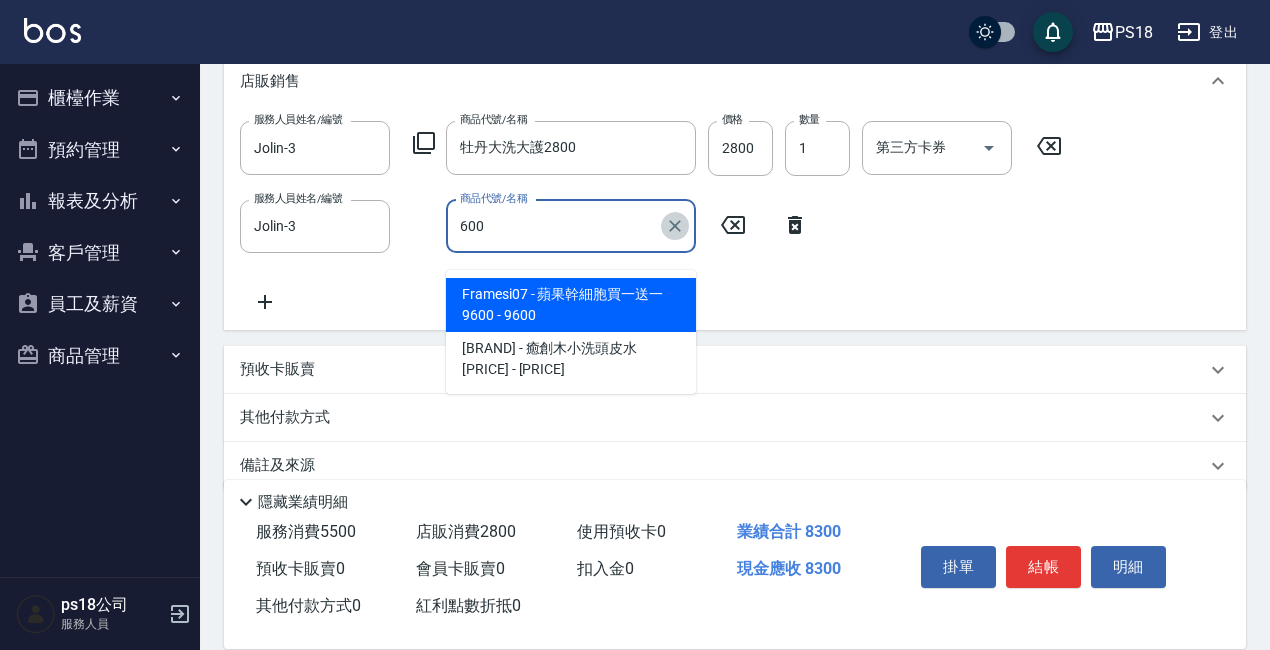 type 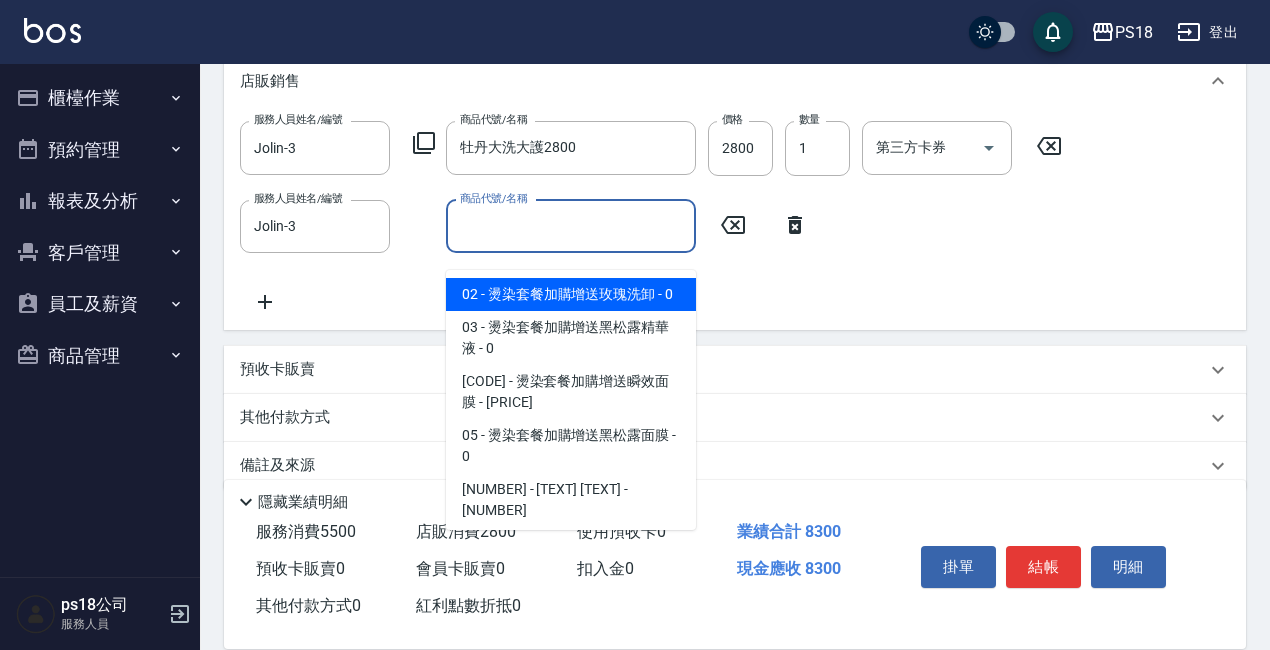 click 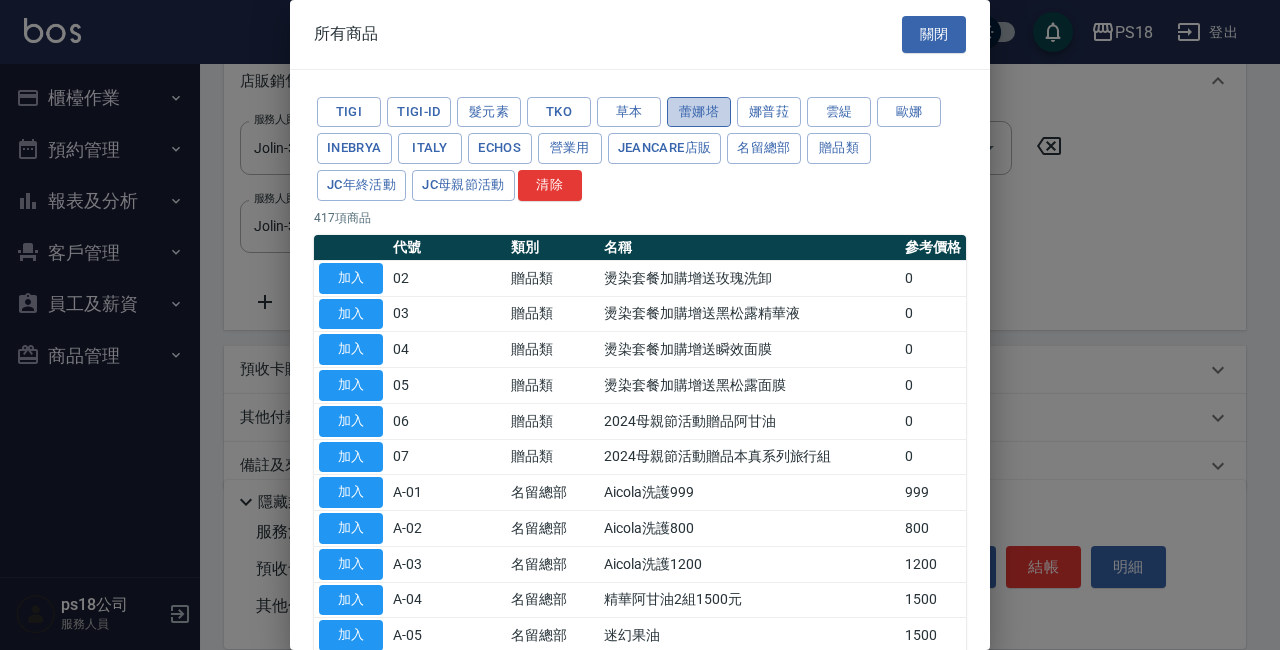click on "蕾娜塔" at bounding box center [699, 112] 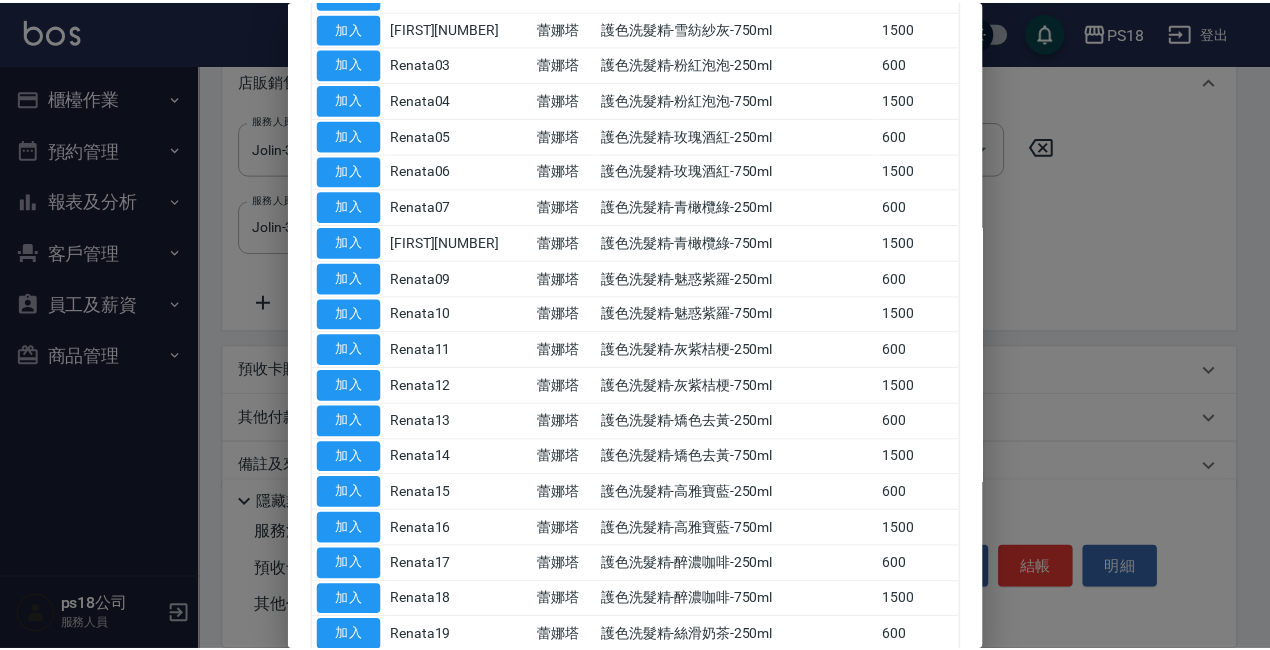 scroll, scrollTop: 300, scrollLeft: 0, axis: vertical 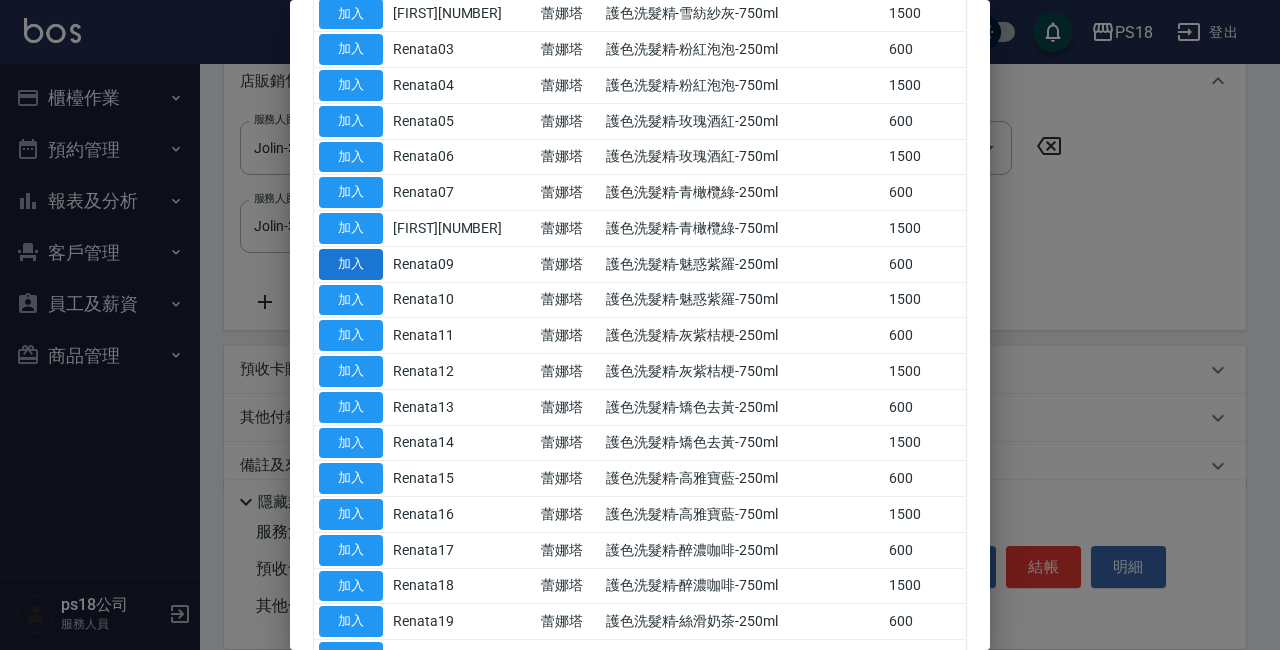 click on "加入" at bounding box center (351, 264) 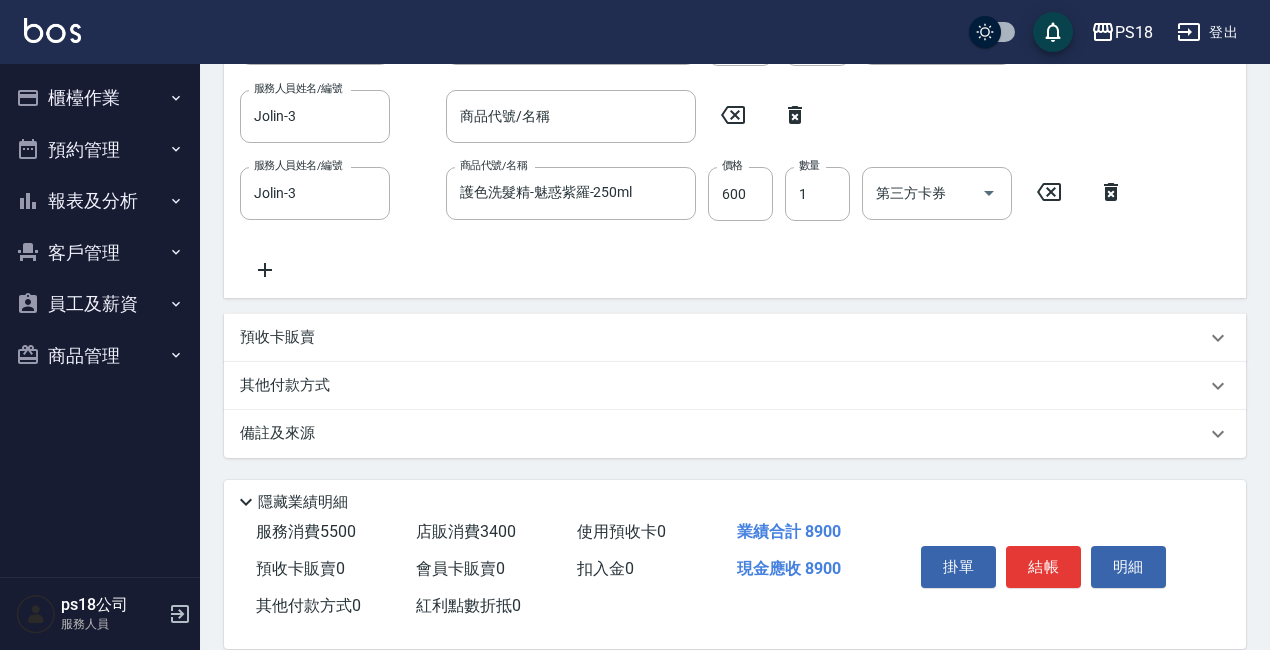 scroll, scrollTop: 703, scrollLeft: 0, axis: vertical 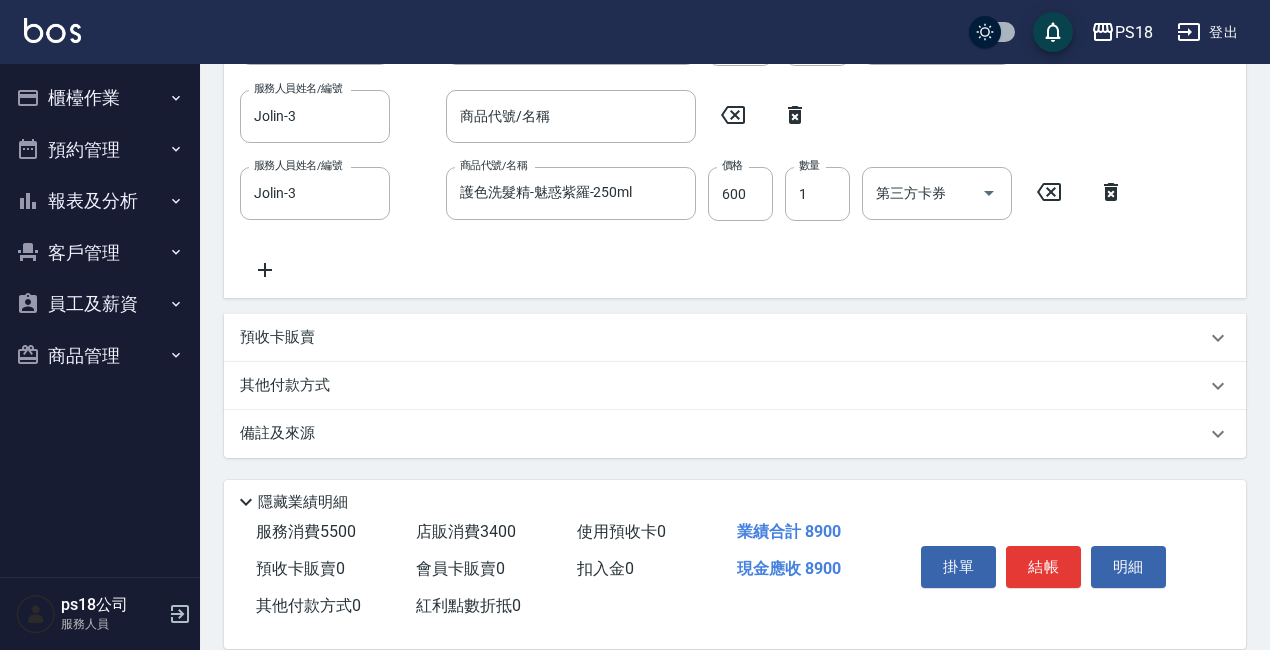 click on "備註及來源" at bounding box center (723, 433) 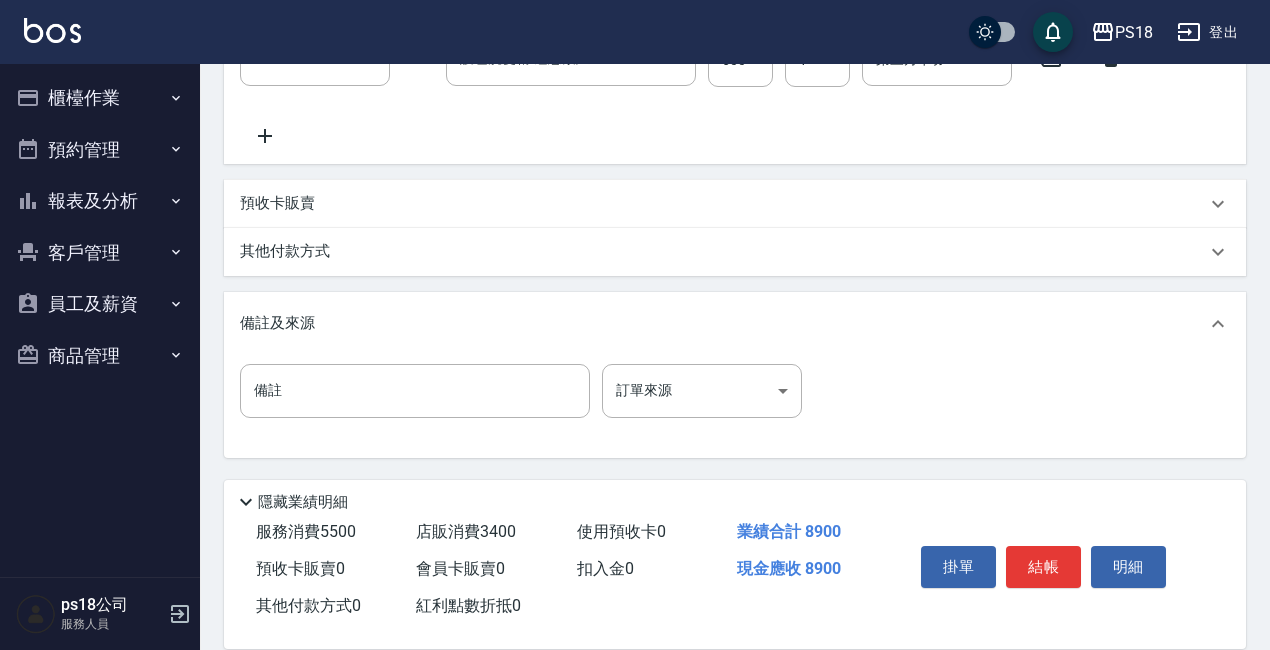 scroll, scrollTop: 837, scrollLeft: 0, axis: vertical 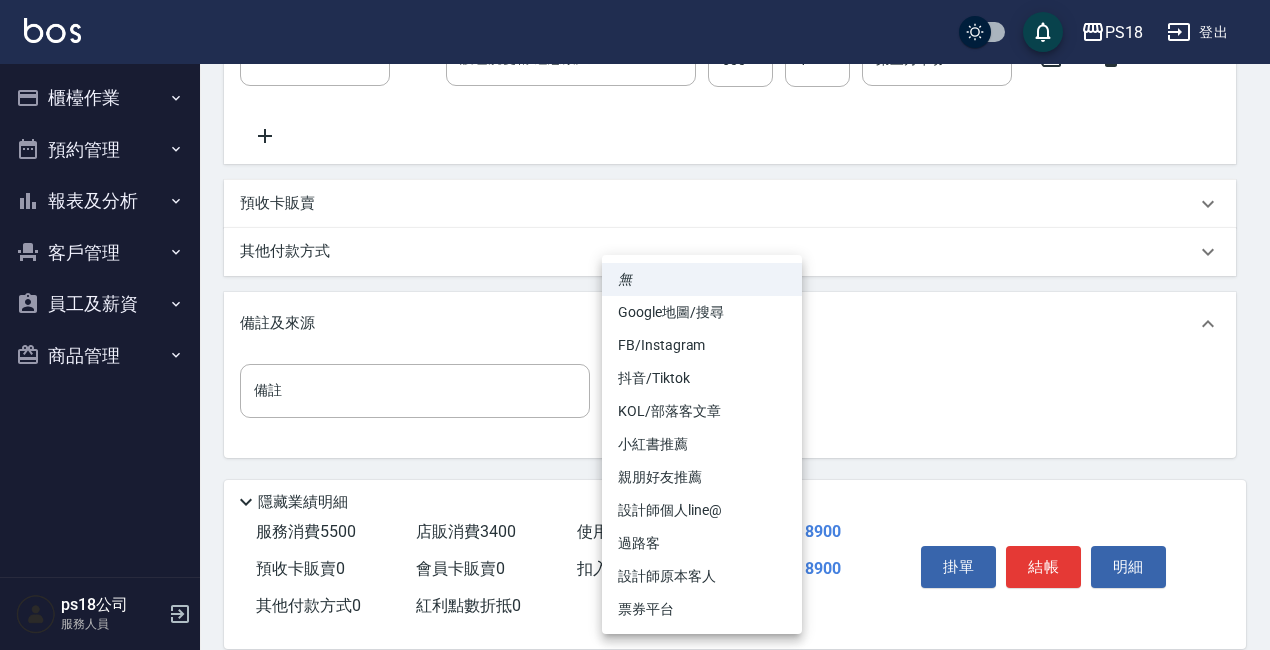 click on "PS[NUMBER] 登出 櫃檯作業 打帳單 帳單列表 現金收支登錄 材料自購登錄 排班表 現場電腦打卡 掃碼打卡 預約管理 預約管理 單日預約紀錄 單週預約紀錄 報表及分析 報表目錄 消費分析儀表板 店家日報表 互助日報表 互助點數明細 設計師日報表 店販抽成明細 客戶管理 客戶列表 員工及薪資 員工列表 全店打卡記錄 商品管理 商品列表 ps[NUMBER]公司 服務人員 Key In 打帳單 帳單速查 結帳前確認明細 連續打單結帳 掛單 結帳 明細 帳單日期 [DATE] [TIME] 鎖定日期 顧客姓名/手機號碼/編號 顧客姓名/手機號碼/編號 不留客資 服務人員姓名/編號 [FIRST]-[NUMBER] 服務人員姓名/編號 指定 不指定 項目消費 服務名稱/代號 [TEXT] [NUMBER] ([NUMBER]) 服務名稱/代號 價格 [NUMBER] 價格 技術協助-[NUMBER] [FIRST]-[NUMBER] 技術協助-[NUMBER] 技術協助-[NUMBER] 第三方卡券 第三方卡券 服務名稱/代號 [TEXT] [NUMBER] ([NUMBER]) 服務名稱/代號 價格 [NUMBER] 價格 [TEXT]-[NUMBER]" at bounding box center (635, -85) 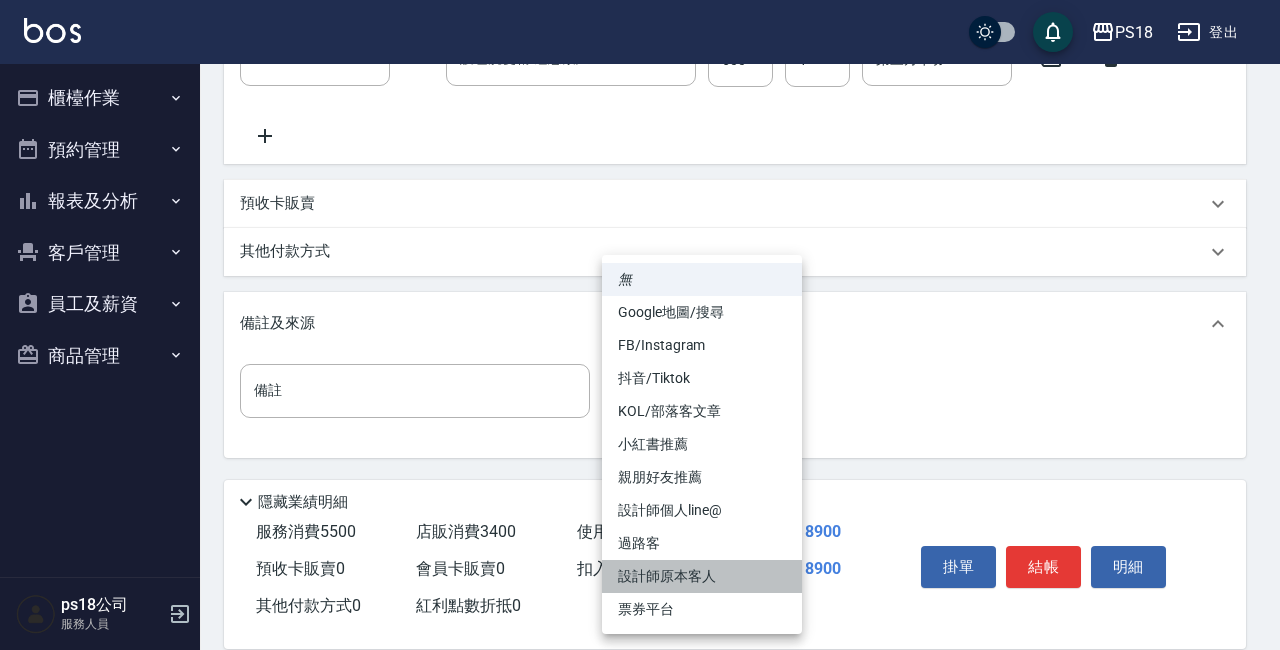 click on "設計師原本客人" at bounding box center [702, 576] 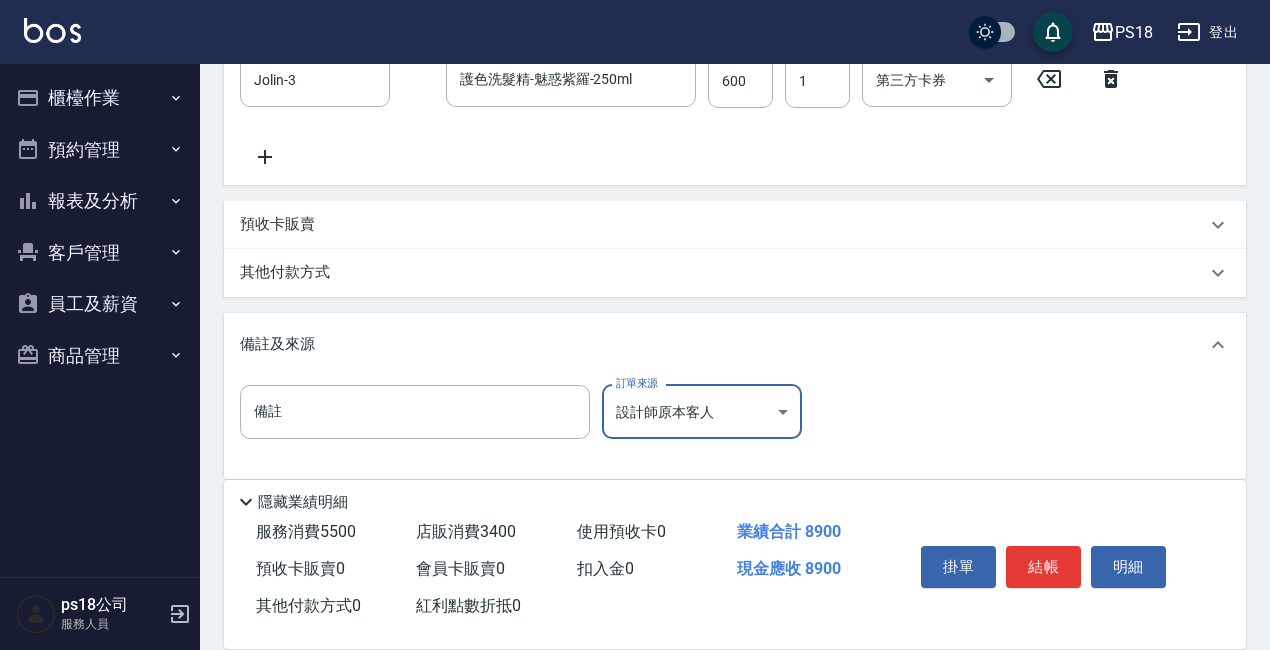 scroll, scrollTop: 837, scrollLeft: 0, axis: vertical 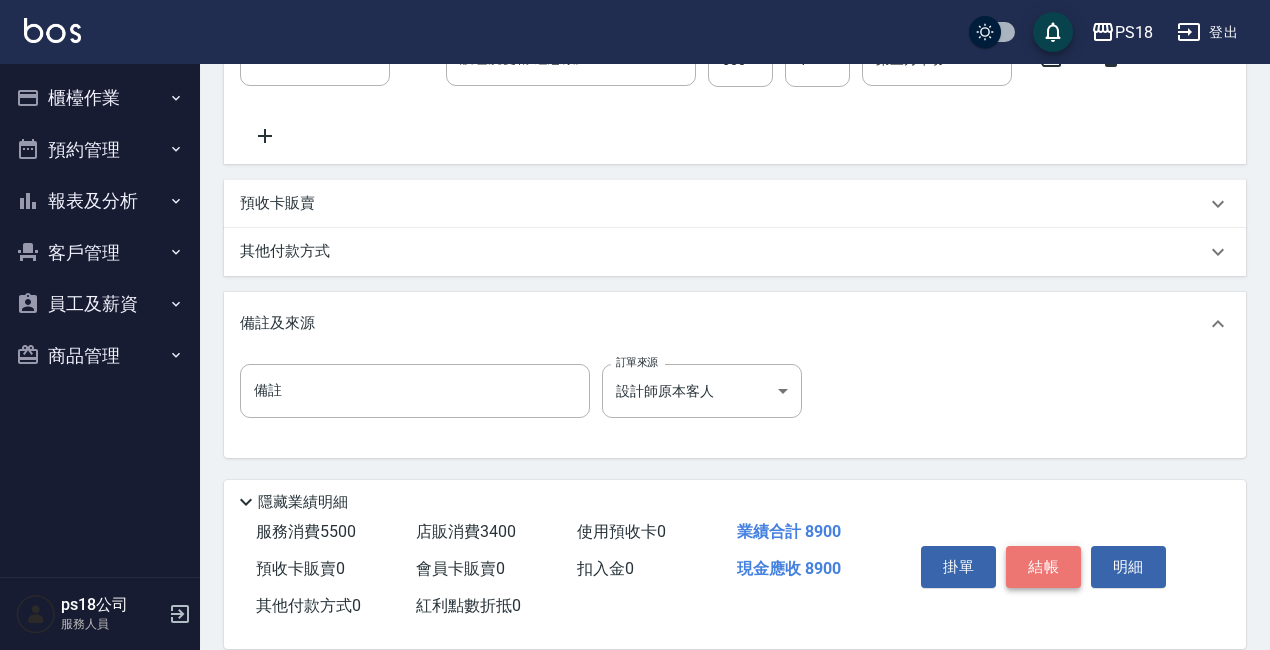 click on "結帳" at bounding box center [1043, 567] 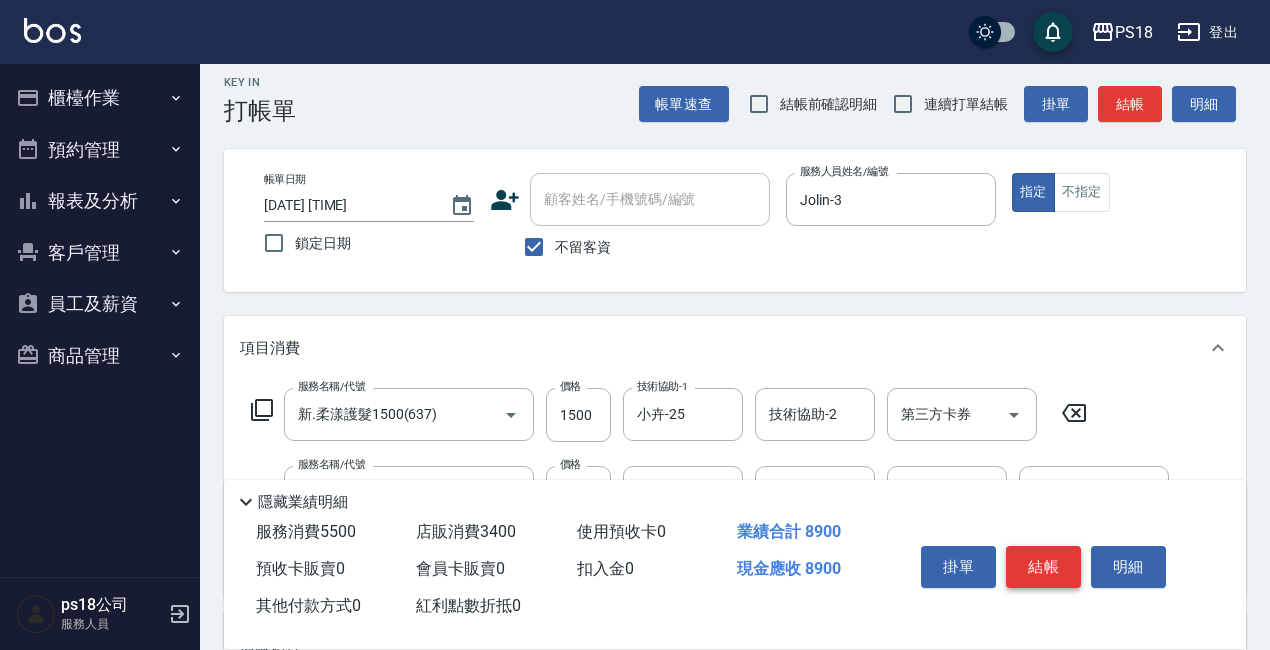 scroll, scrollTop: 0, scrollLeft: 0, axis: both 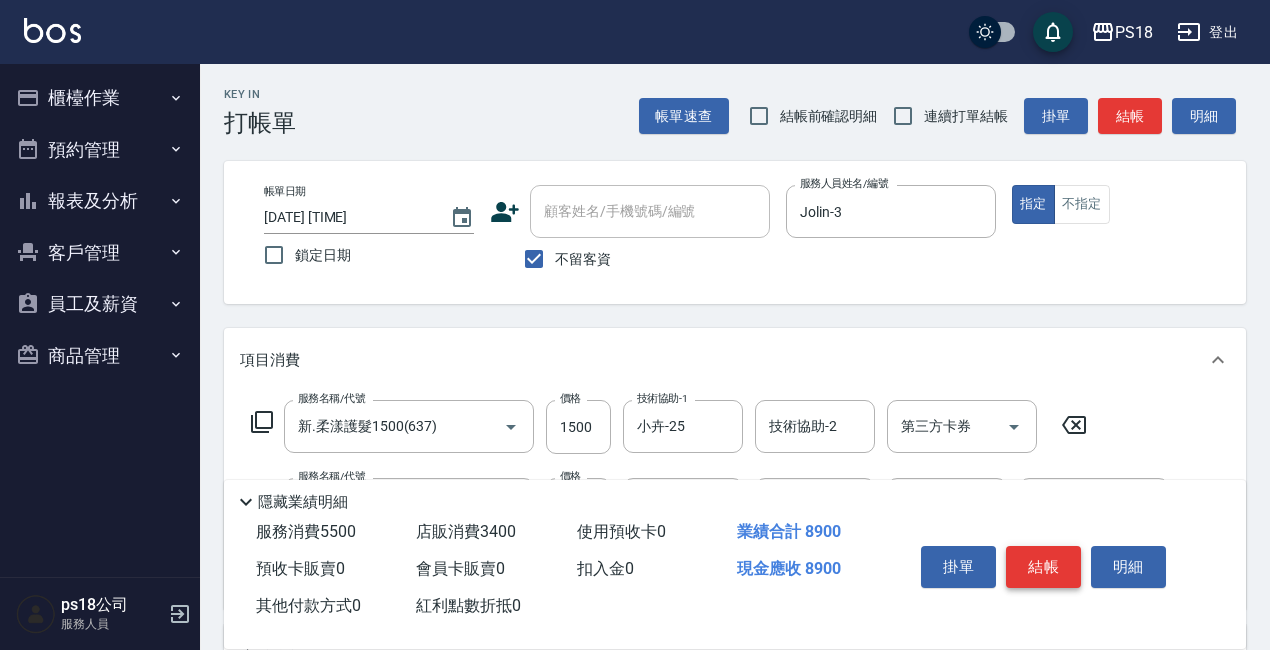 click on "結帳" at bounding box center [1043, 567] 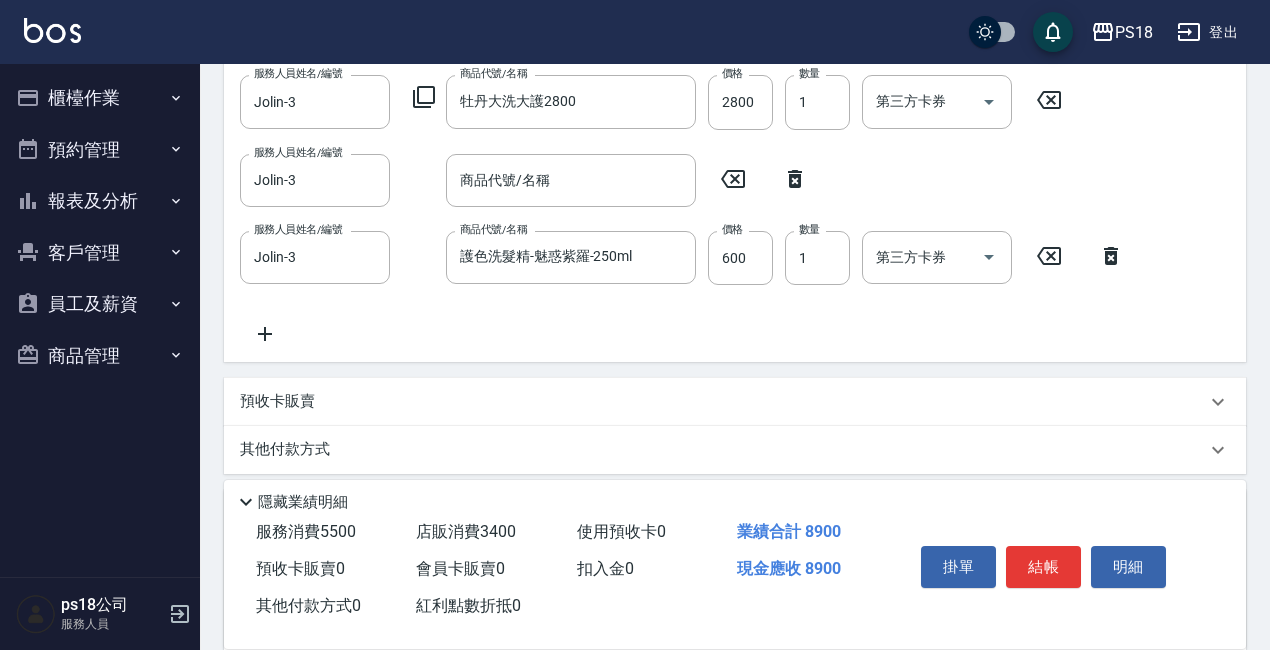 scroll, scrollTop: 500, scrollLeft: 0, axis: vertical 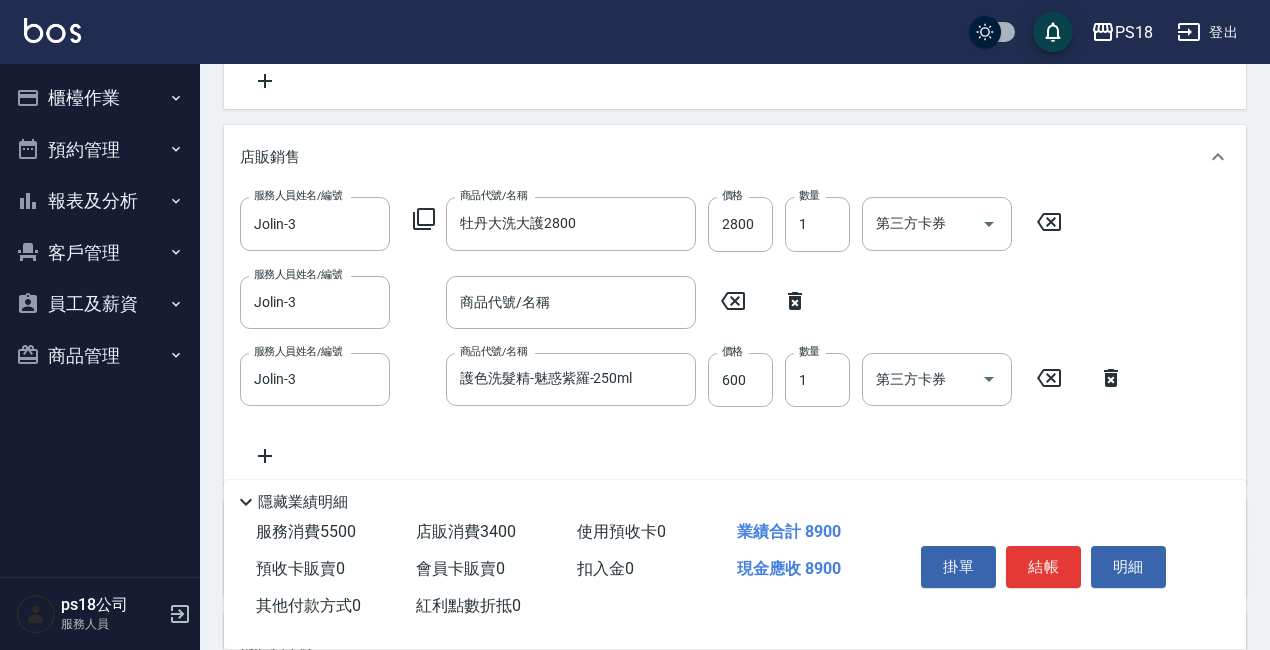 click 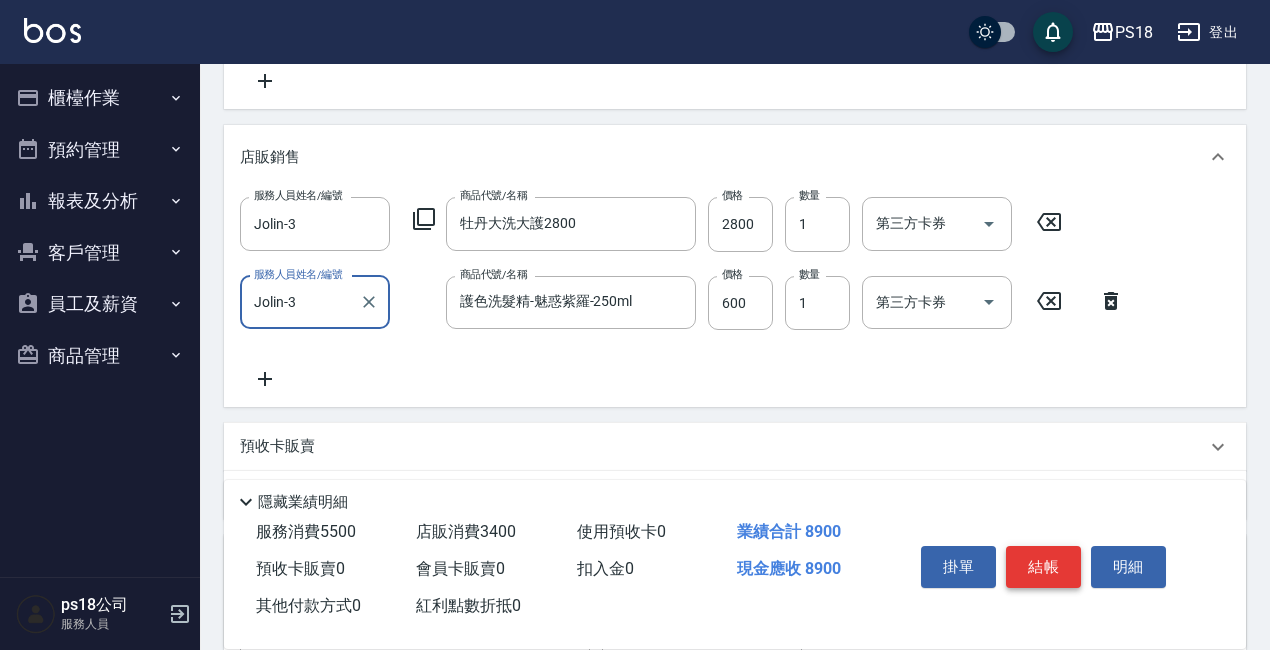 click on "結帳" at bounding box center [1043, 567] 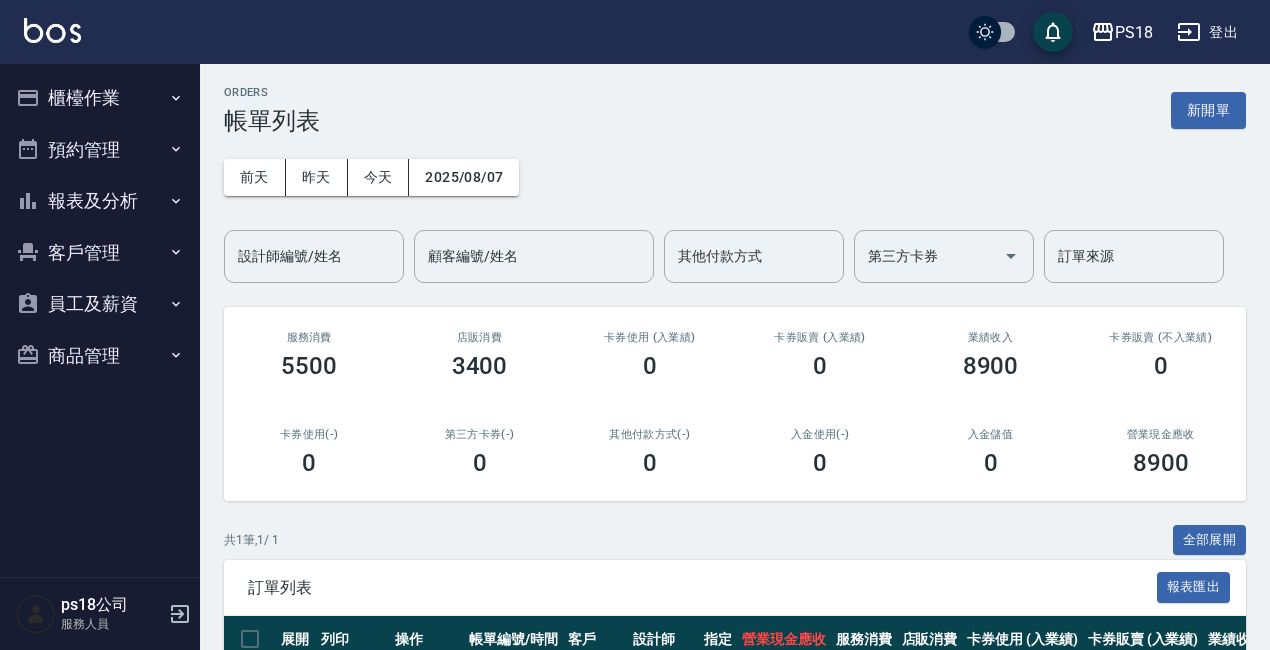 scroll, scrollTop: 0, scrollLeft: 0, axis: both 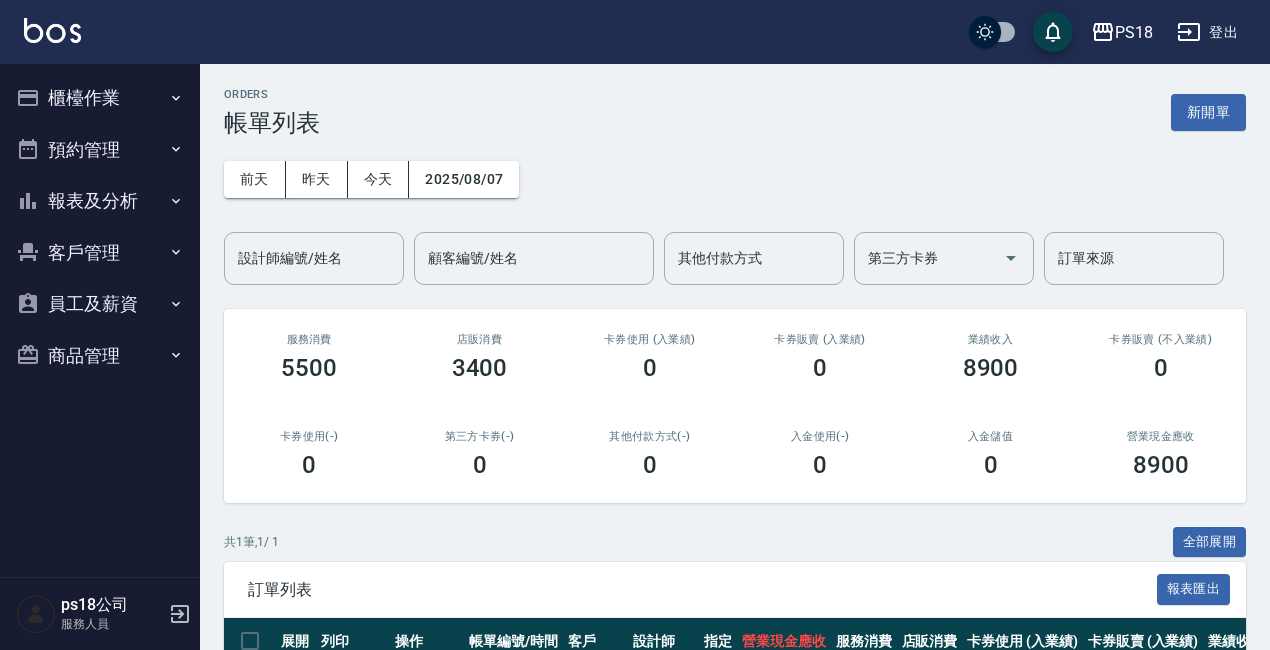 click on "櫃檯作業" at bounding box center (100, 98) 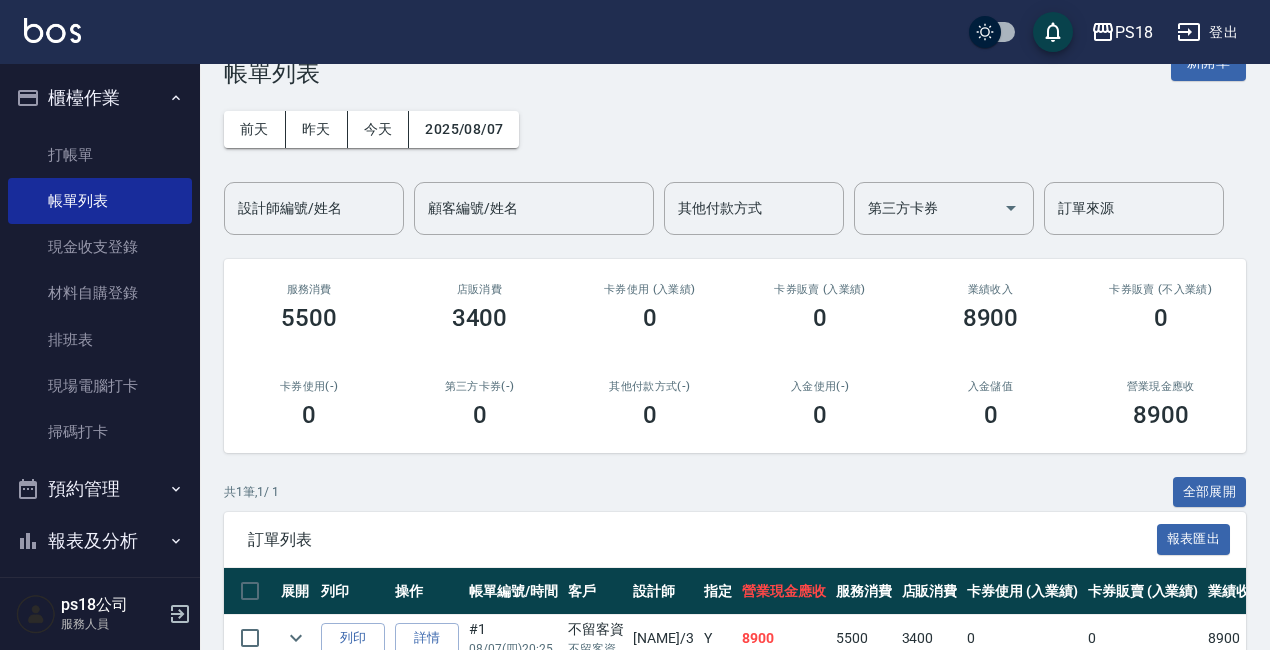 scroll, scrollTop: 158, scrollLeft: 0, axis: vertical 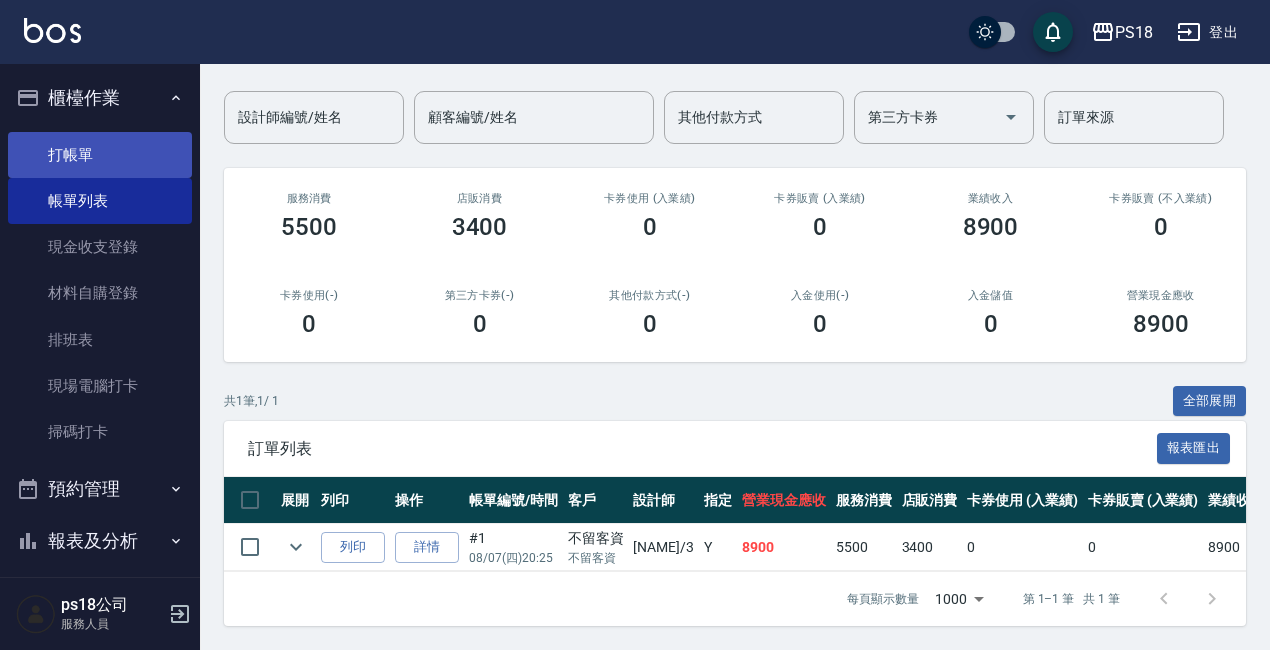 click on "打帳單" at bounding box center (100, 155) 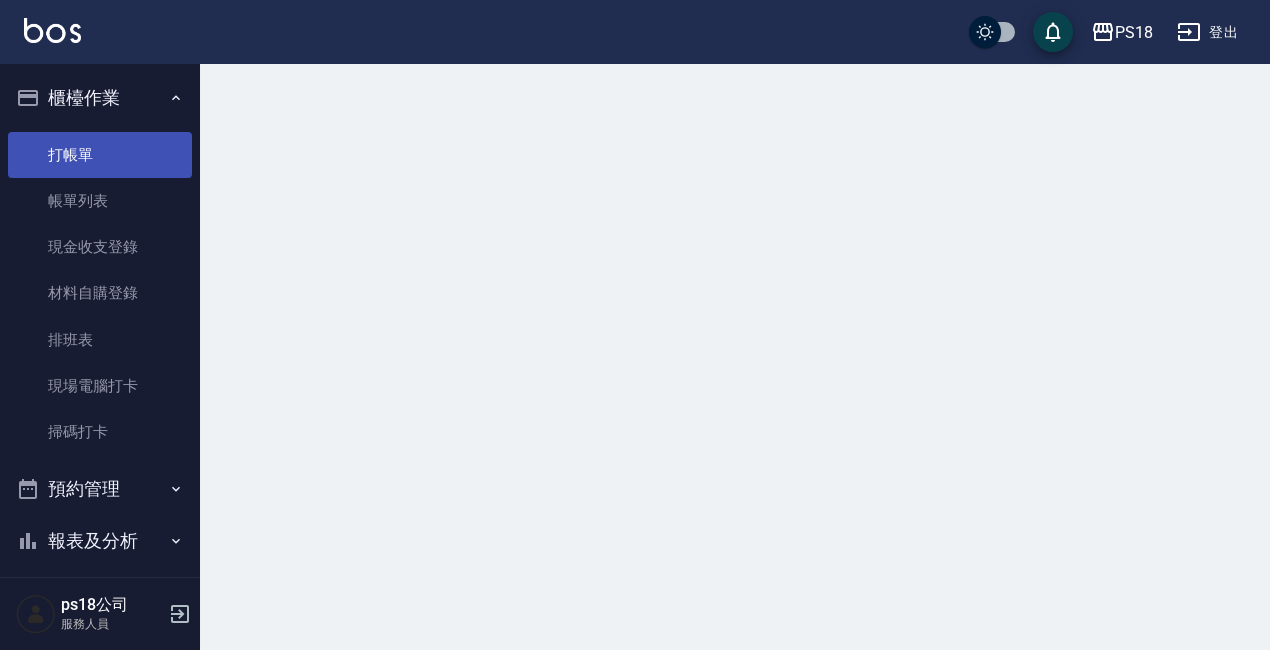 scroll, scrollTop: 0, scrollLeft: 0, axis: both 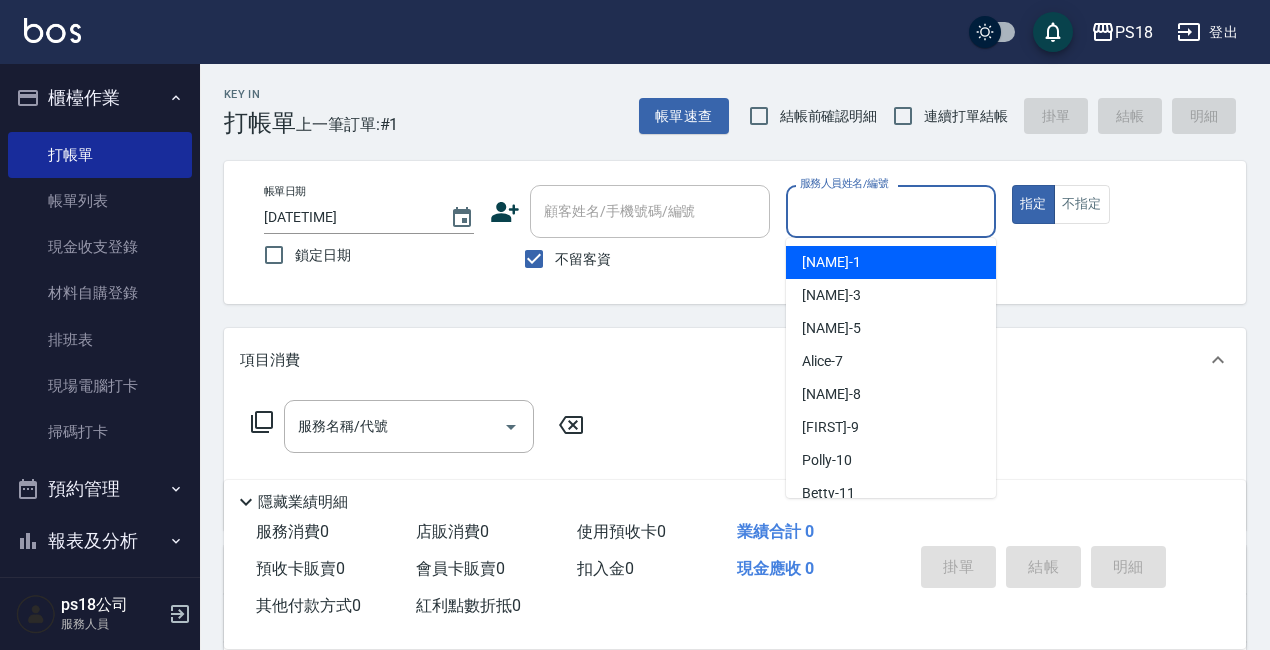 click on "服務人員姓名/編號" at bounding box center [891, 211] 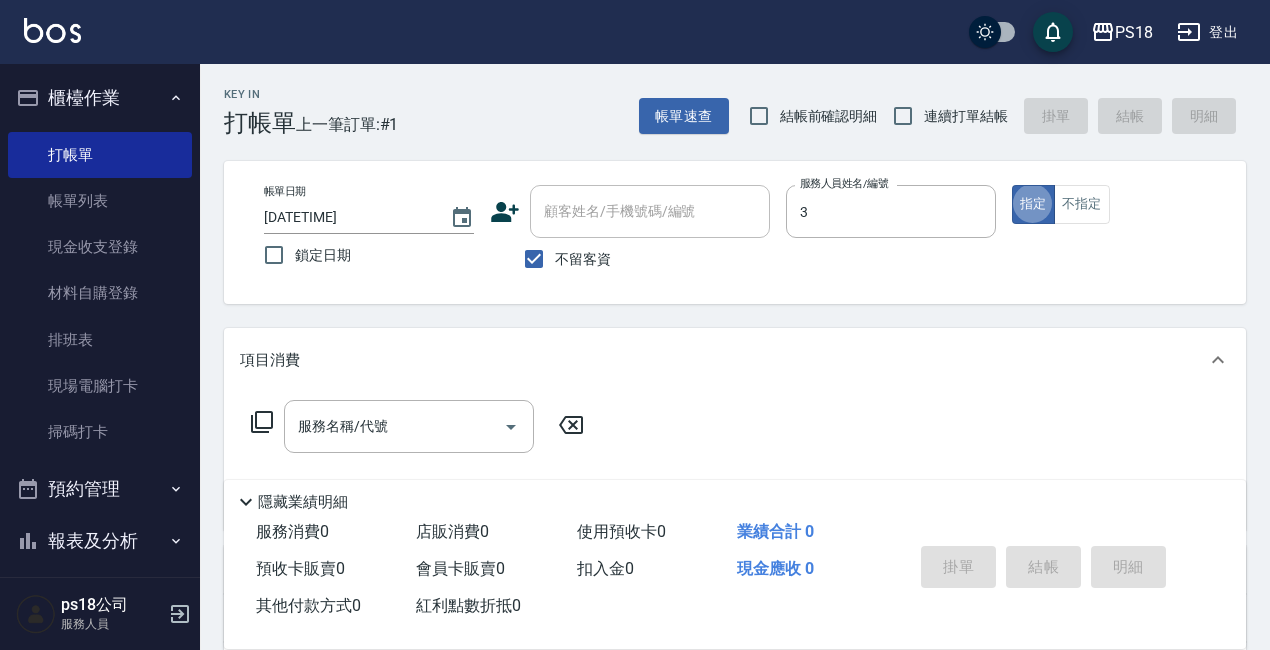 type on "Jolin-3" 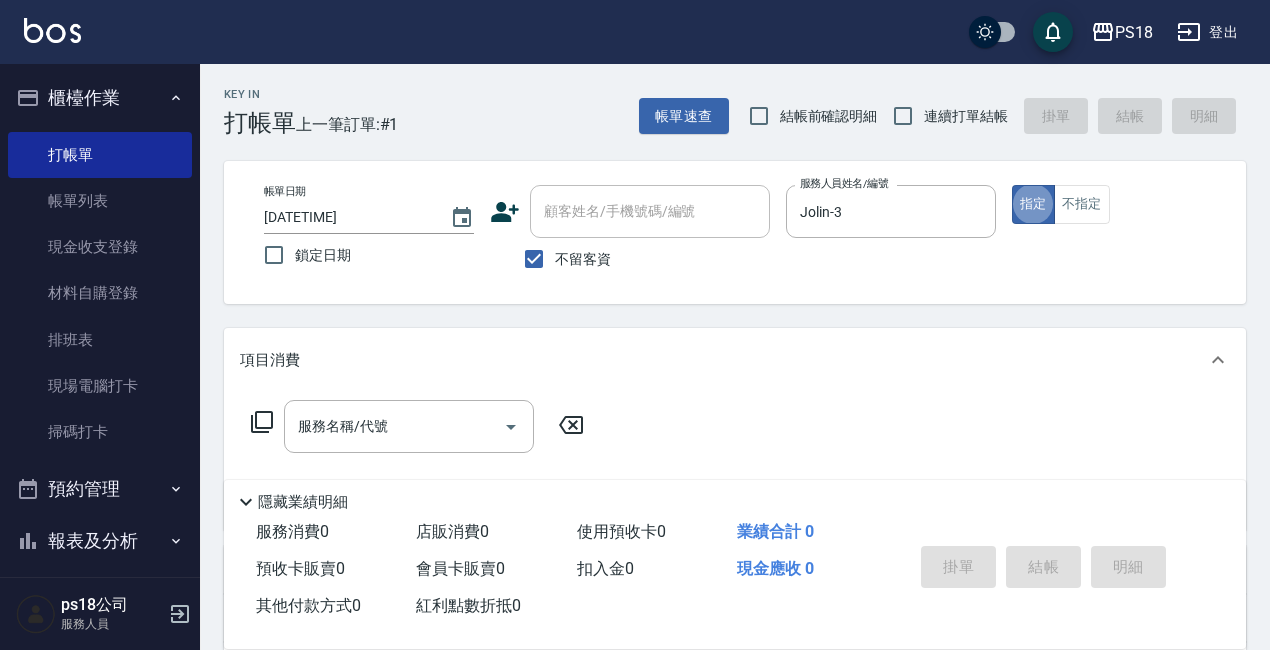 type on "true" 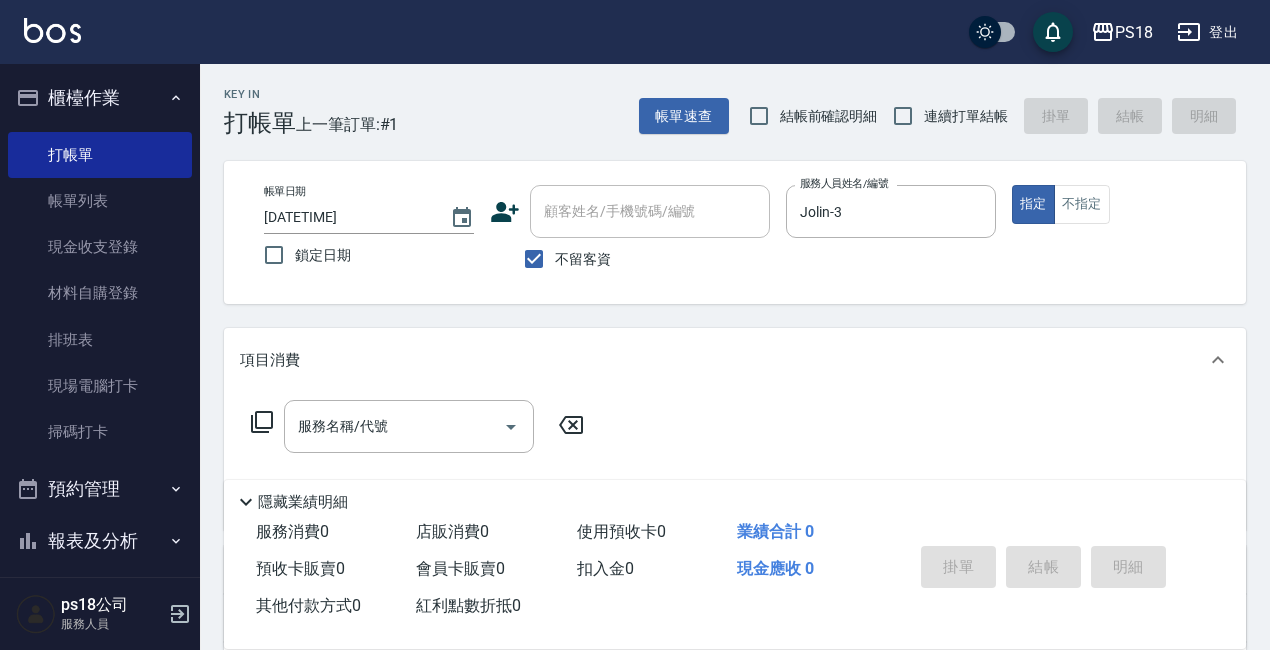 click 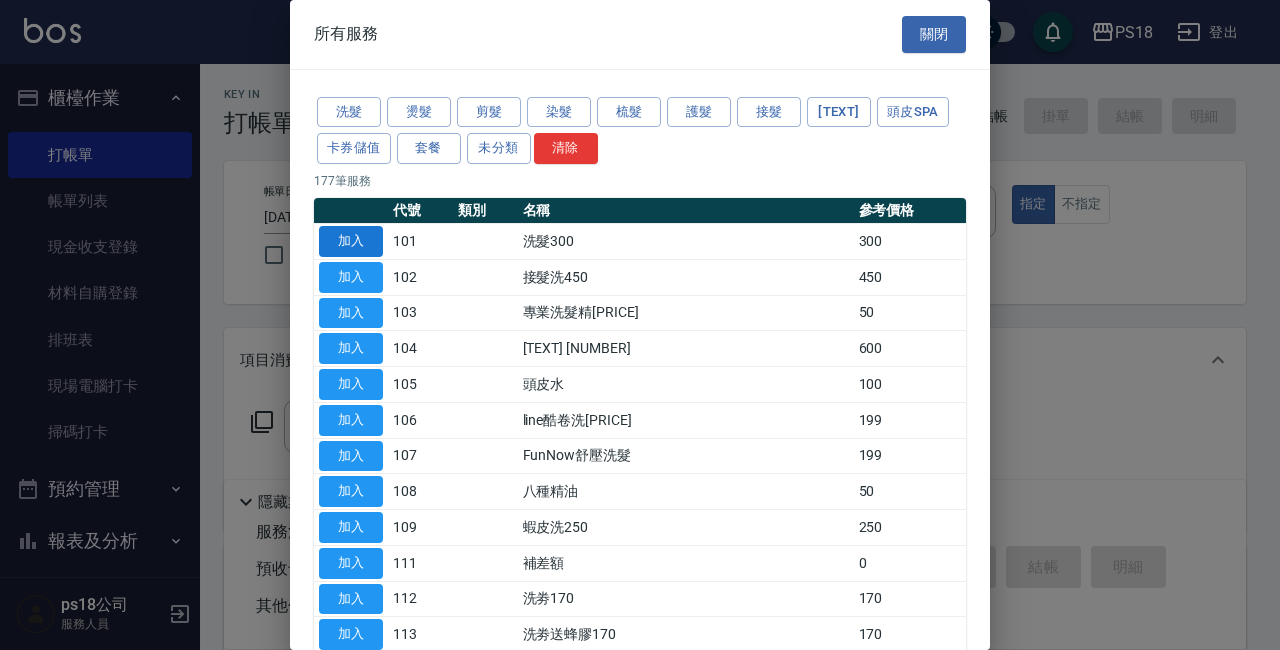 click on "加入" at bounding box center (351, 241) 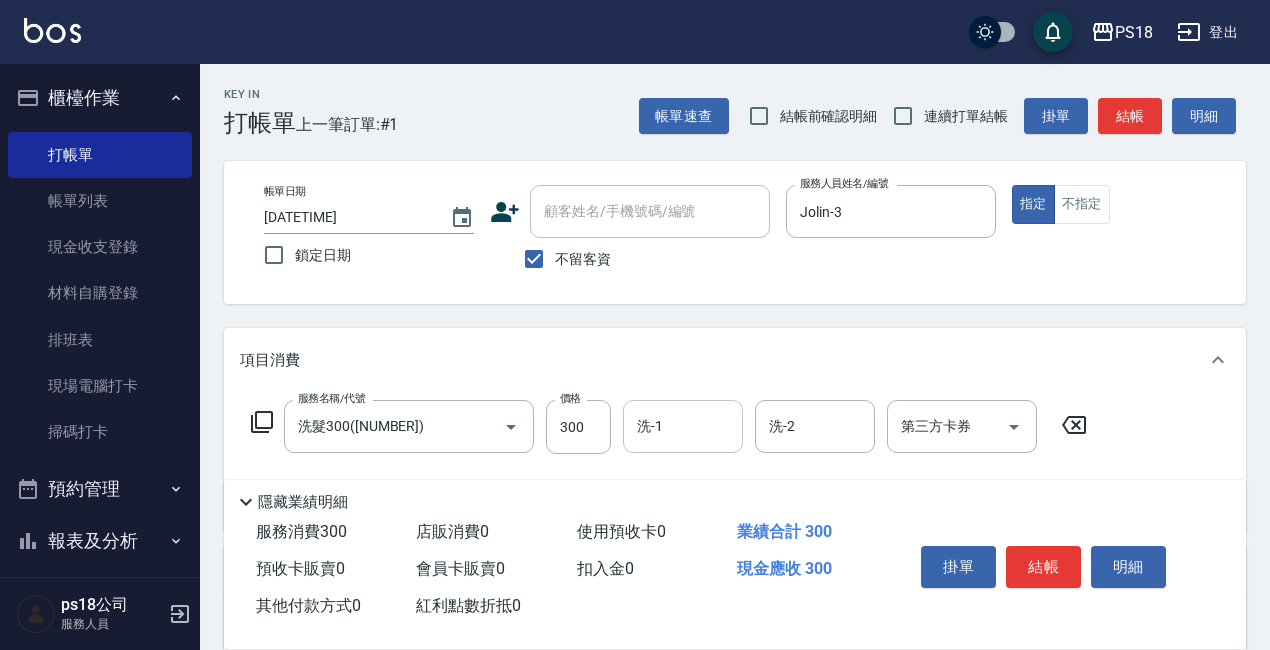 click on "洗-1" at bounding box center [683, 426] 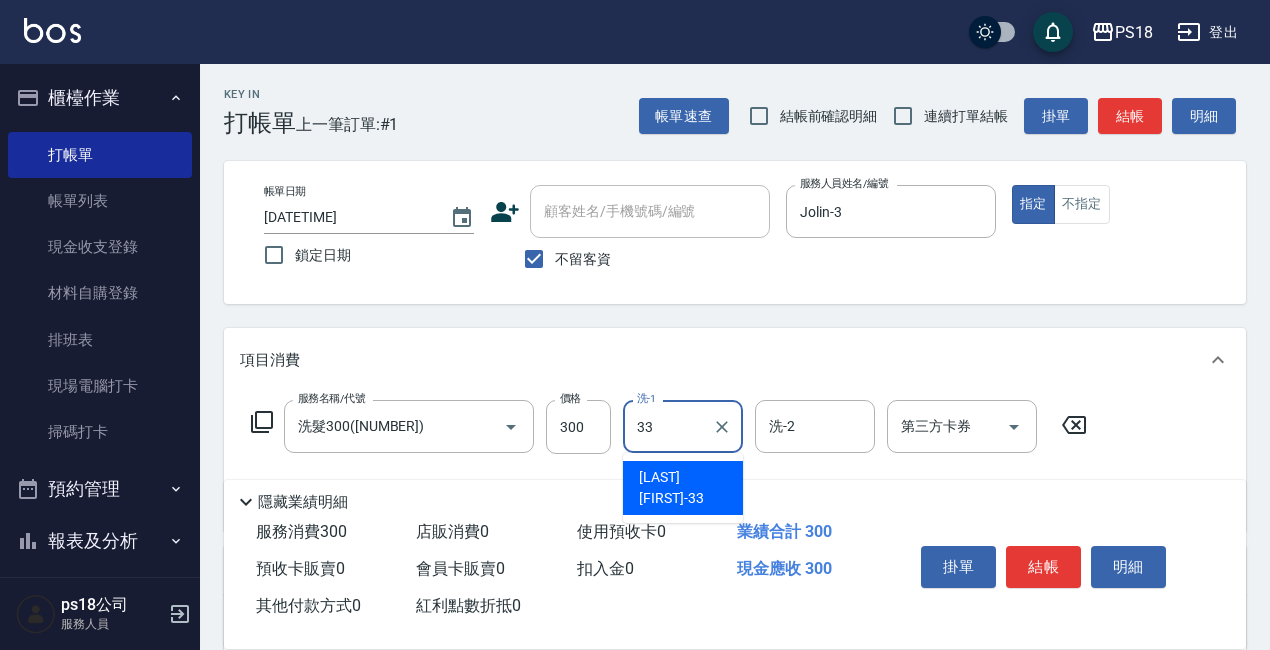 type on "[NAME] -33" 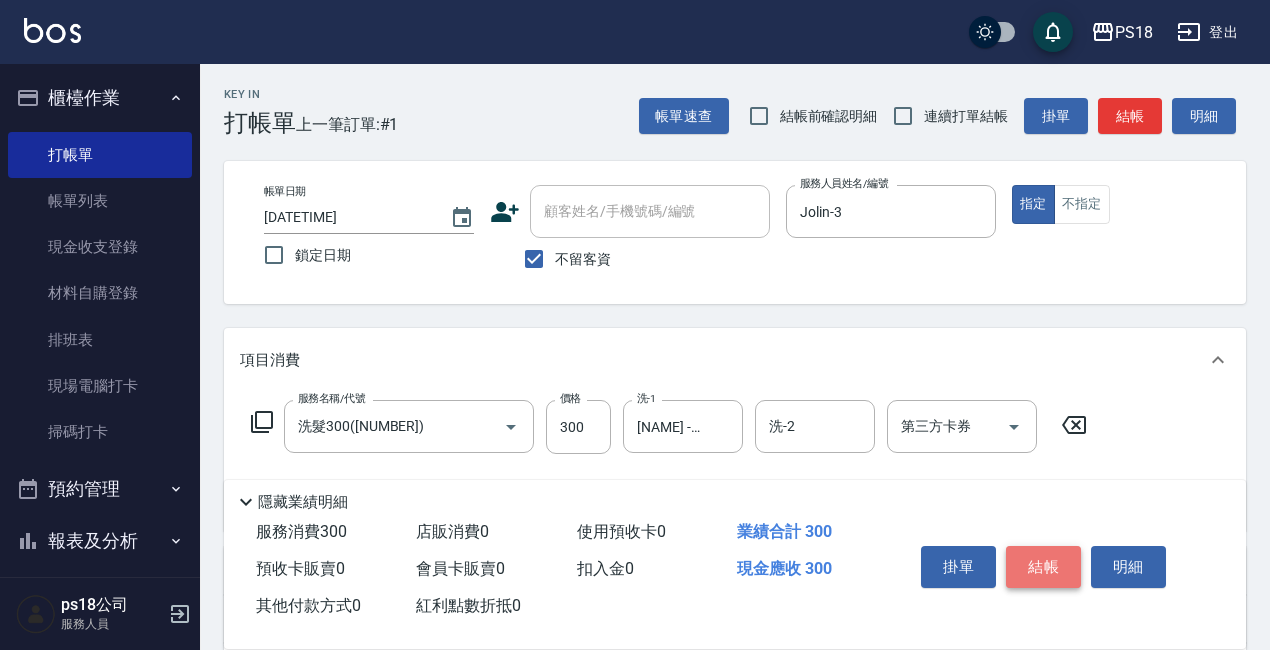 click on "結帳" at bounding box center (1043, 567) 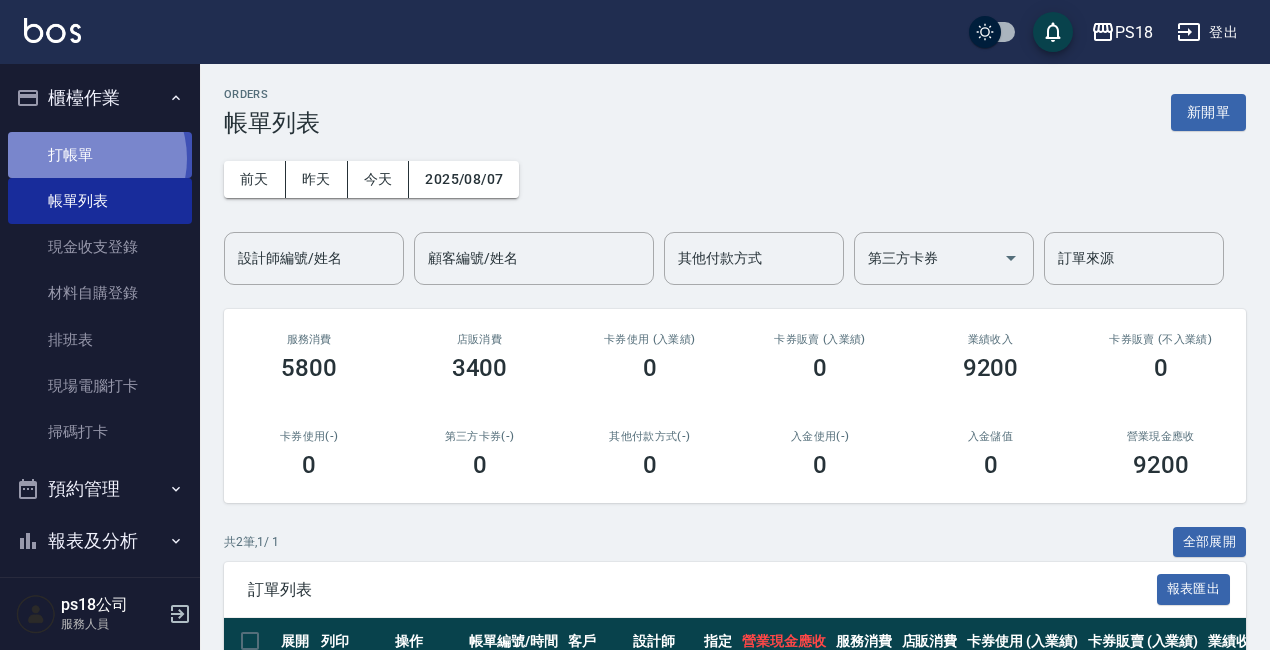 click on "打帳單" at bounding box center (100, 155) 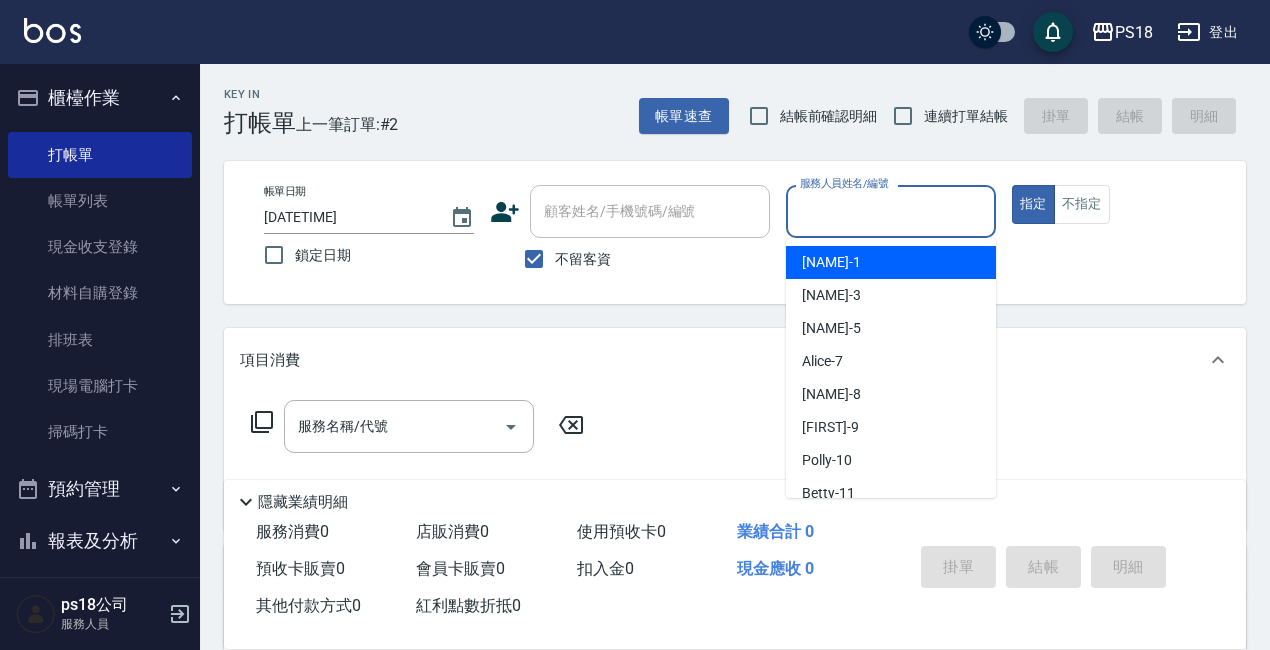 click on "服務人員姓名/編號" at bounding box center [891, 211] 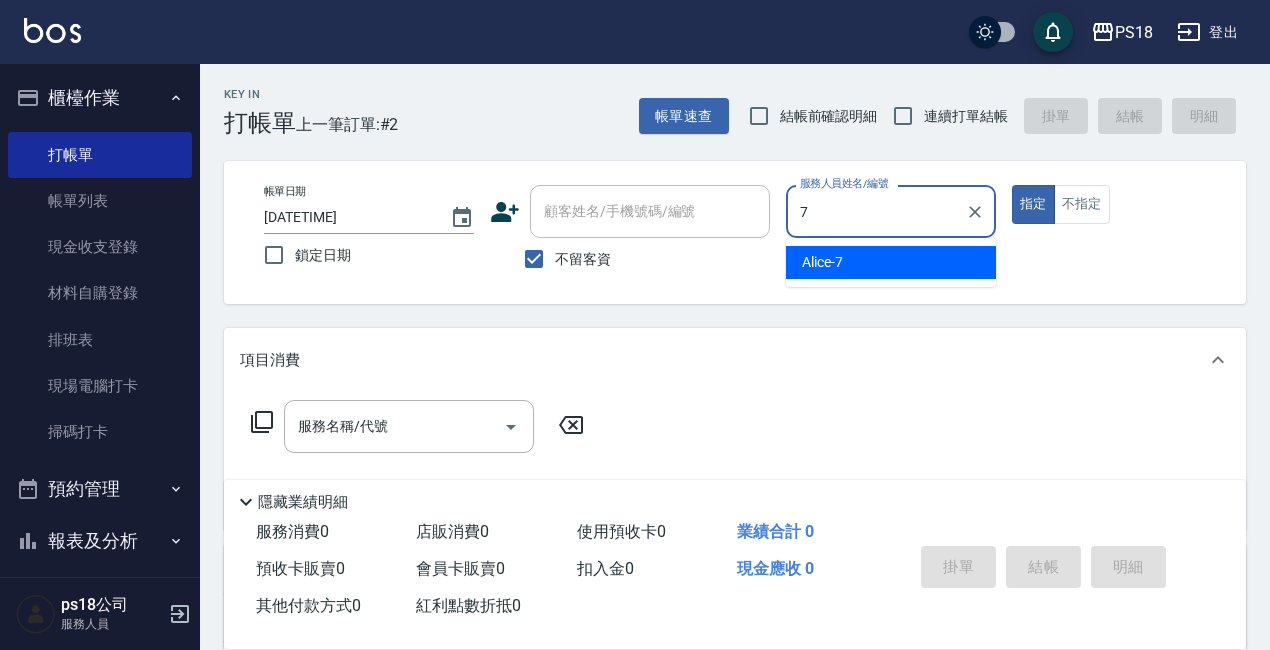 type on "Alice-7" 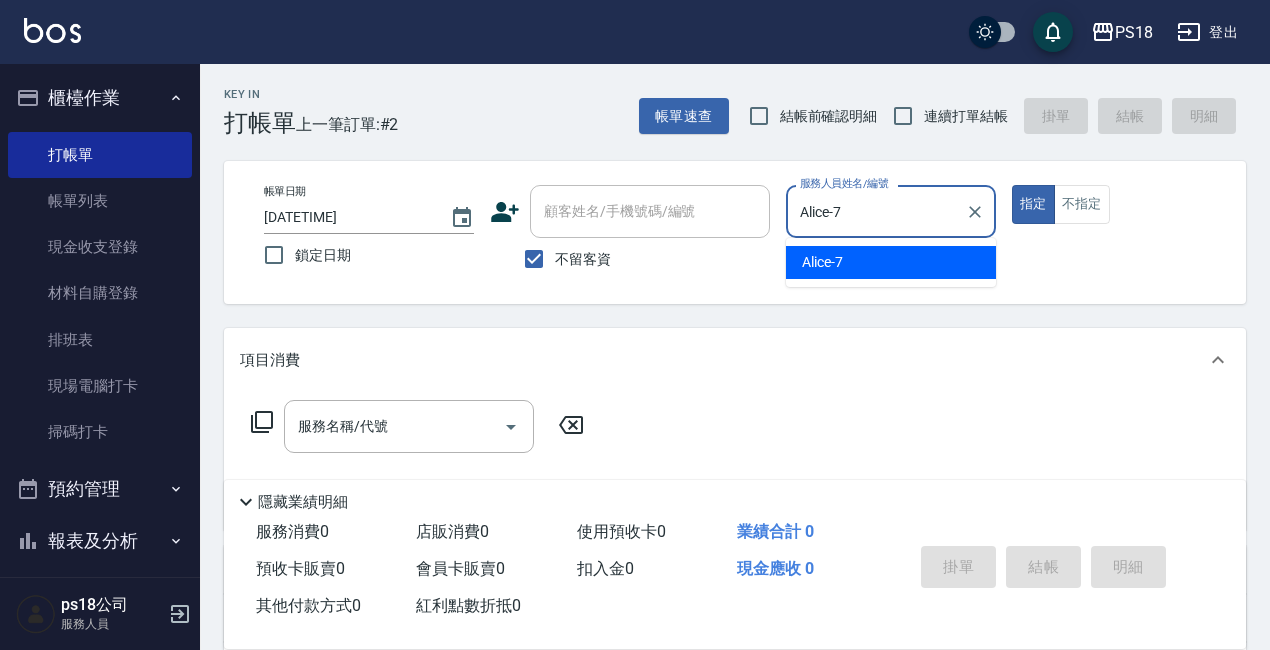 type on "true" 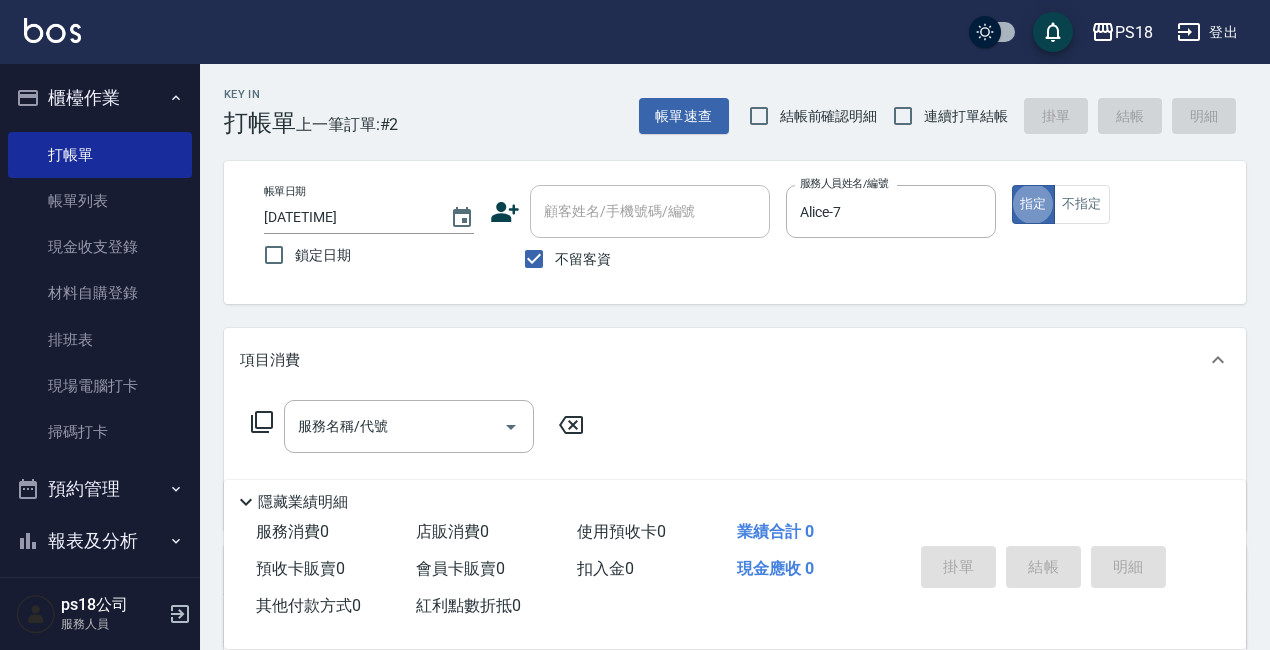 click 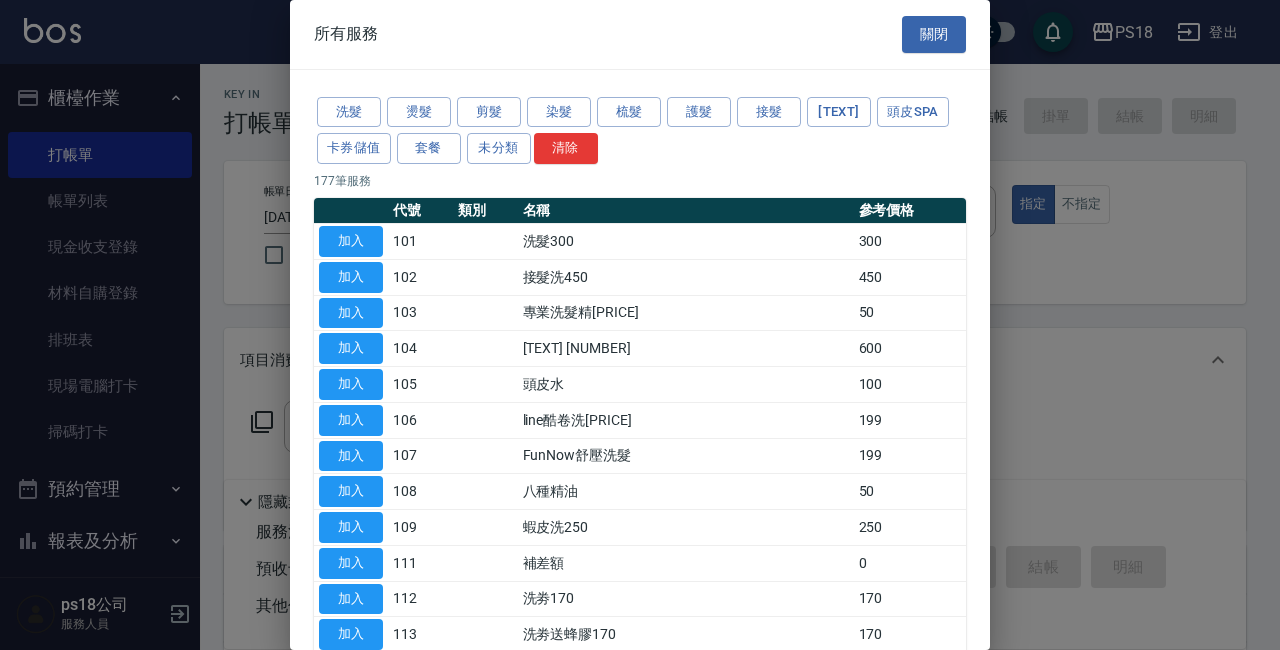 drag, startPoint x: 352, startPoint y: 237, endPoint x: 573, endPoint y: 290, distance: 227.26636 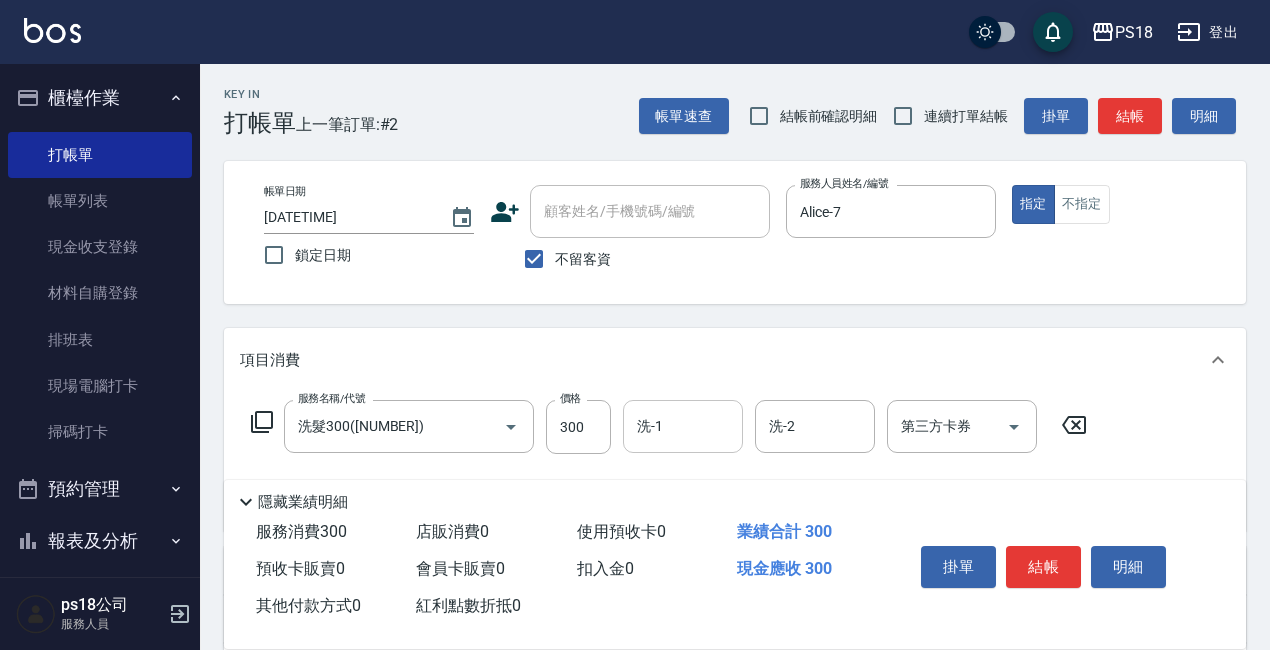 click on "洗-1" at bounding box center (683, 426) 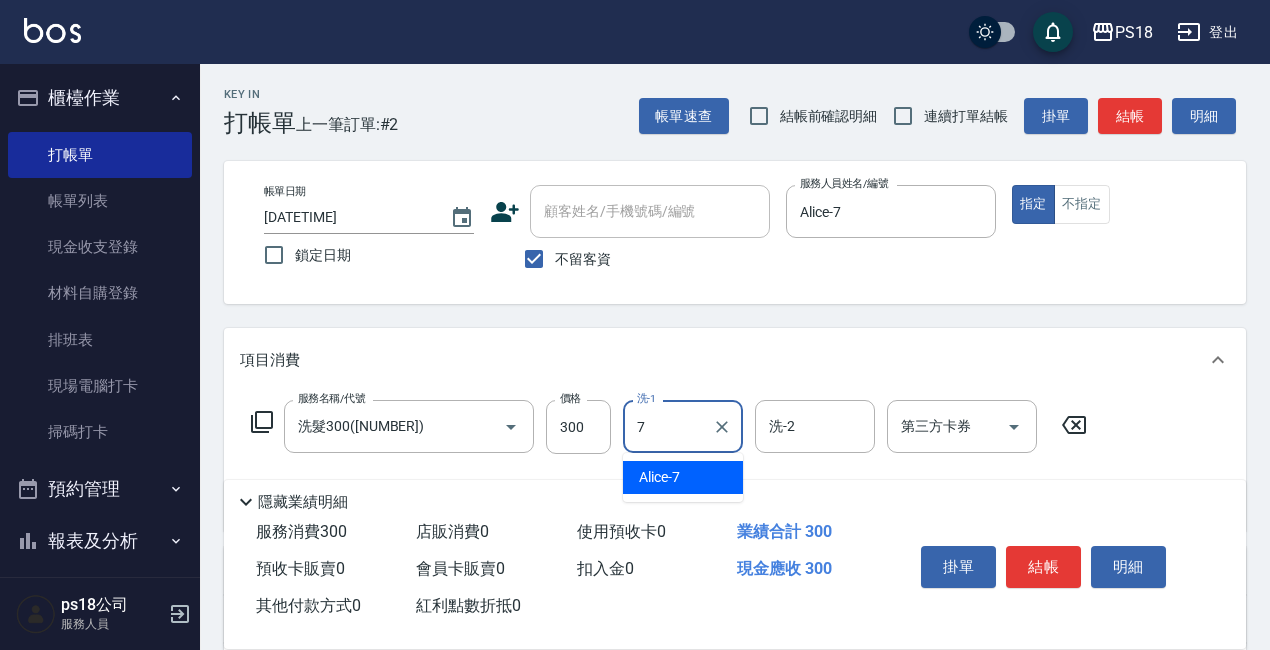 type on "Alice-7" 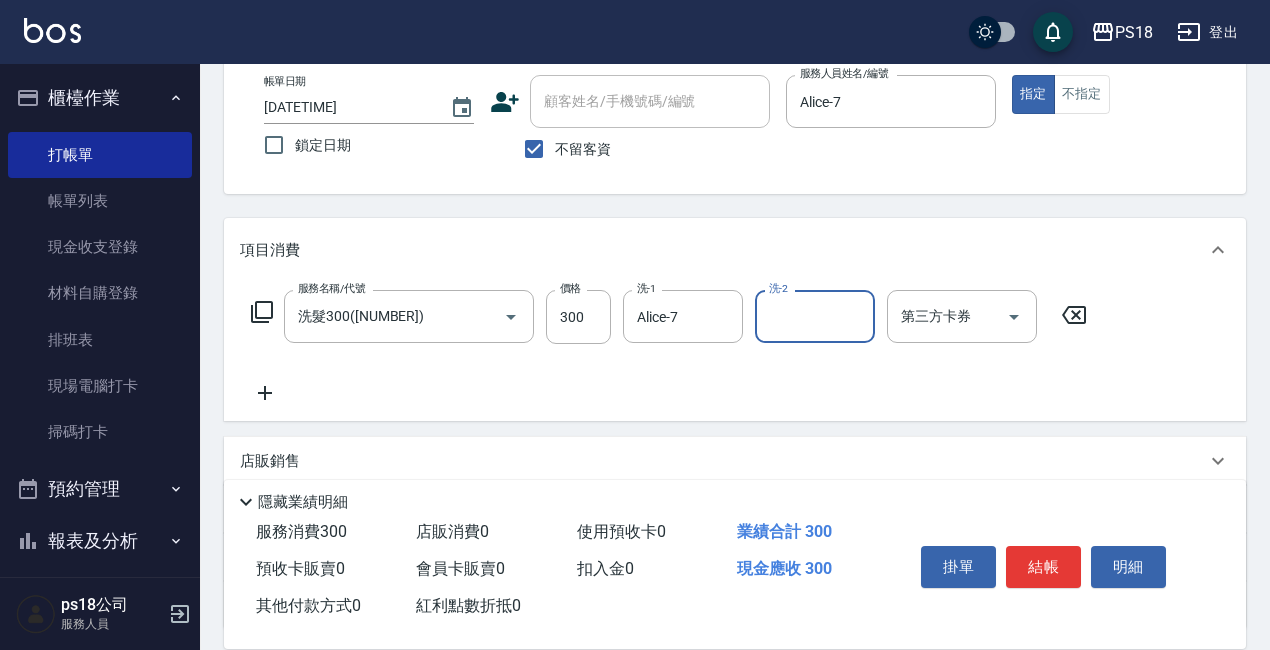 scroll, scrollTop: 281, scrollLeft: 0, axis: vertical 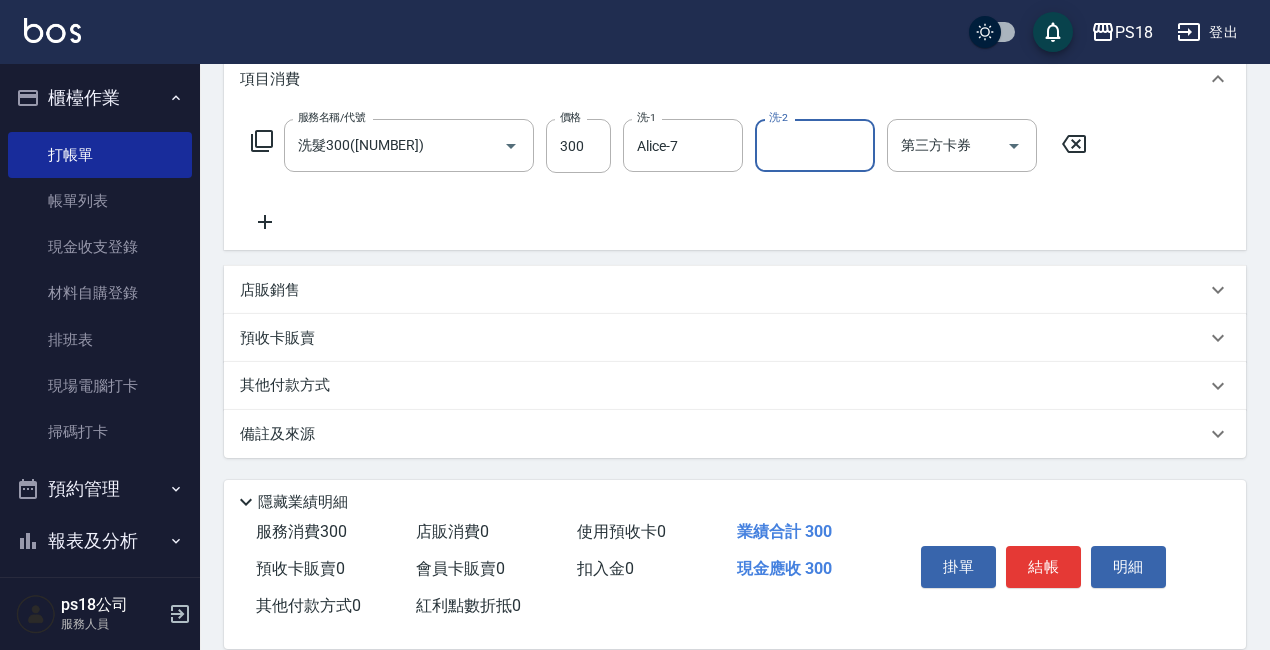 click on "店販銷售" at bounding box center [270, 290] 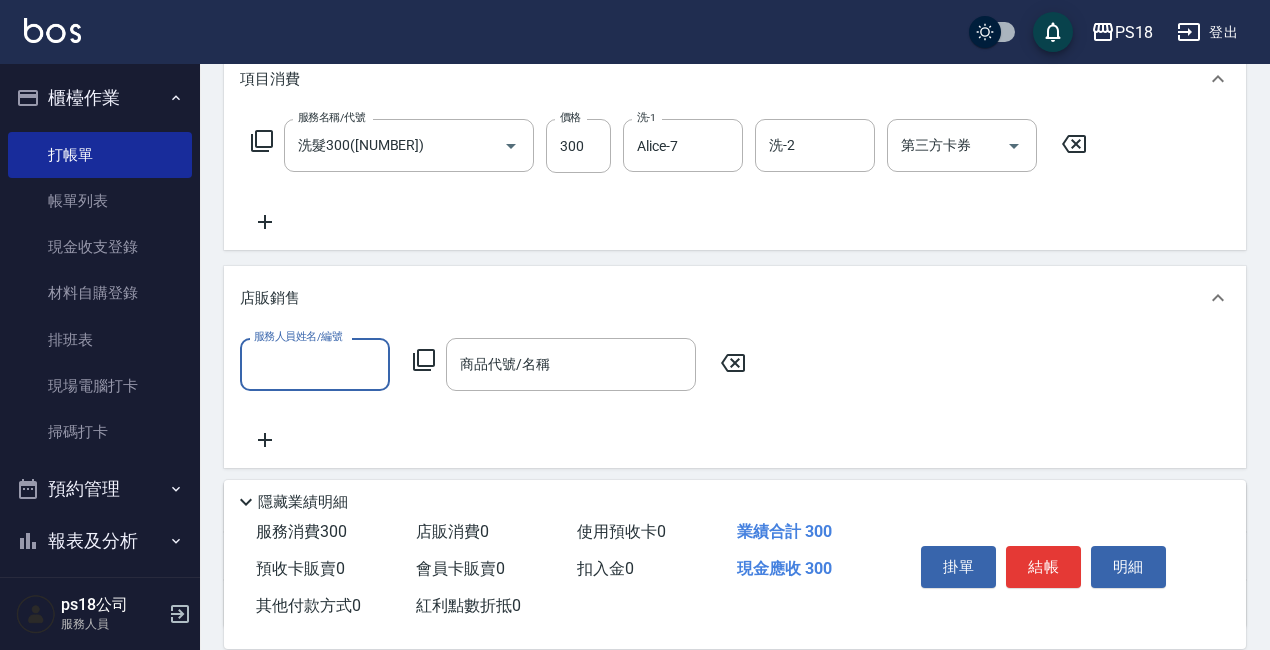 scroll, scrollTop: 0, scrollLeft: 0, axis: both 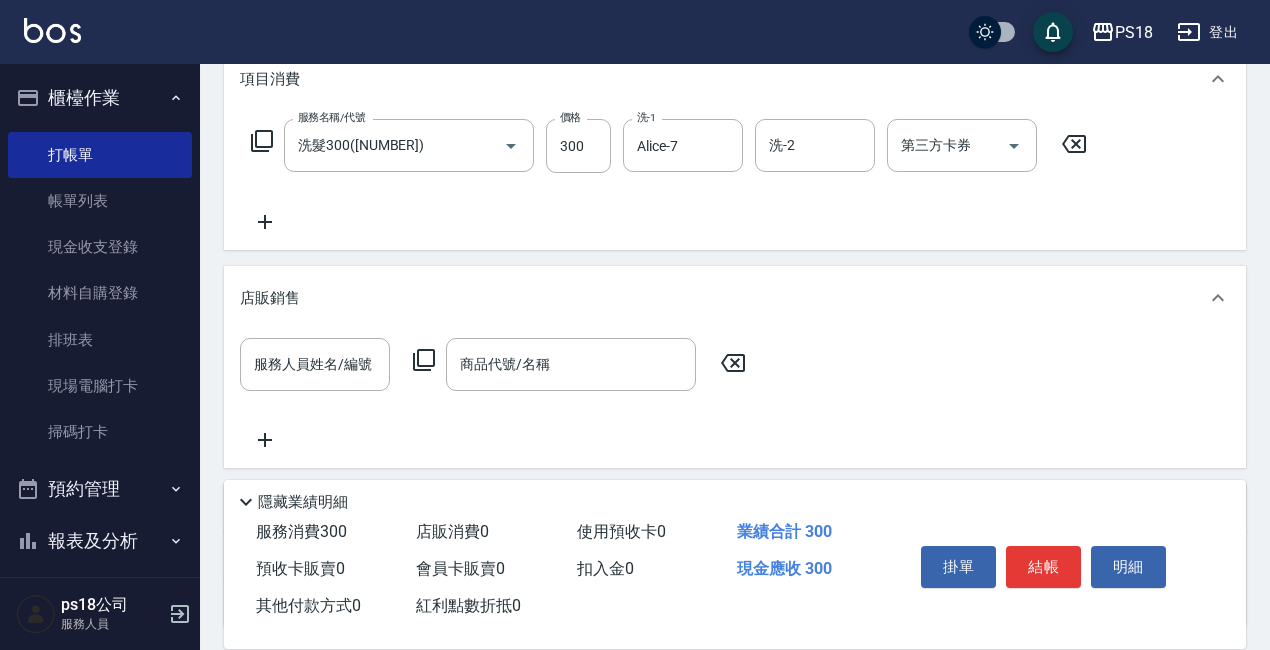 drag, startPoint x: 736, startPoint y: 360, endPoint x: 422, endPoint y: 258, distance: 330.1515 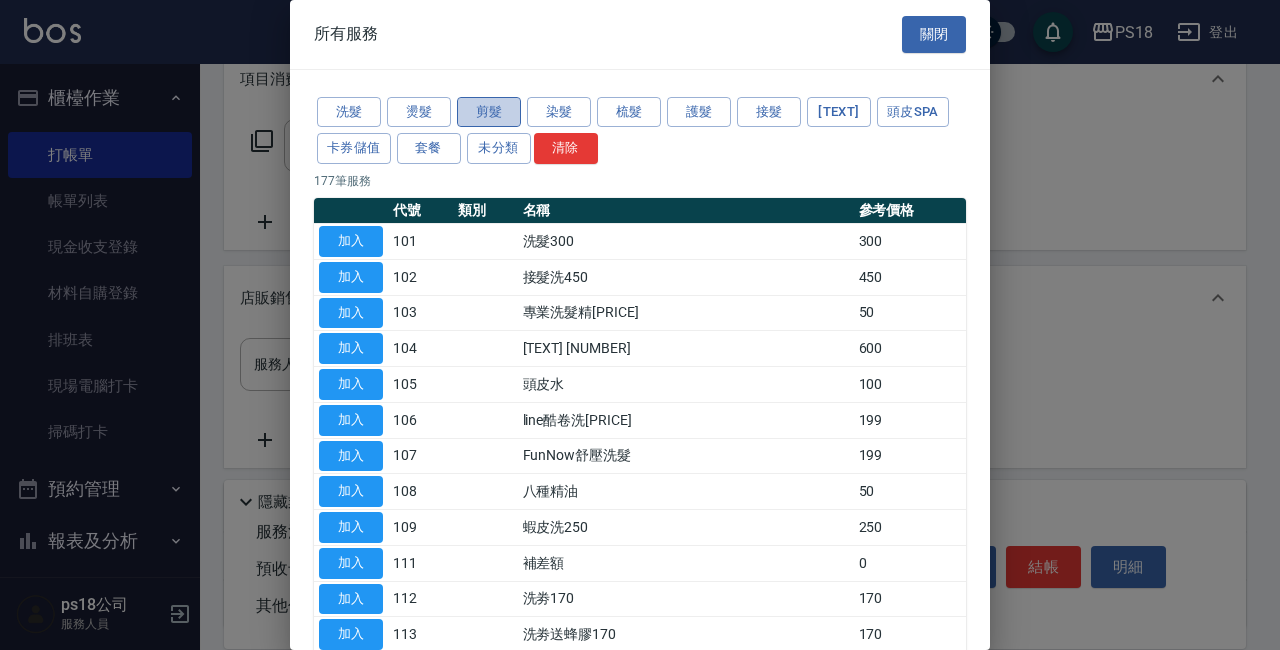 click on "剪髮" at bounding box center [489, 112] 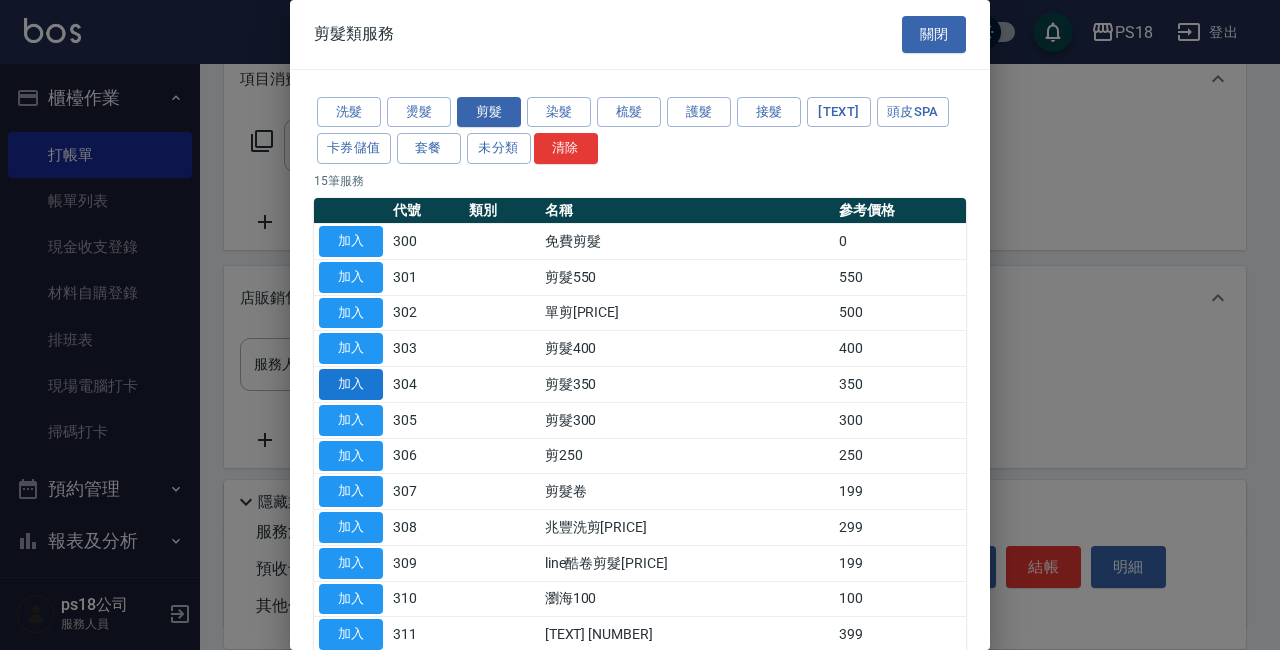 click on "加入" at bounding box center [351, 384] 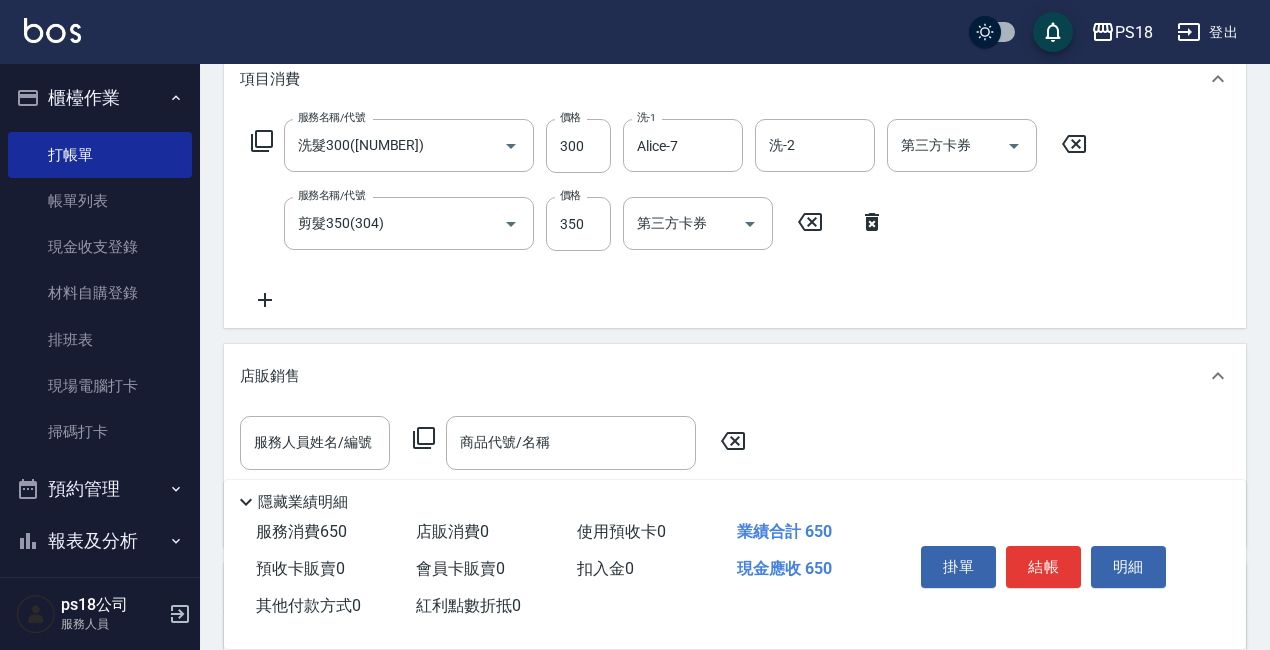 click 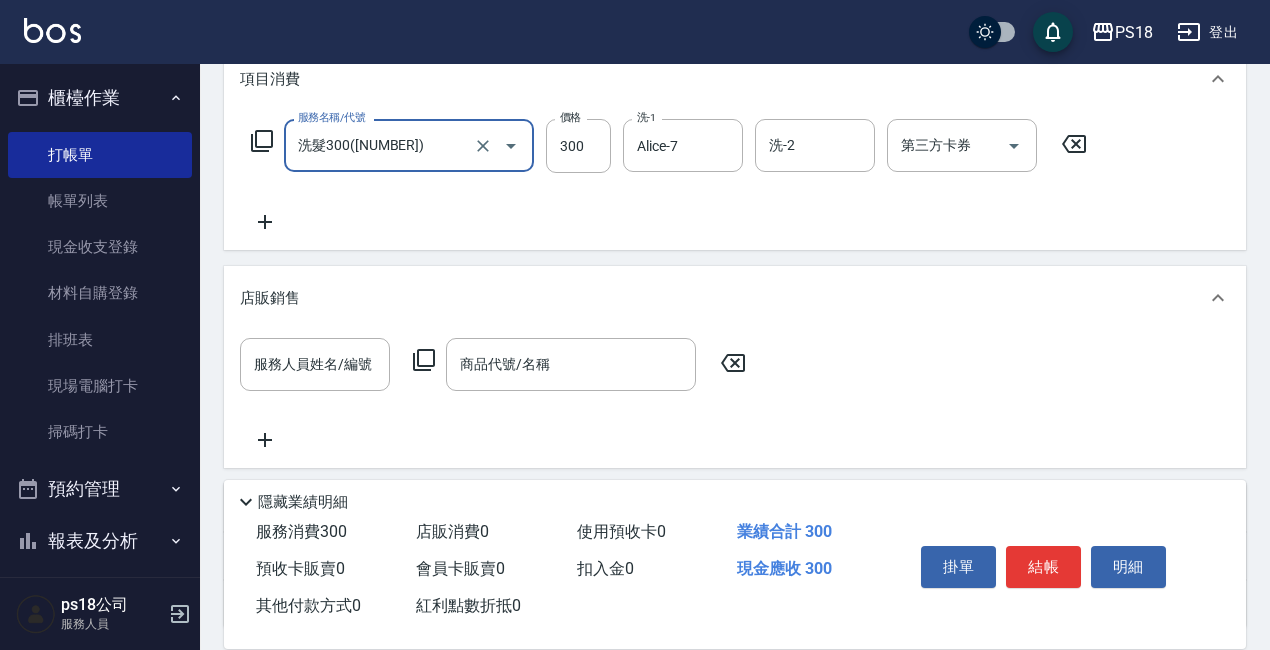 click 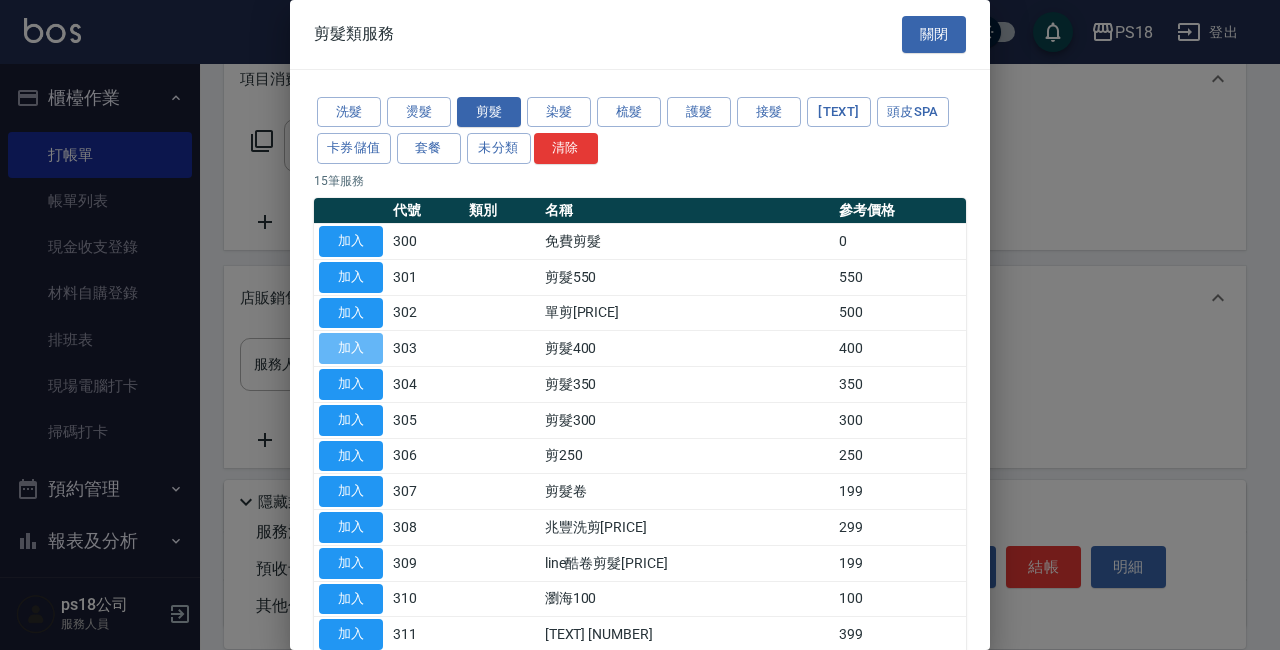 drag, startPoint x: 335, startPoint y: 350, endPoint x: 390, endPoint y: 336, distance: 56.753853 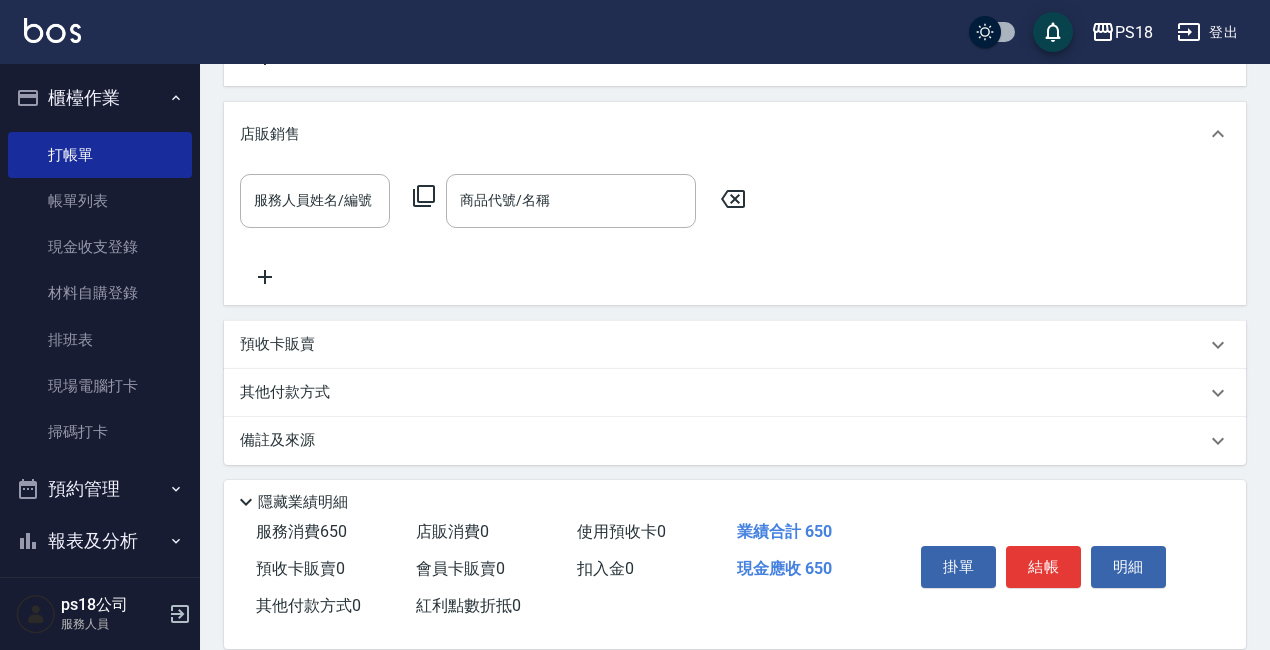scroll, scrollTop: 530, scrollLeft: 0, axis: vertical 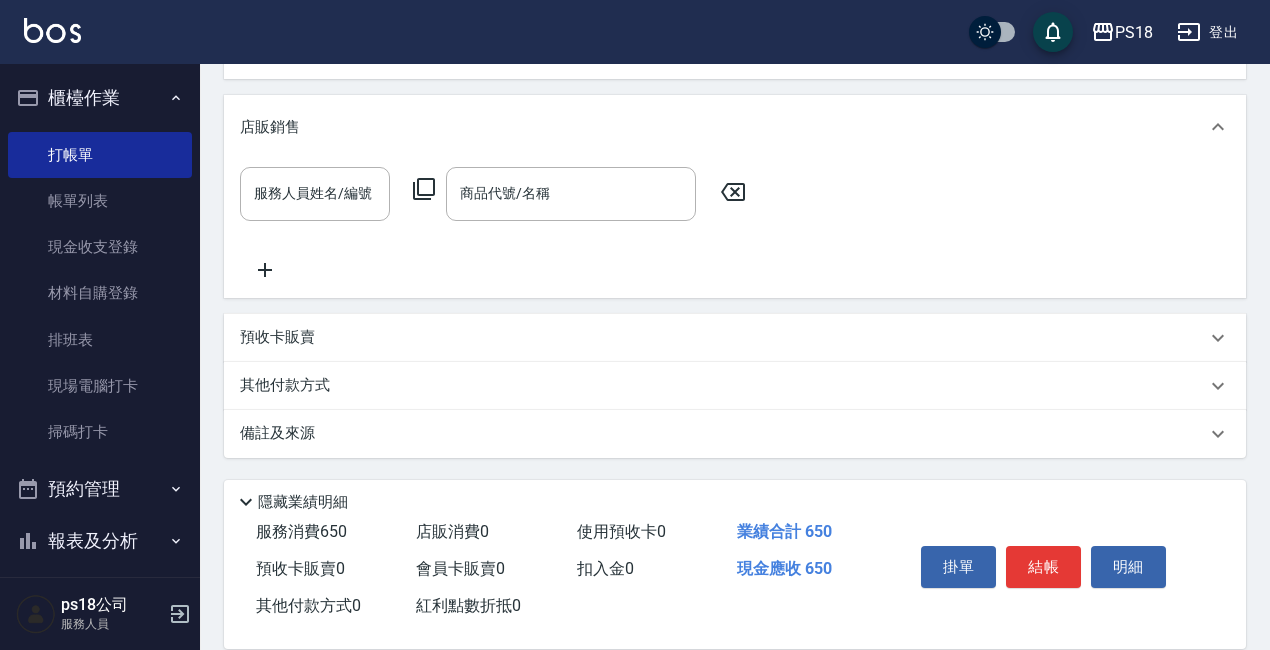 type on "350" 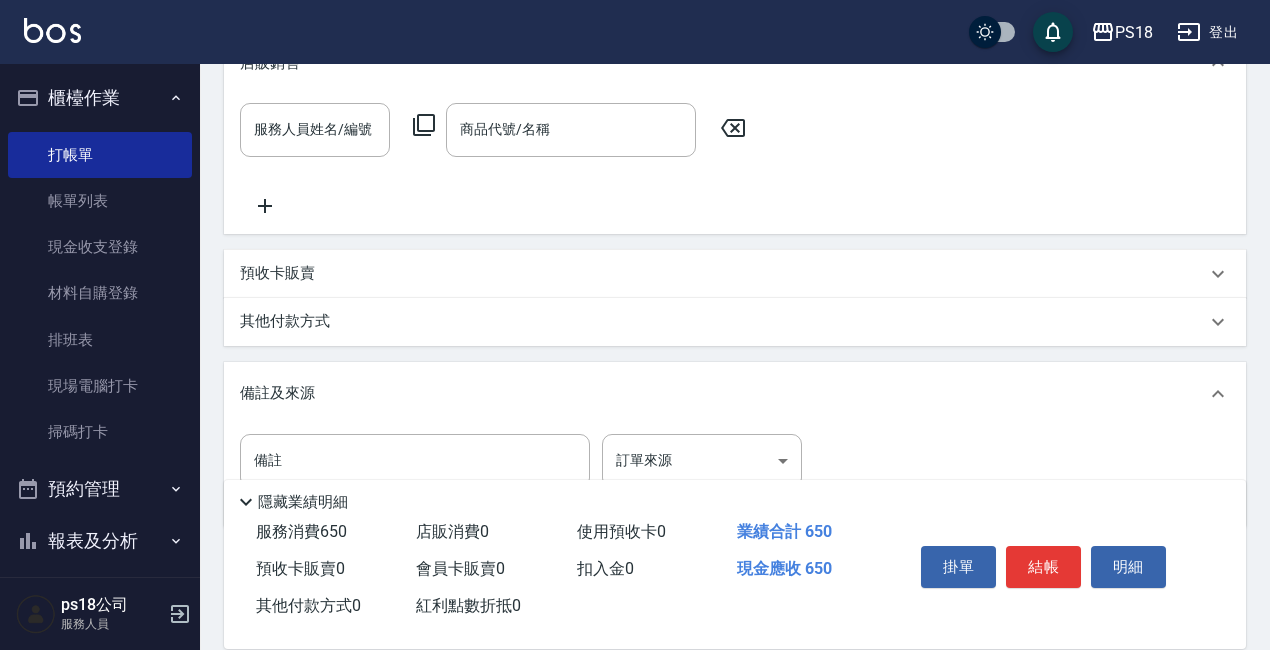 scroll, scrollTop: 664, scrollLeft: 0, axis: vertical 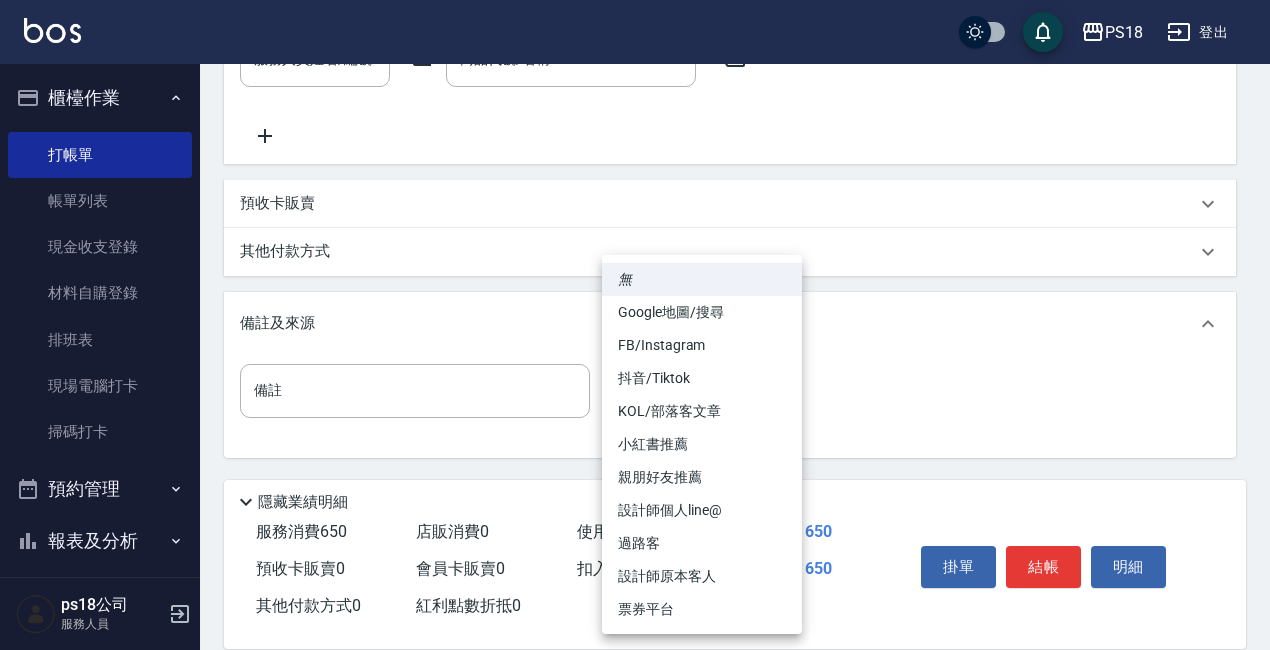 click on "PS18 登出 櫃檯作業 打帳單 帳單列表 現金收支登錄 材料自購登錄 排班表 現場電腦打卡 掃碼打卡 預約管理 預約管理 單日預約紀錄 單週預約紀錄 報表及分析 報表目錄 消費分析儀表板 店家日報表 互助日報表 互助點數明細 設計師日報表 店販抽成明細 客戶管理 客戶列表 員工及薪資 員工列表 全店打卡記錄 商品管理 商品列表 ps18公司 服務人員 Key In 打帳單 上一筆訂單:#2 帳單速查 結帳前確認明細 連續打單結帳 掛單 結帳 明細 帳單日期 2025/08/07 21:40 鎖定日期 顧客姓名/手機號碼/編號 顧客姓名/手機號碼/編號 不留客資 服務人員姓名/編號 Alice-7 服務人員姓名/編號 指定 不指定 項目消費 服務名稱/代號 洗髮300(101) 服務名稱/代號 價格 300 價格 洗-1 Alice-7 洗-1 洗-2 洗-2 第三方卡券 第三方卡券 服務名稱/代號 剪髮400(303) 服務名稱/代號 價格 350 價格 第三方卡券 第三方卡券" at bounding box center [635, -7] 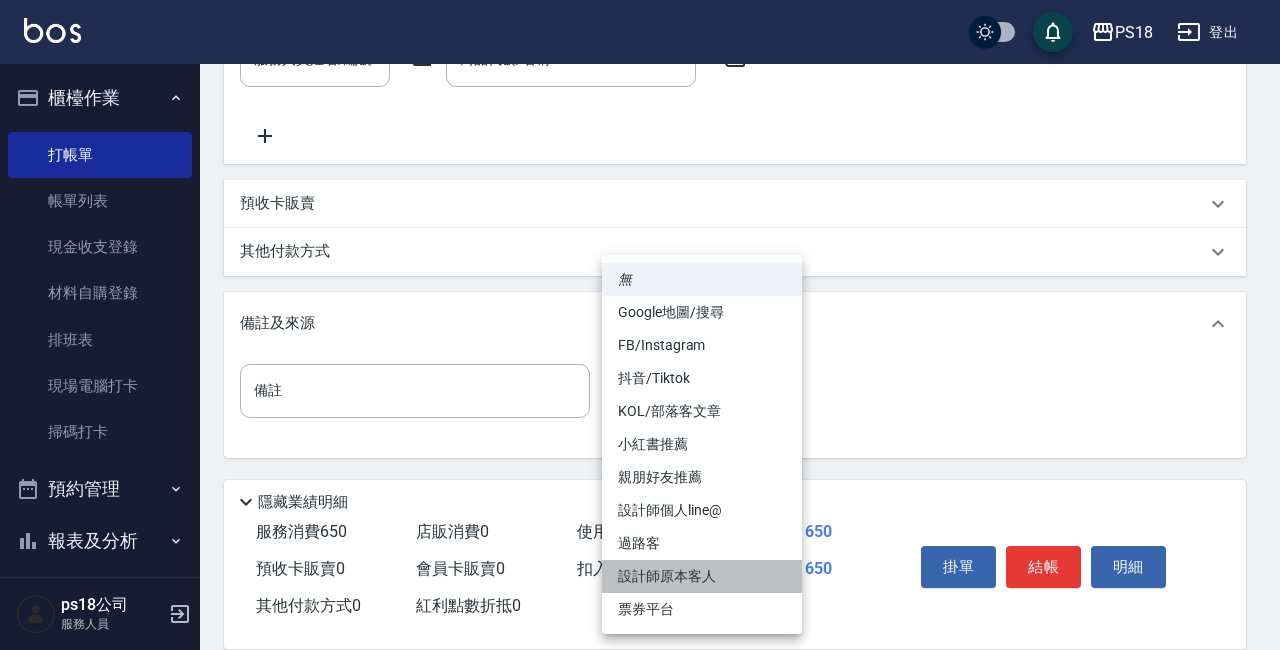 click on "設計師原本客人" at bounding box center (702, 576) 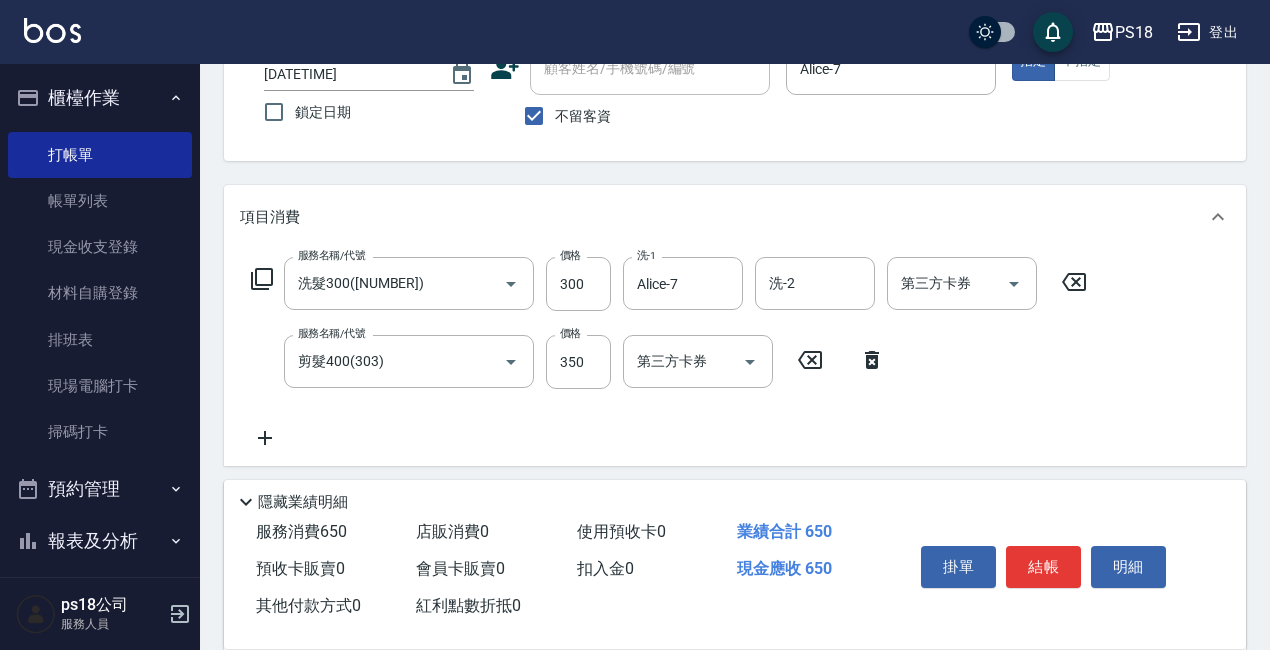 scroll, scrollTop: 0, scrollLeft: 0, axis: both 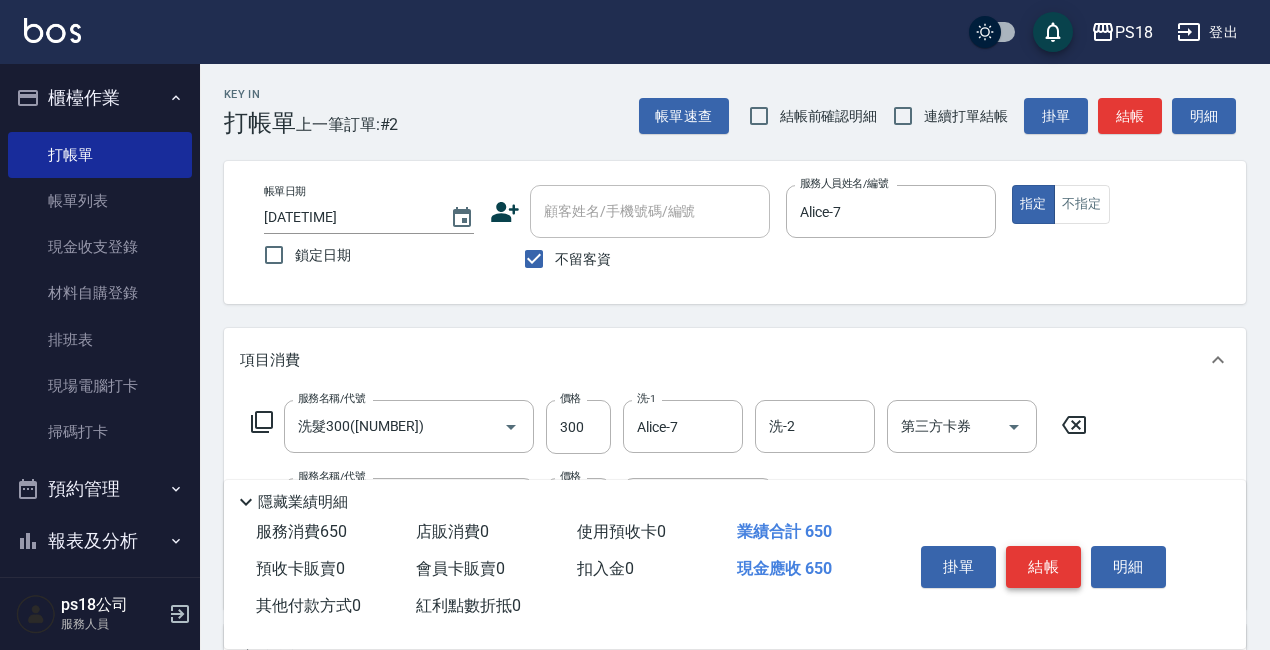 click on "結帳" at bounding box center (1043, 567) 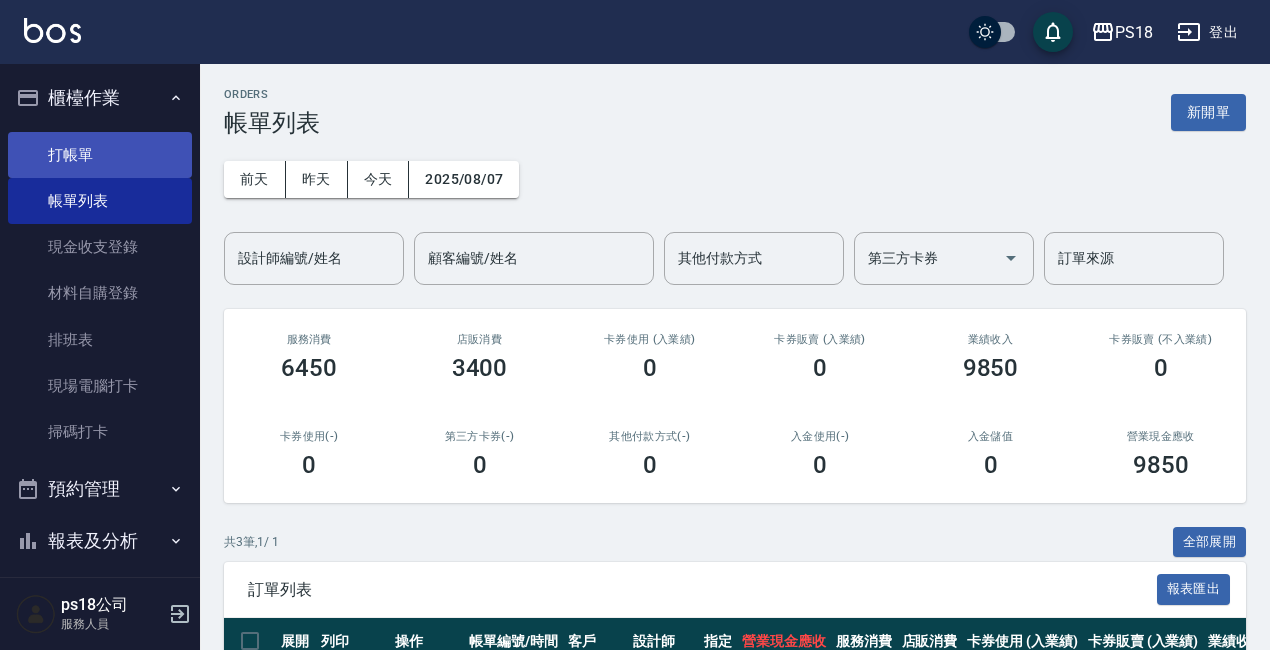 click on "打帳單" at bounding box center [100, 155] 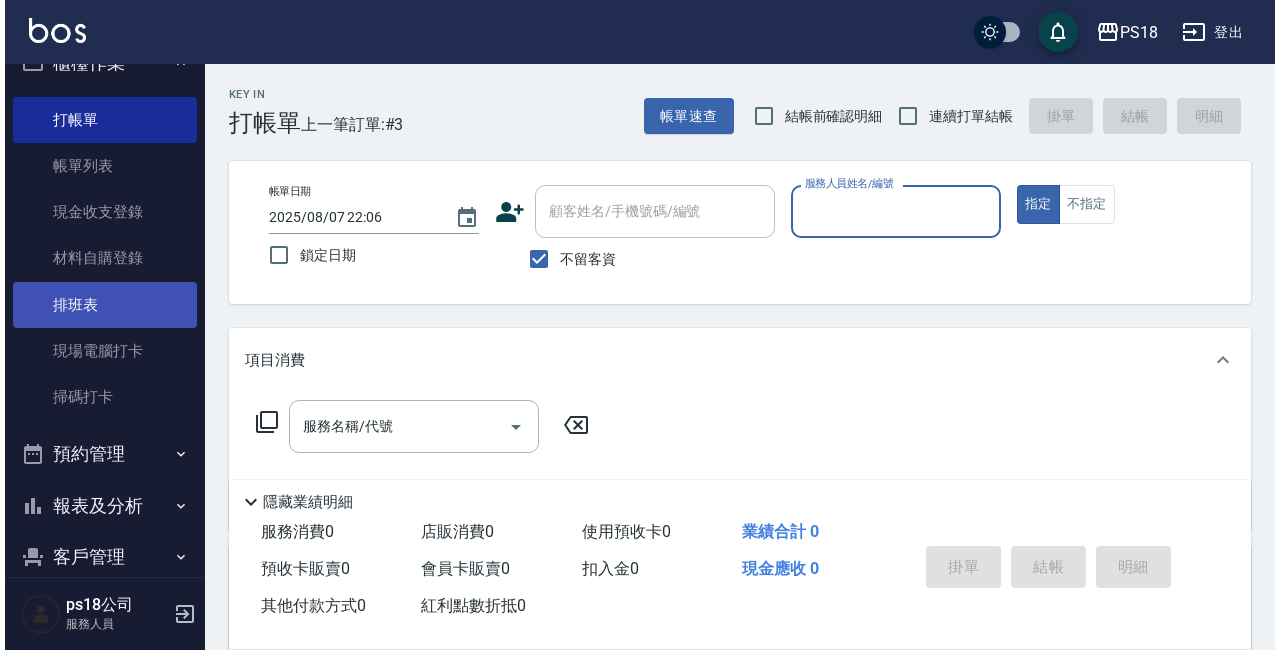 scroll, scrollTop: 0, scrollLeft: 0, axis: both 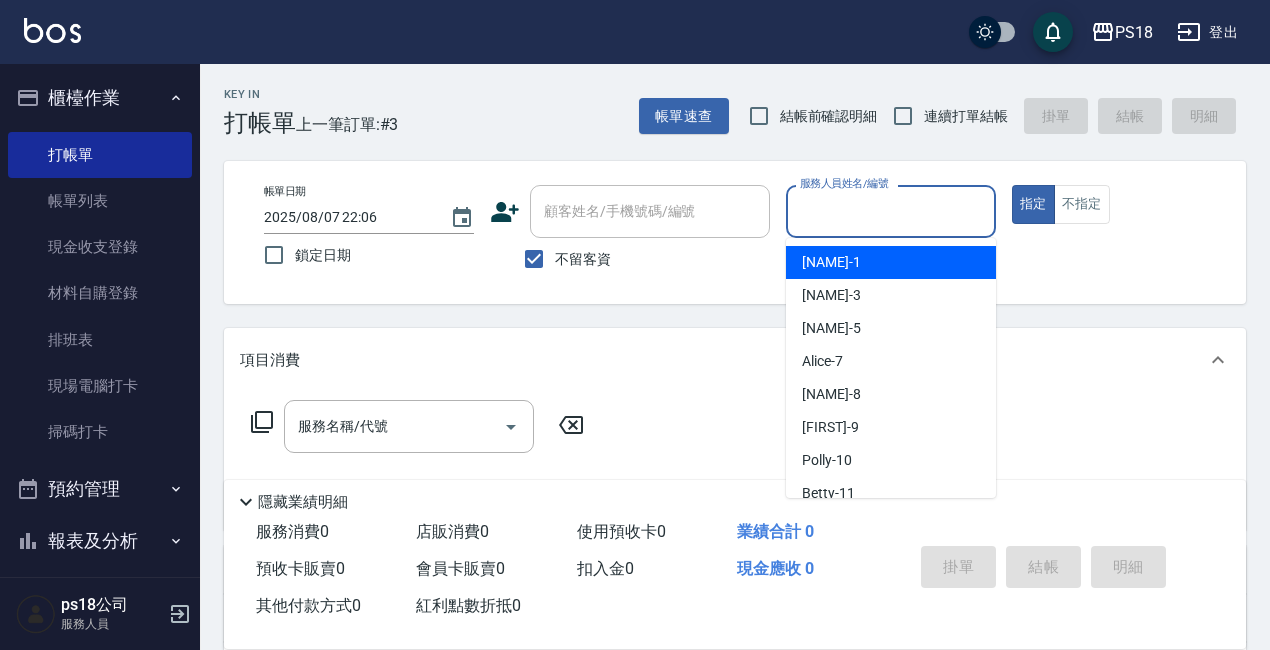 click on "服務人員姓名/編號" at bounding box center [891, 211] 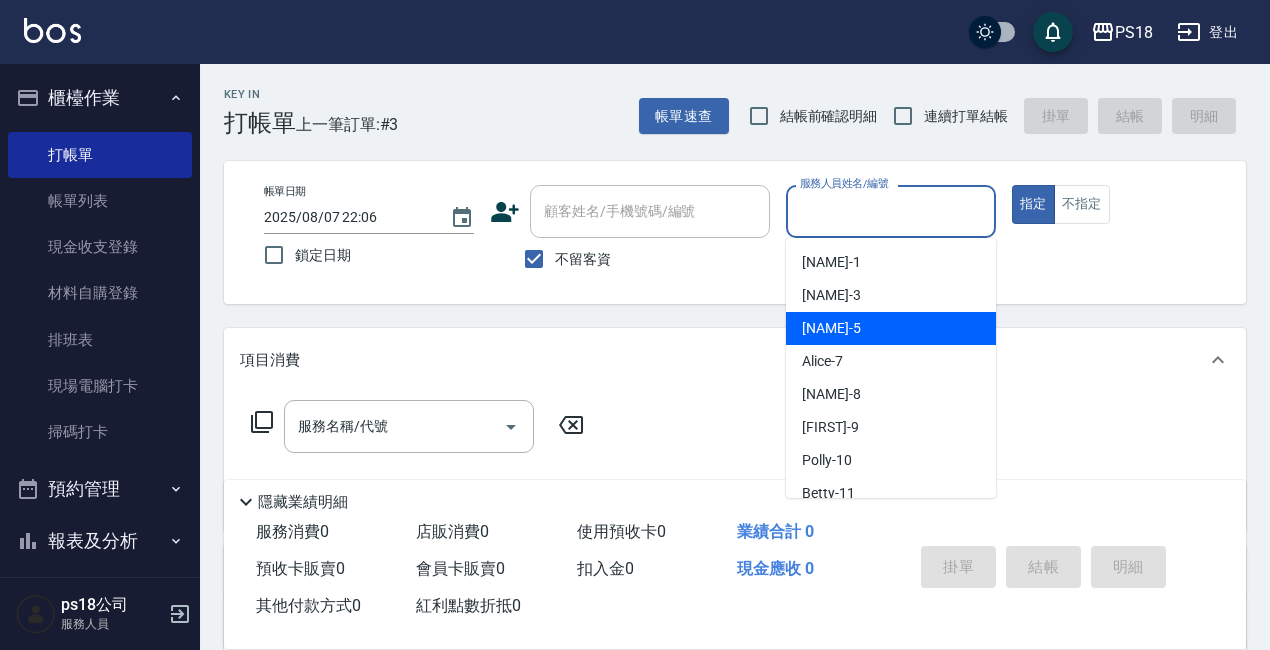 click on "[NAME] -5" at bounding box center [831, 328] 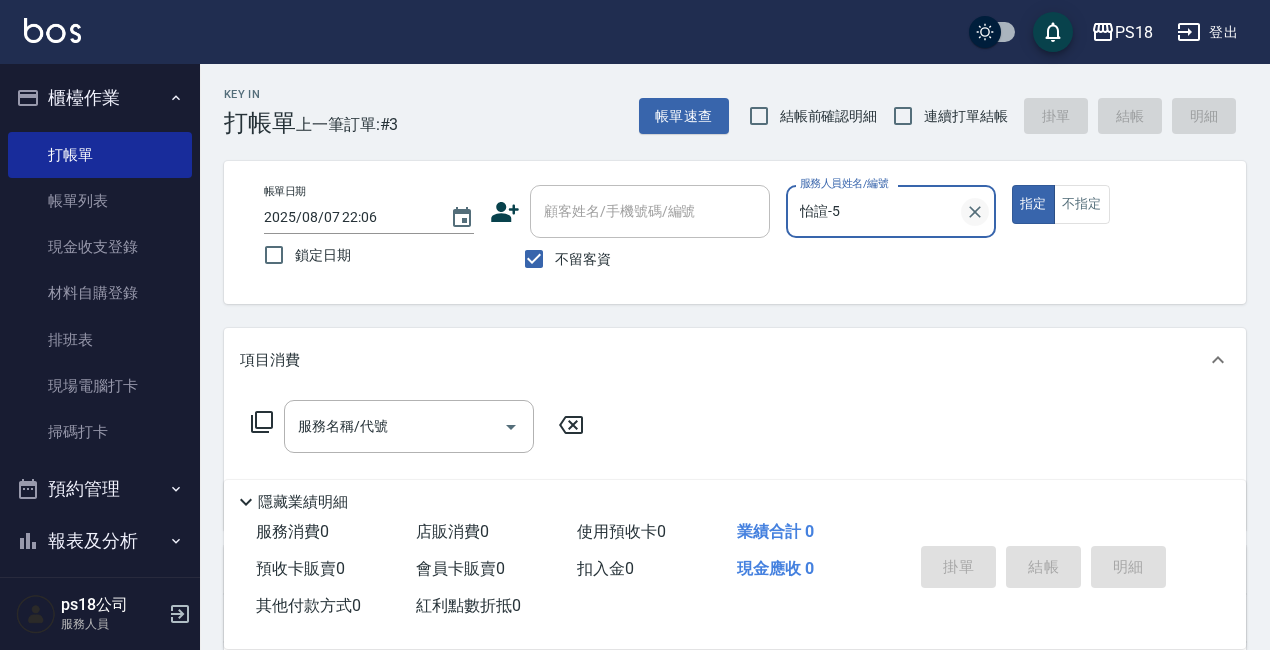 click 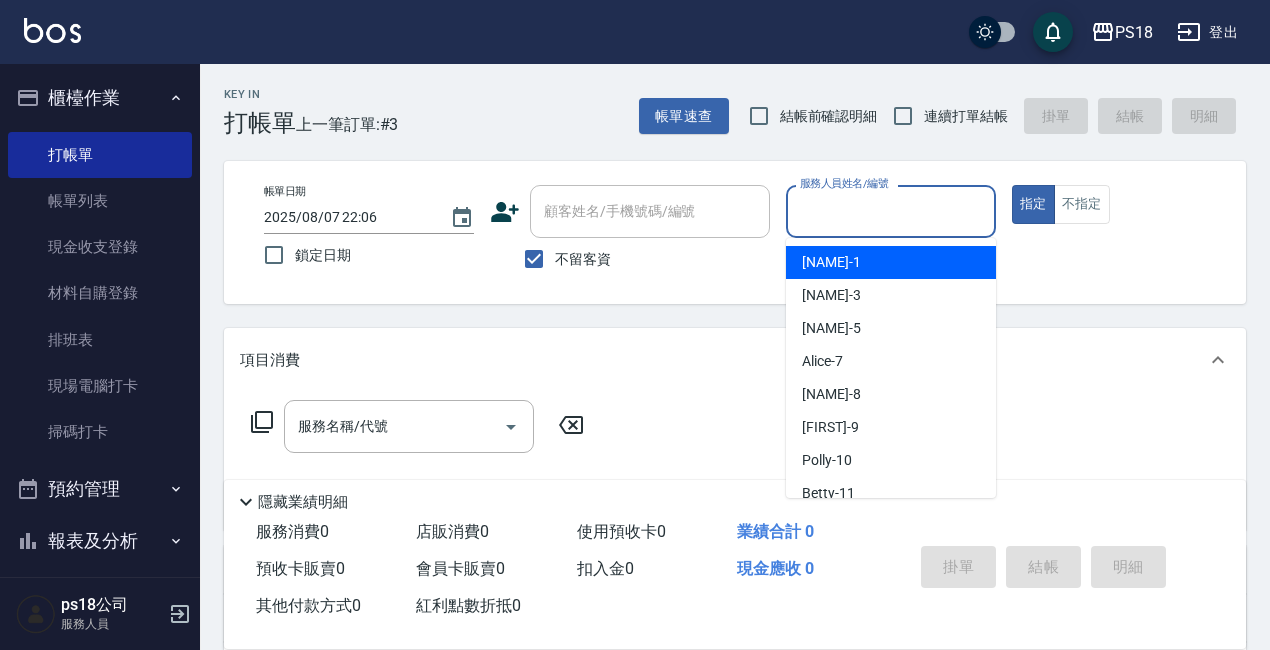 click on "服務人員姓名/編號" at bounding box center [891, 211] 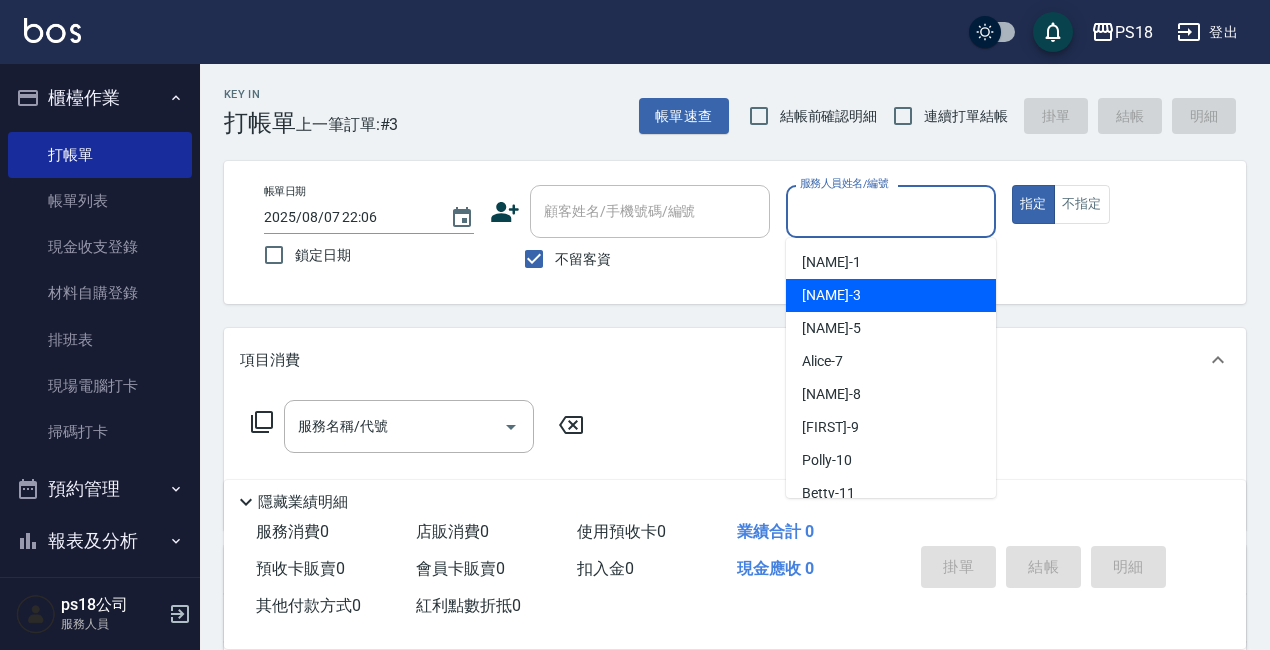 click on "[NAME] -3" at bounding box center (831, 295) 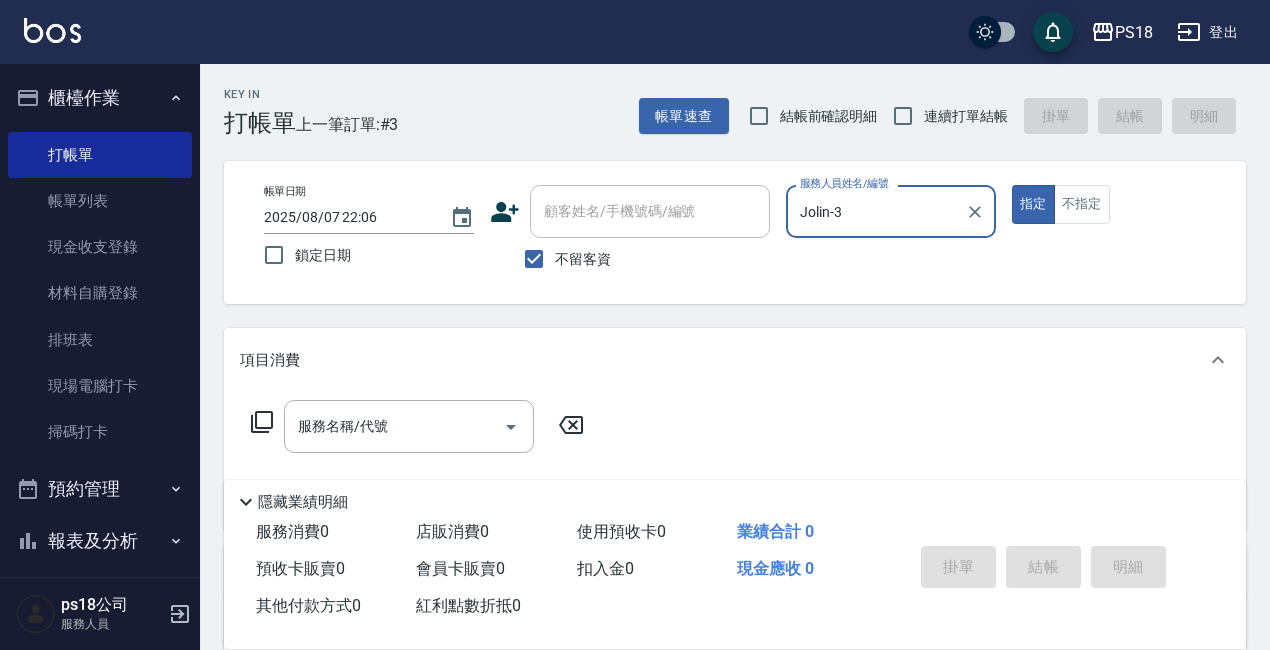 click 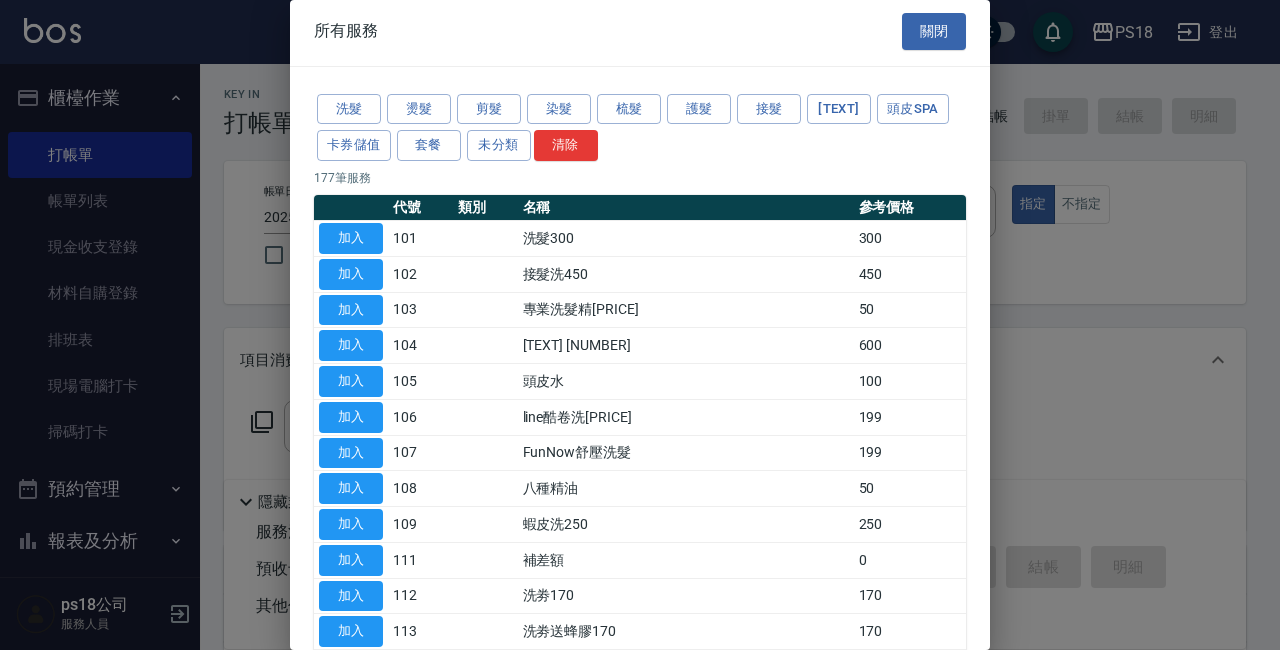 scroll, scrollTop: 0, scrollLeft: 0, axis: both 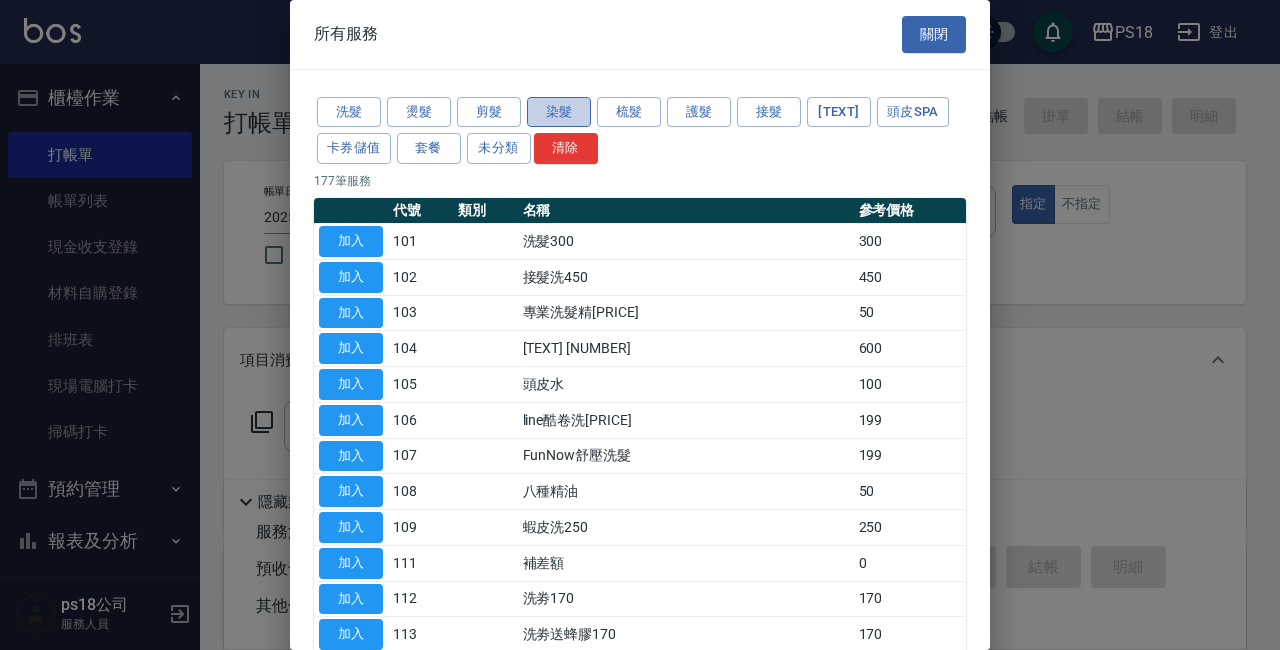 click on "染髮" at bounding box center [559, 112] 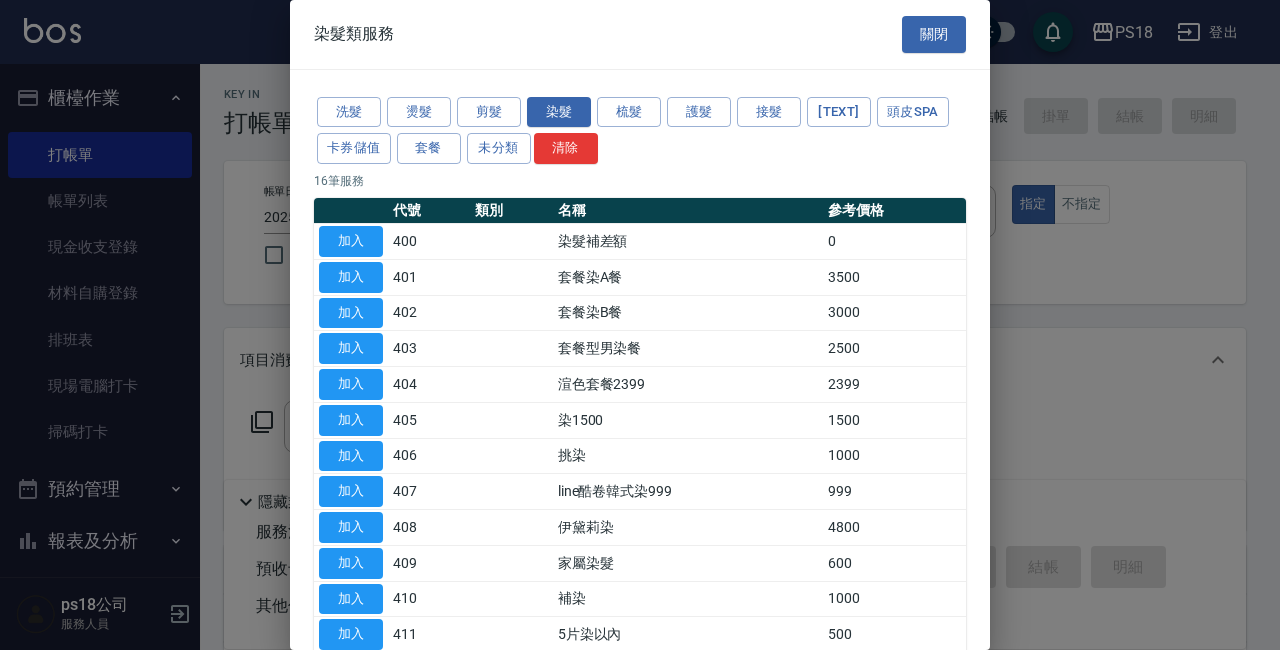 scroll, scrollTop: 100, scrollLeft: 0, axis: vertical 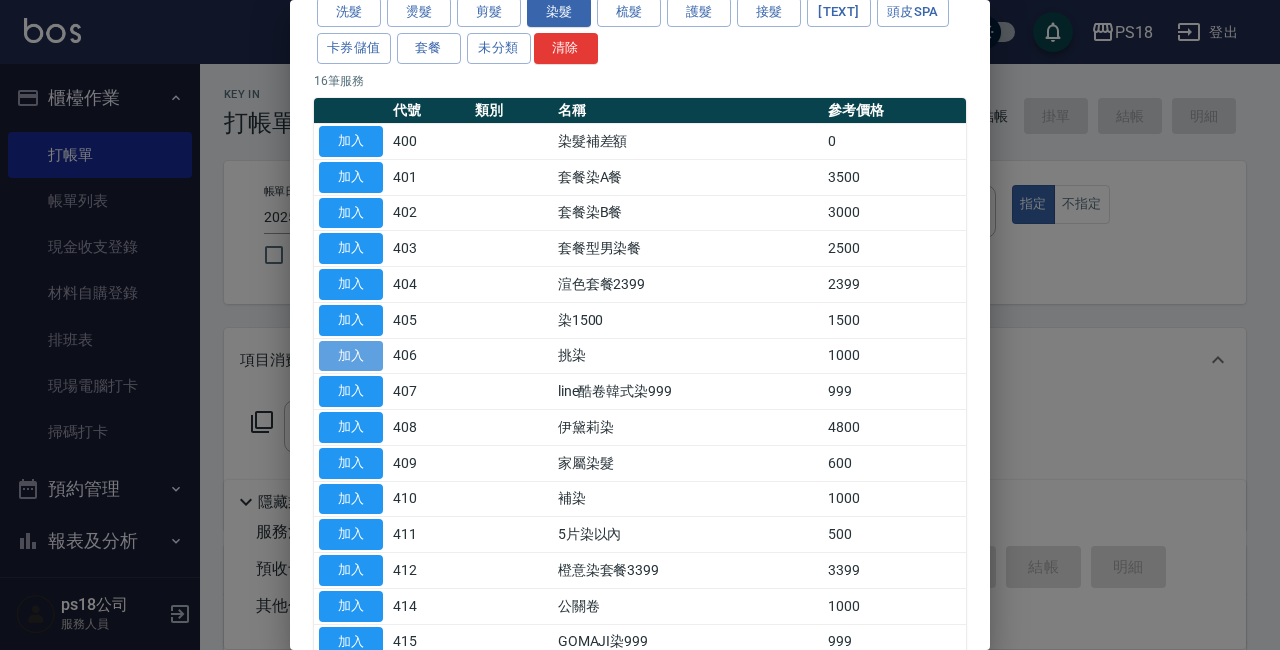 click on "加入" at bounding box center (351, 356) 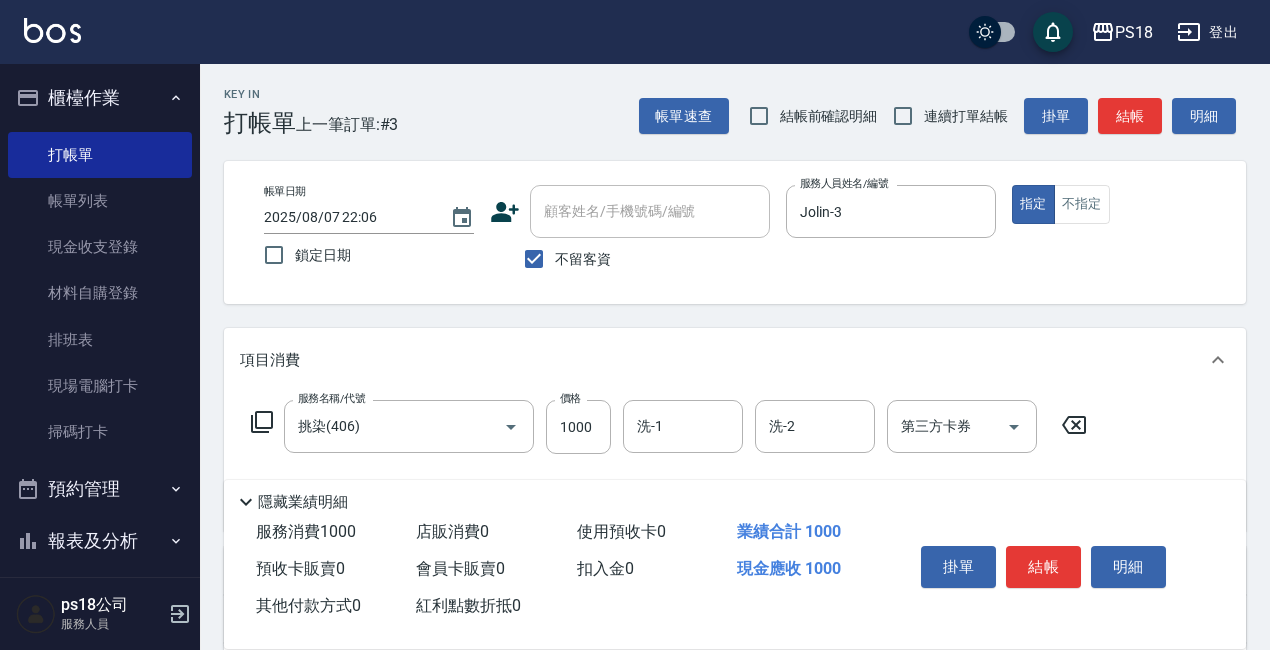 drag, startPoint x: 1076, startPoint y: 423, endPoint x: 826, endPoint y: 422, distance: 250.002 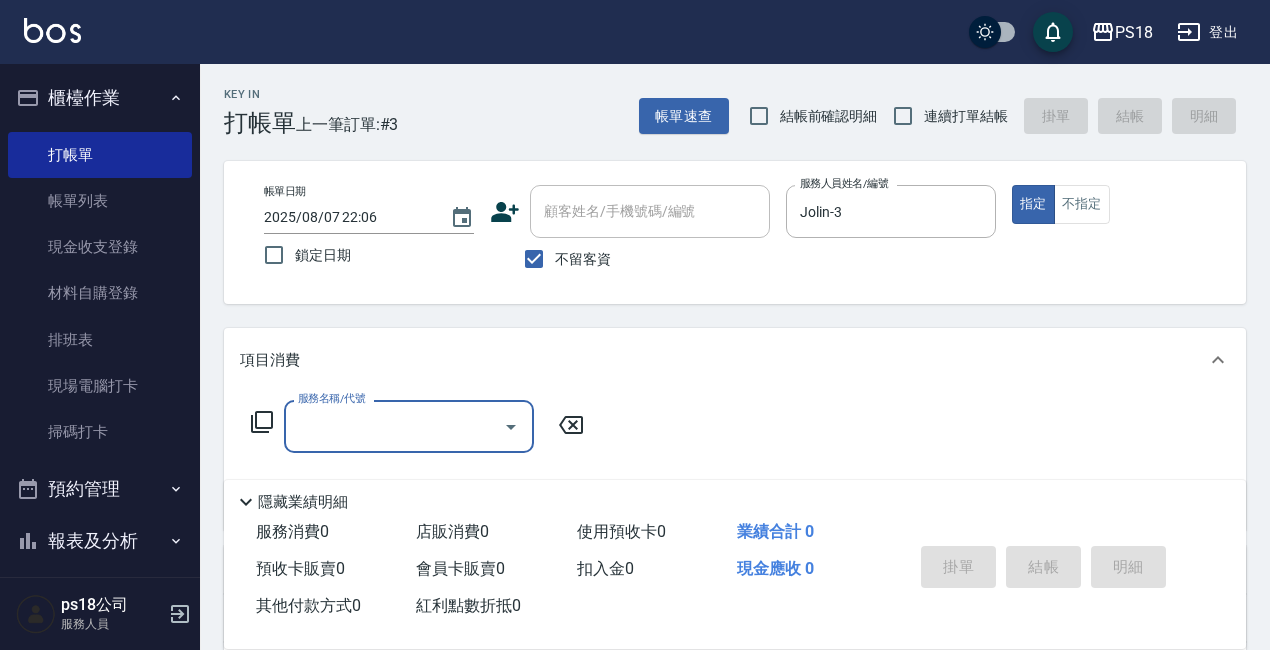 click on "服務名稱/代號 服務名稱/代號" at bounding box center [418, 426] 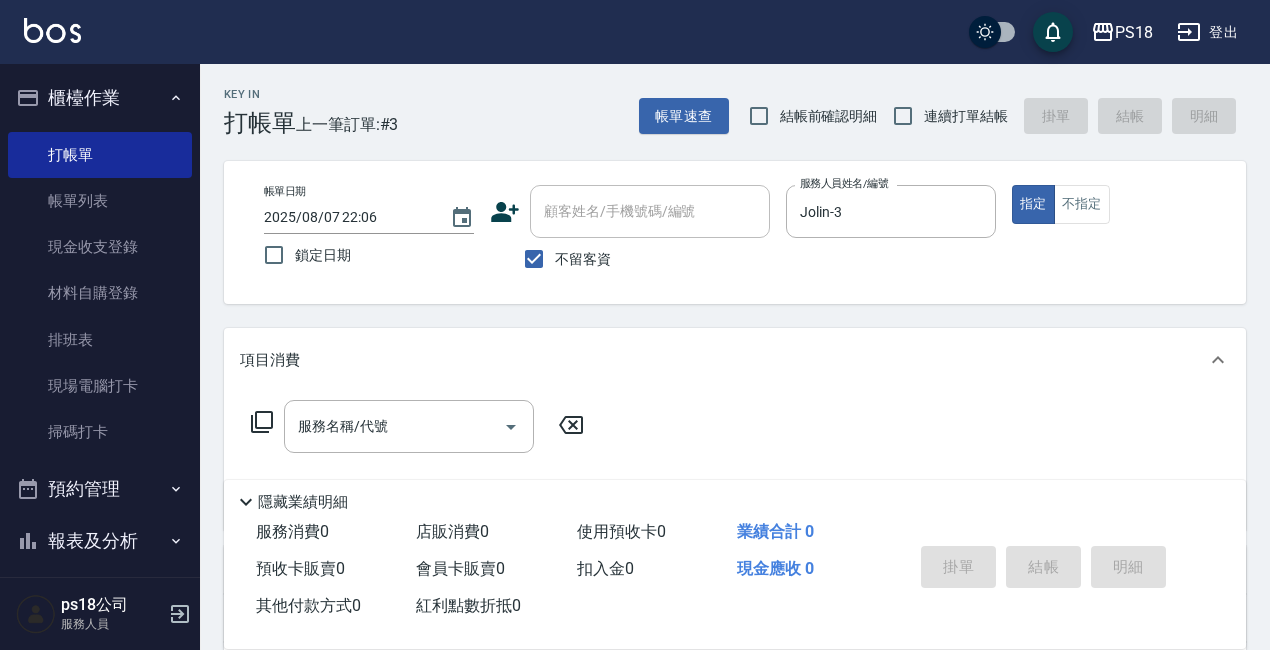 click 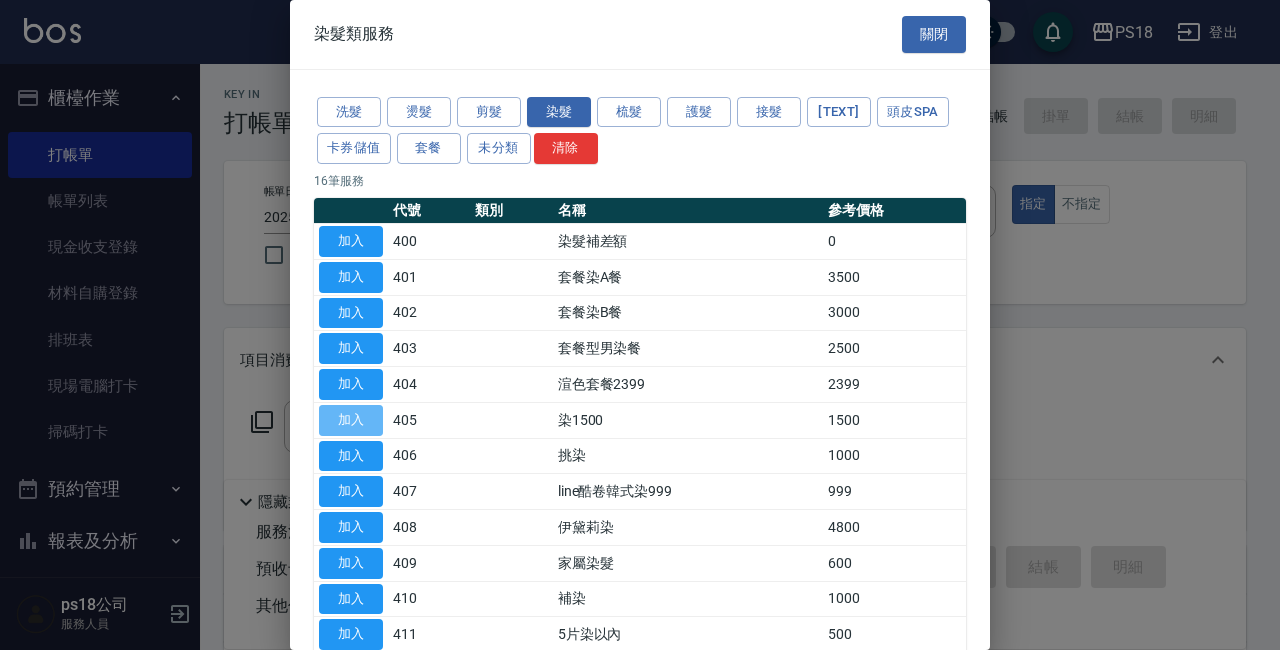 click on "加入" at bounding box center (351, 420) 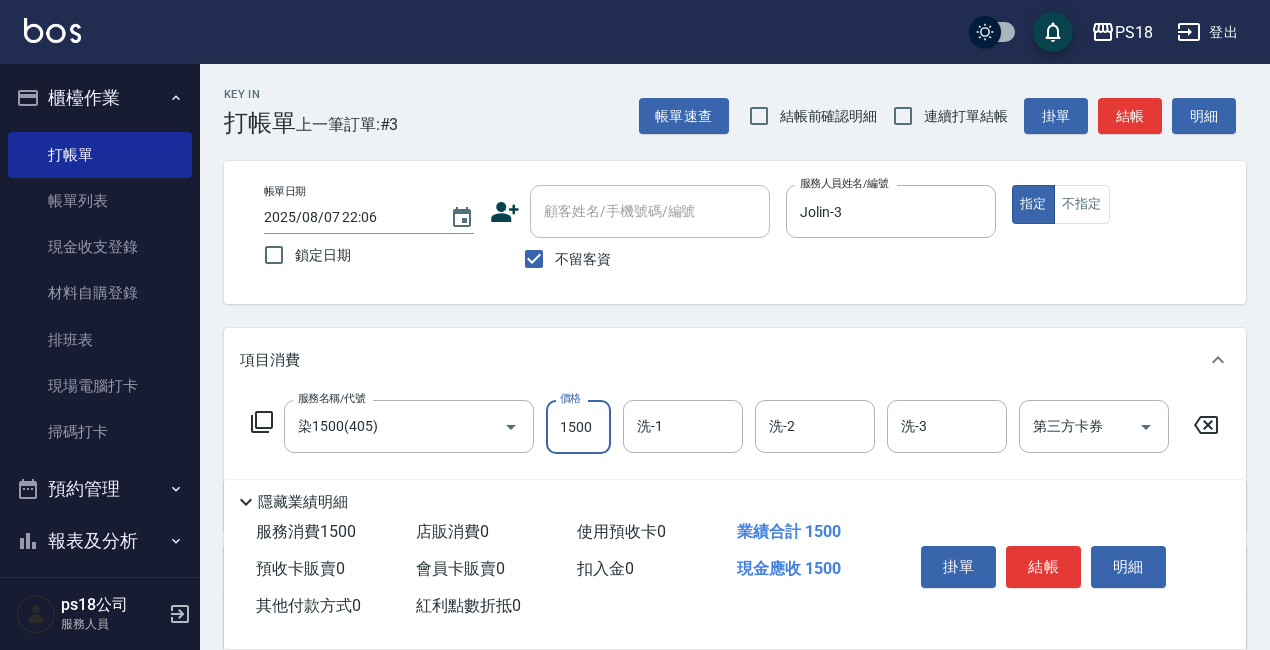 click on "1500" at bounding box center (578, 427) 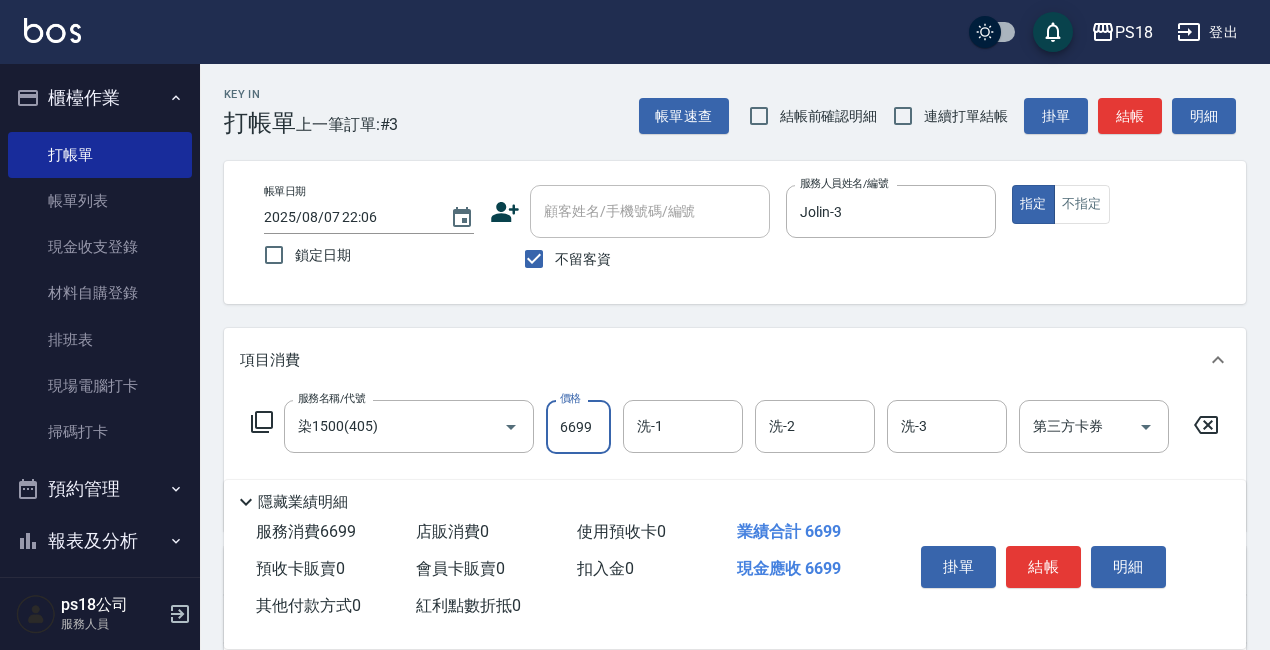 type on "6699" 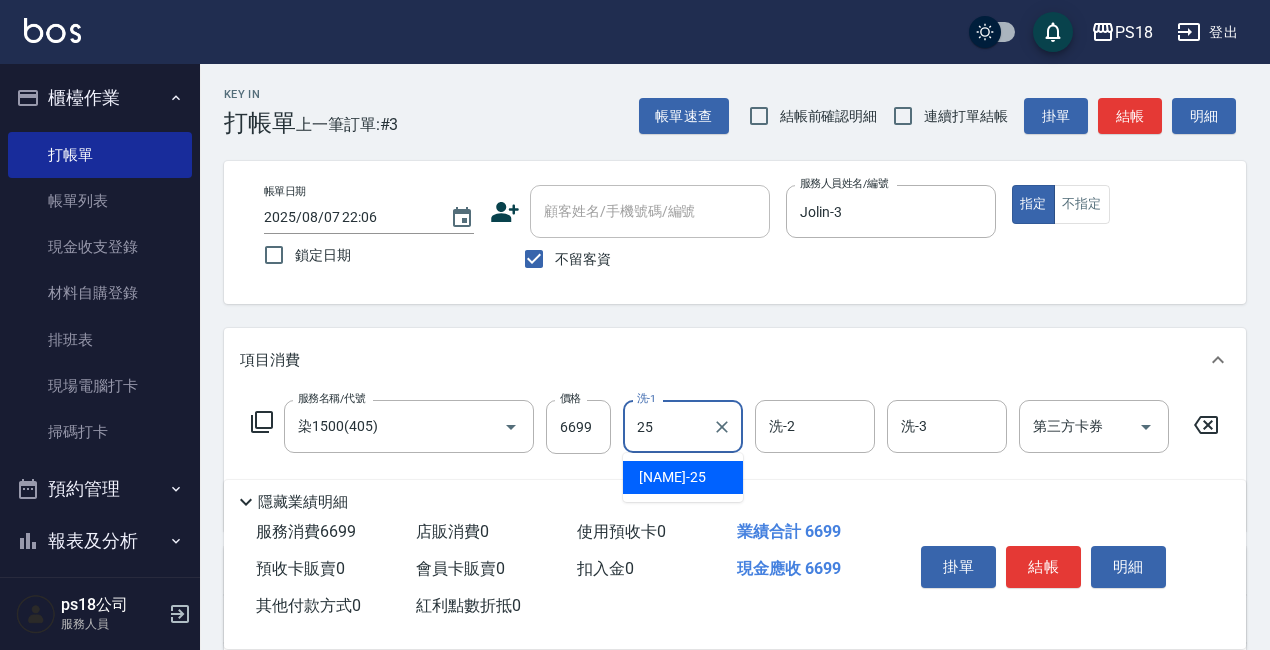 type on "小卉-25" 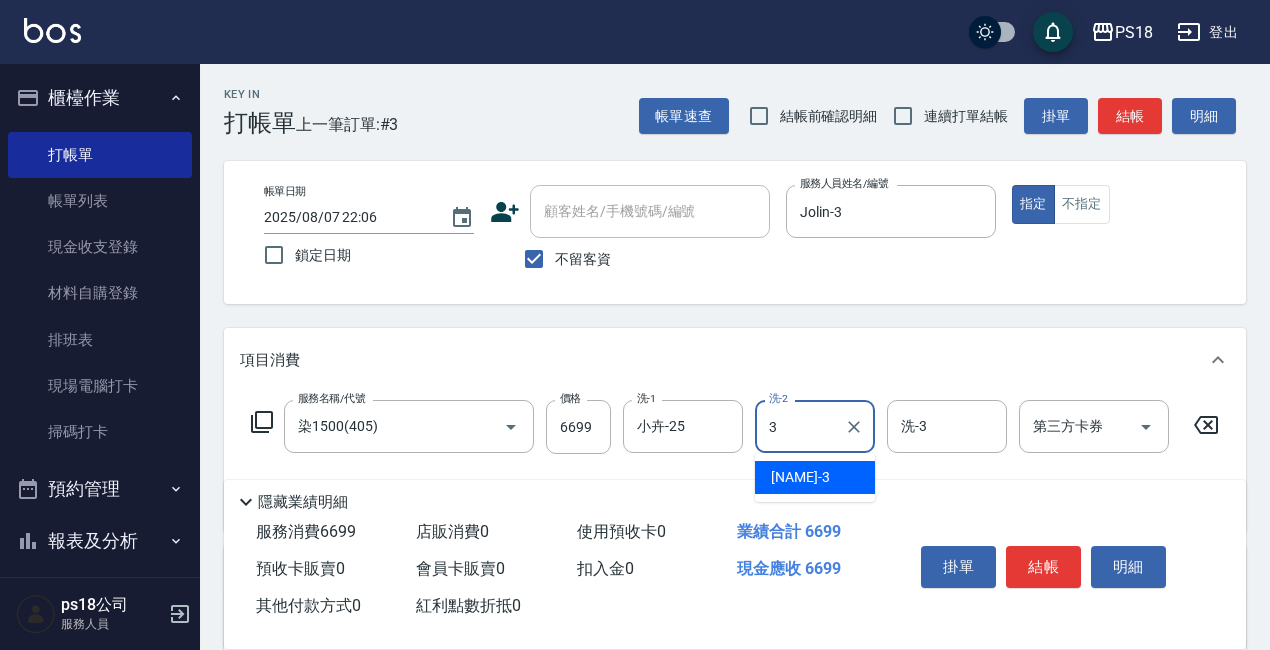 type on "Jolin-3" 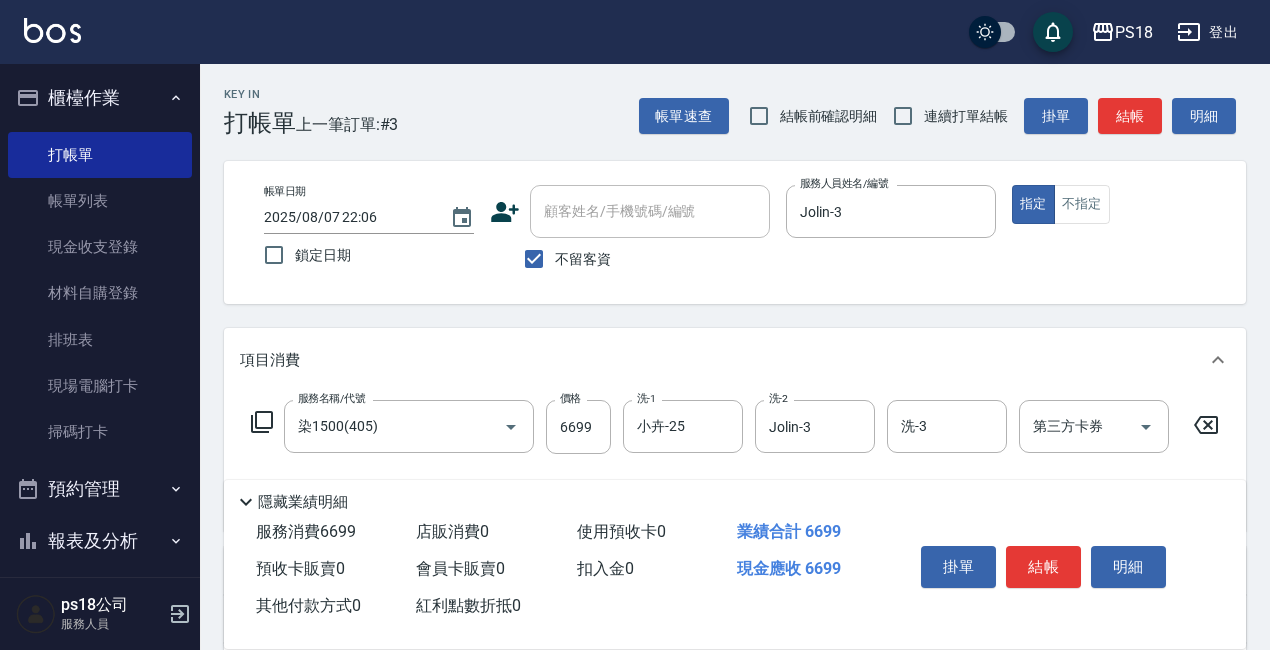 click 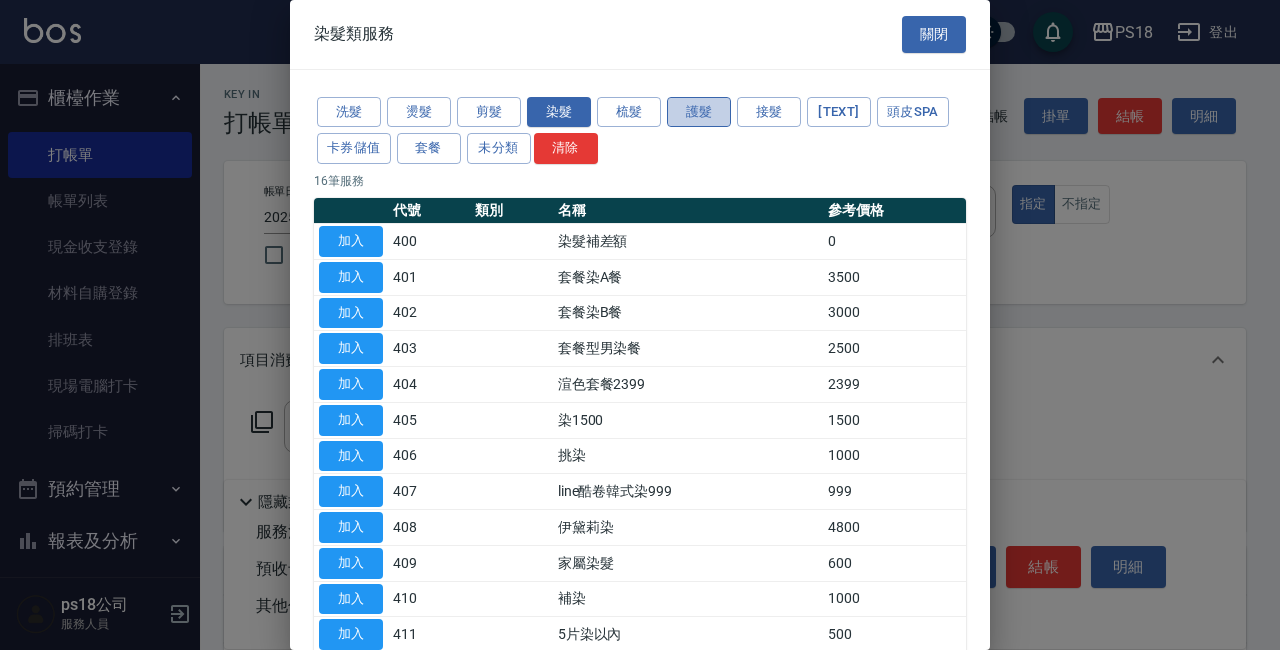 click on "護髮" at bounding box center [699, 112] 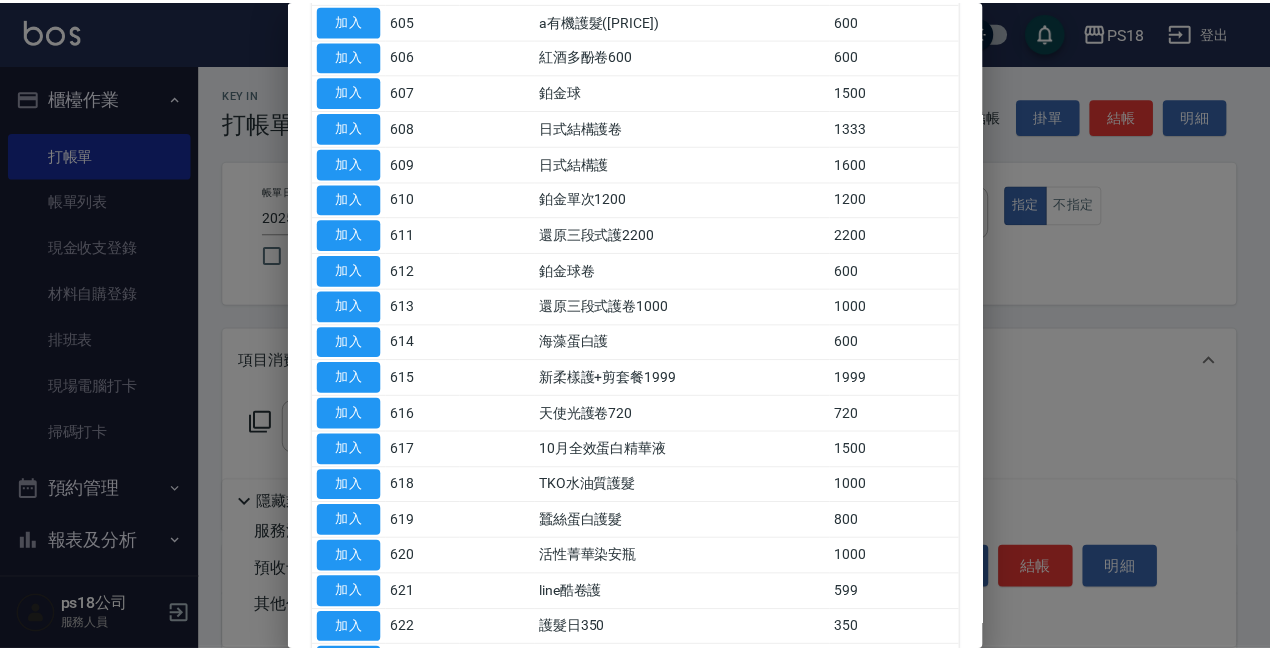 scroll, scrollTop: 500, scrollLeft: 0, axis: vertical 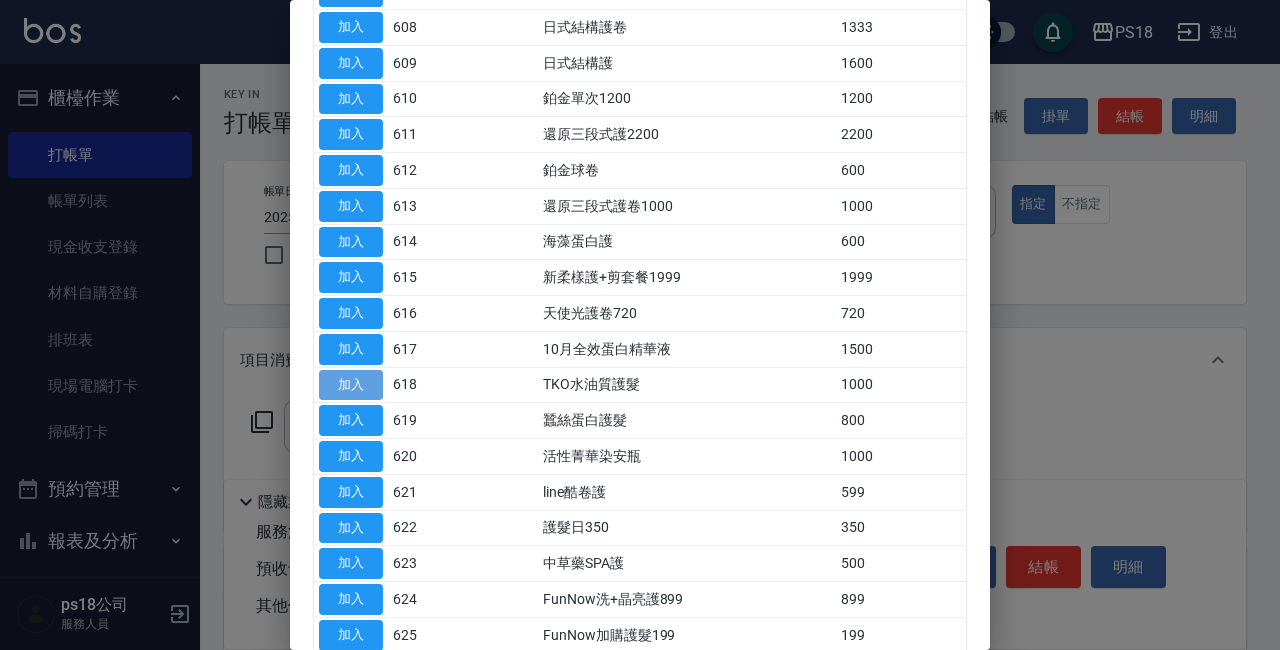 click on "加入" at bounding box center [351, 385] 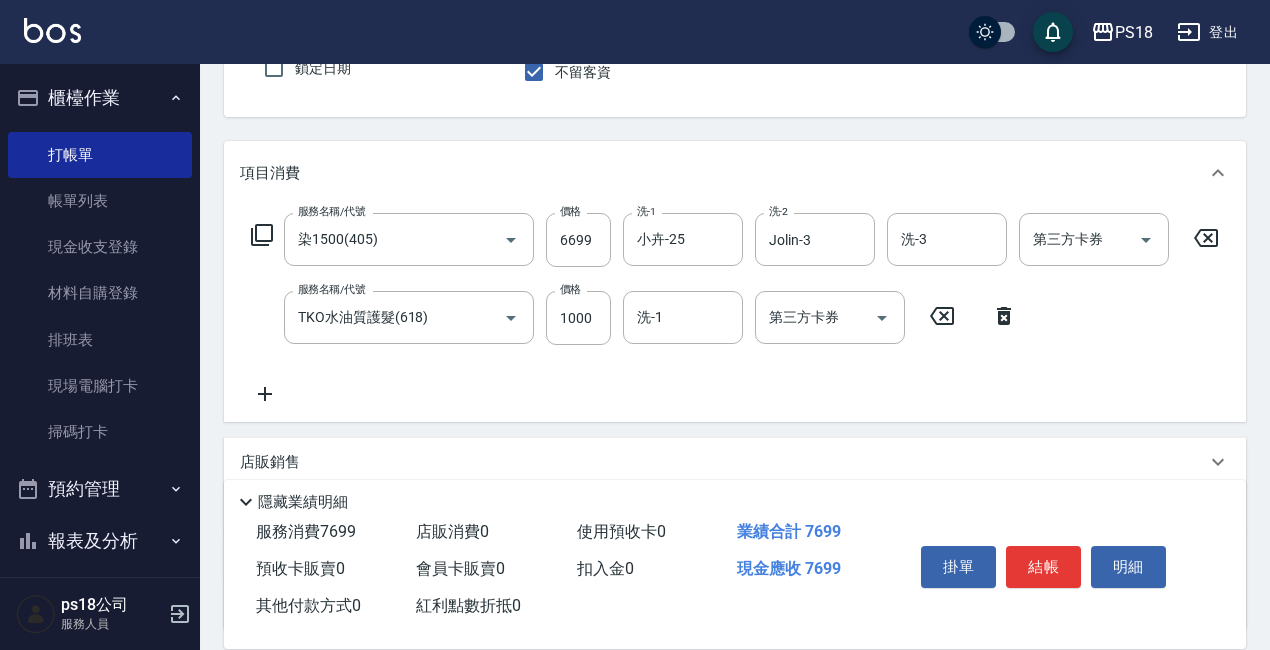 scroll, scrollTop: 200, scrollLeft: 0, axis: vertical 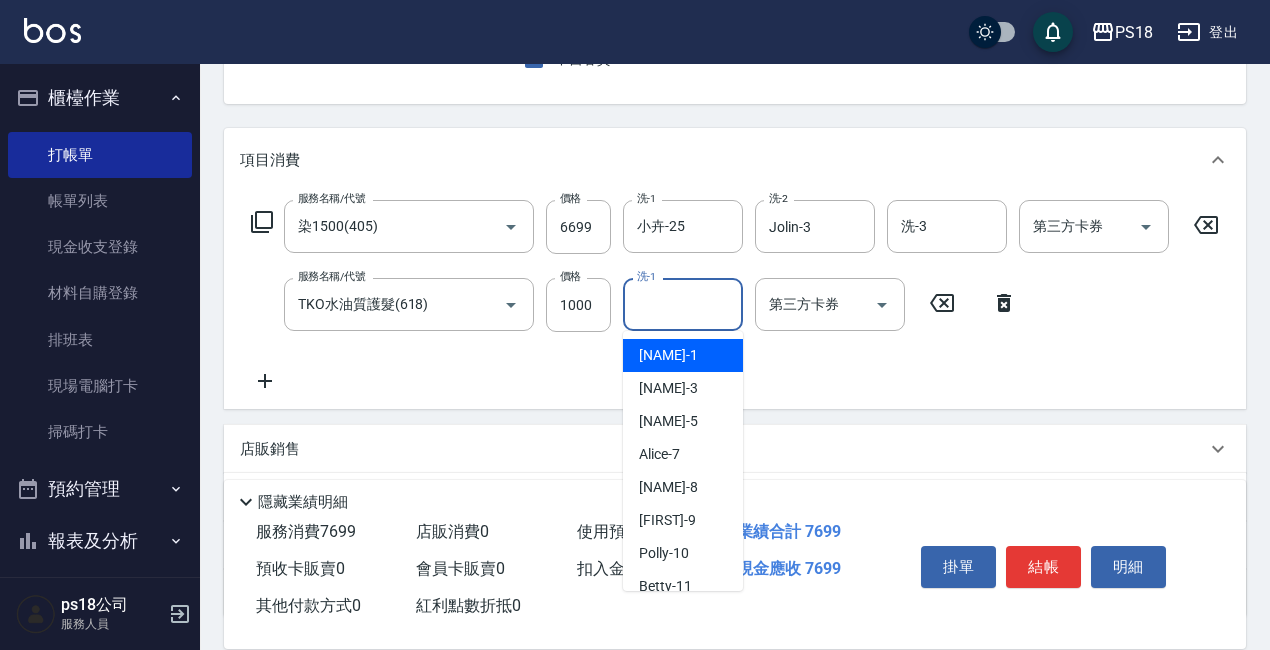 click on "洗-1" at bounding box center (683, 304) 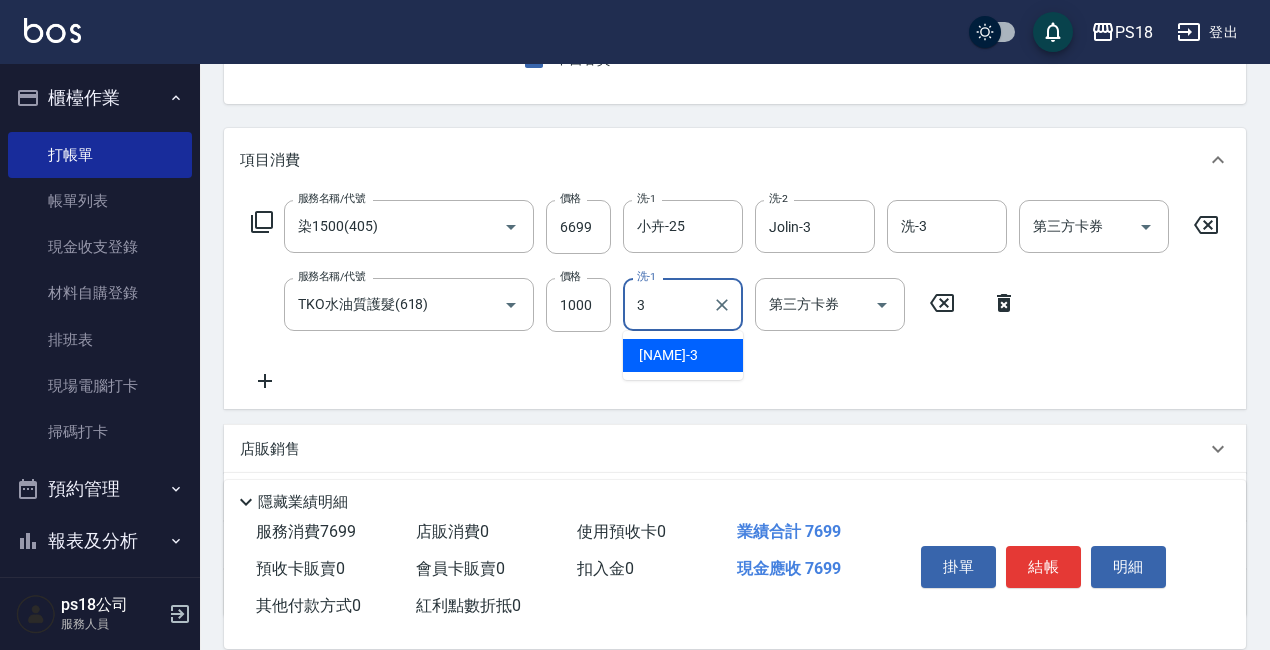 type on "Jolin-3" 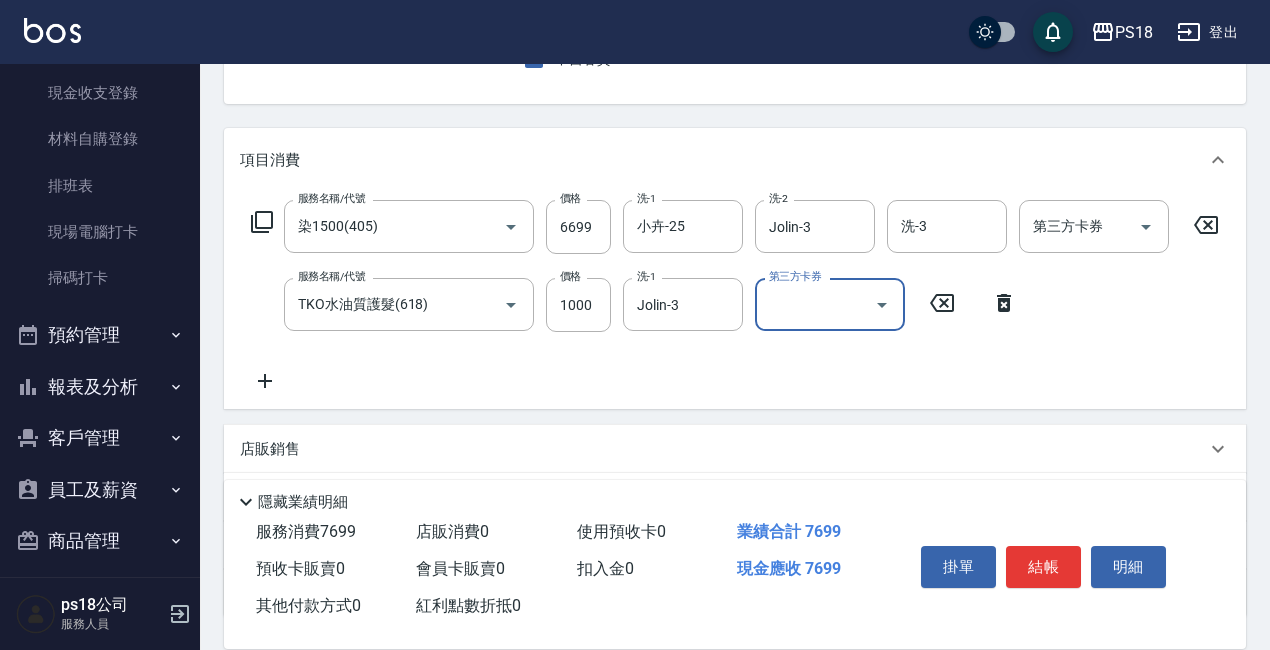 scroll, scrollTop: 168, scrollLeft: 0, axis: vertical 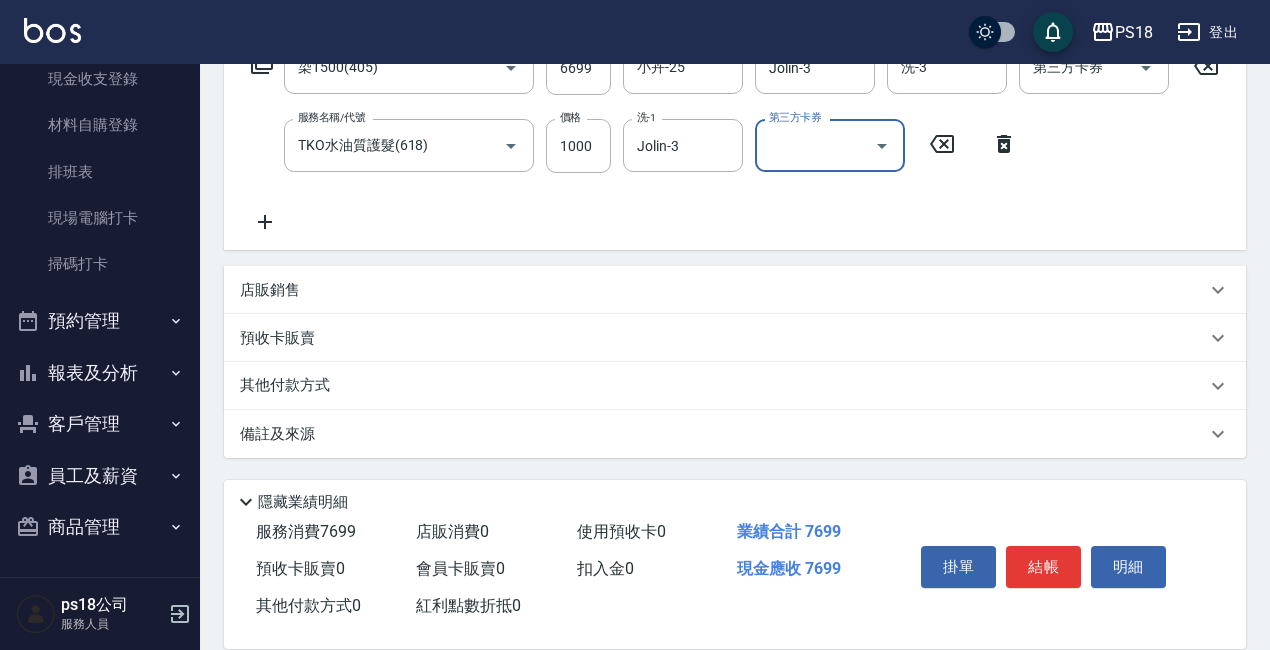 click on "其他付款方式" at bounding box center (290, 386) 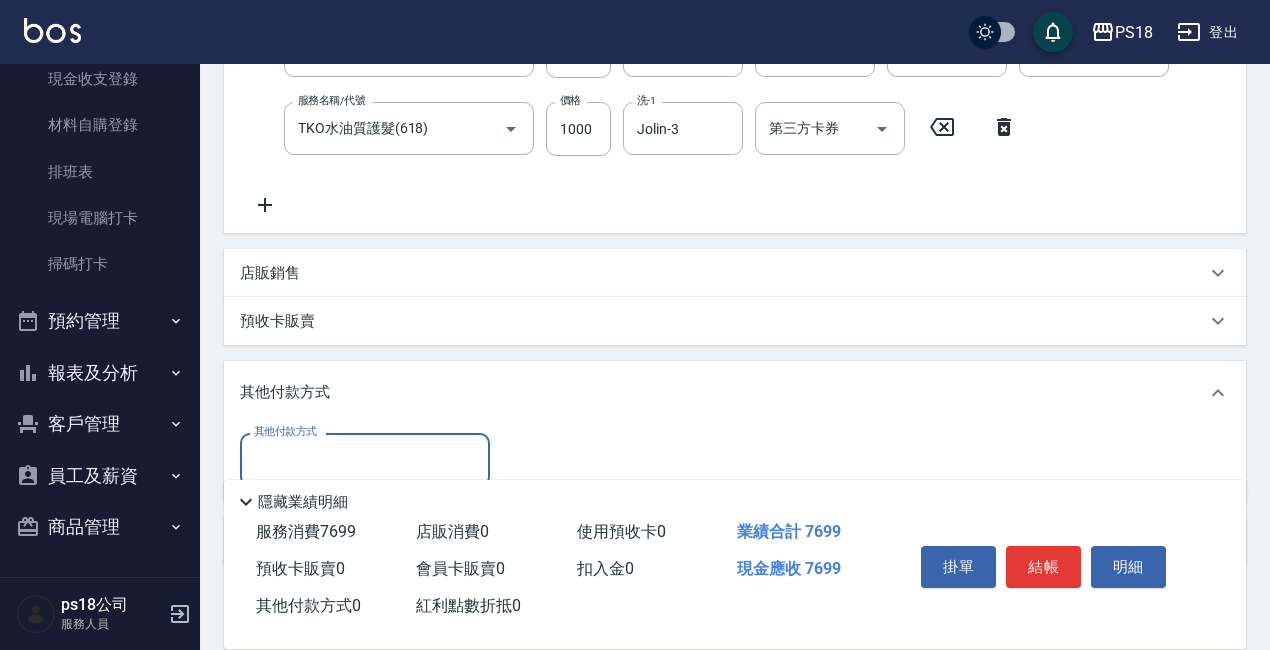 scroll, scrollTop: 0, scrollLeft: 0, axis: both 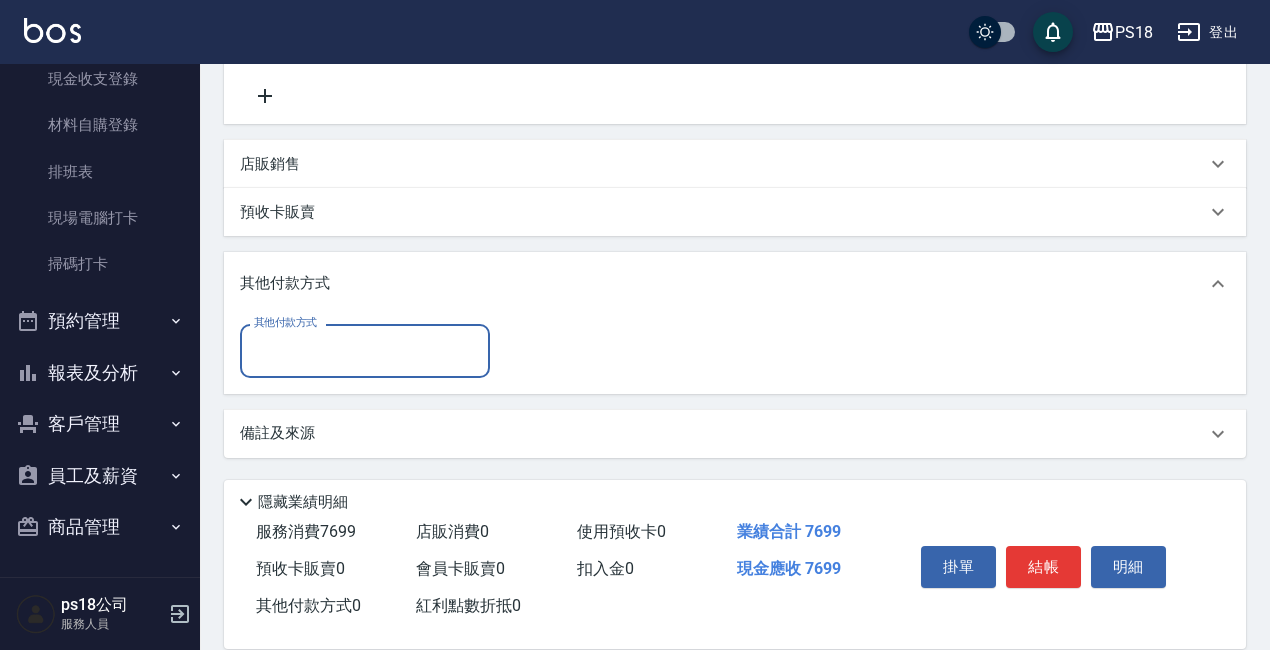 click on "其他付款方式" at bounding box center (365, 350) 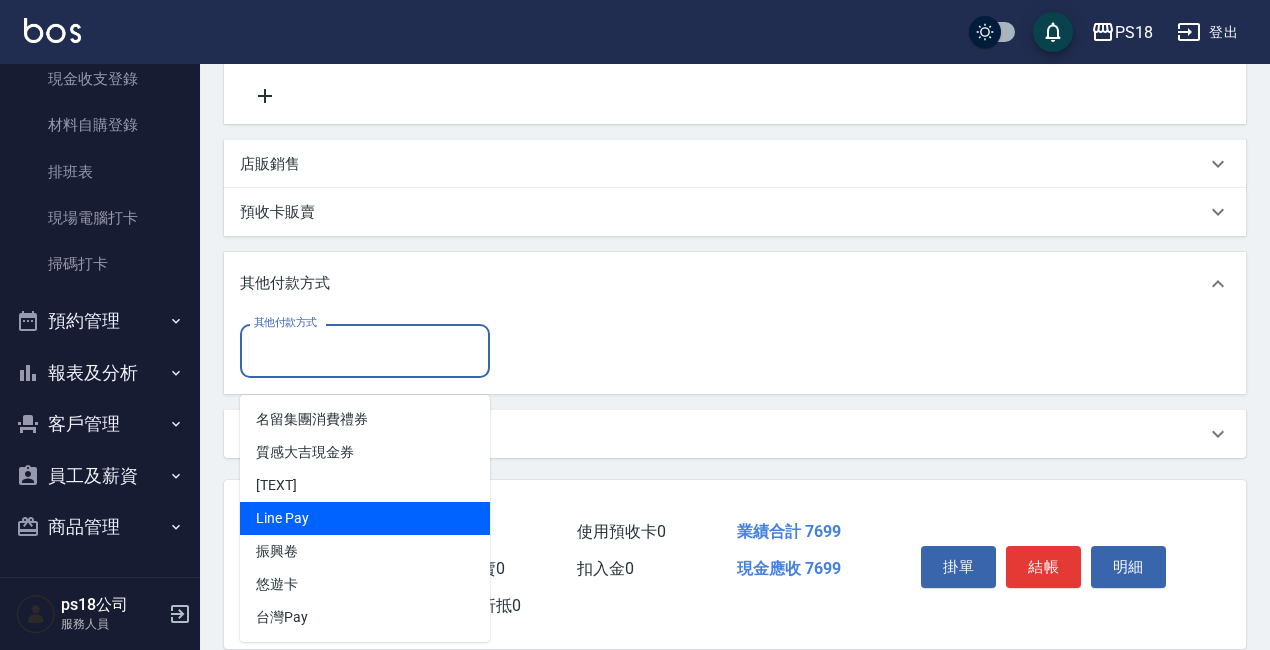 click on "Line Pay" at bounding box center (365, 518) 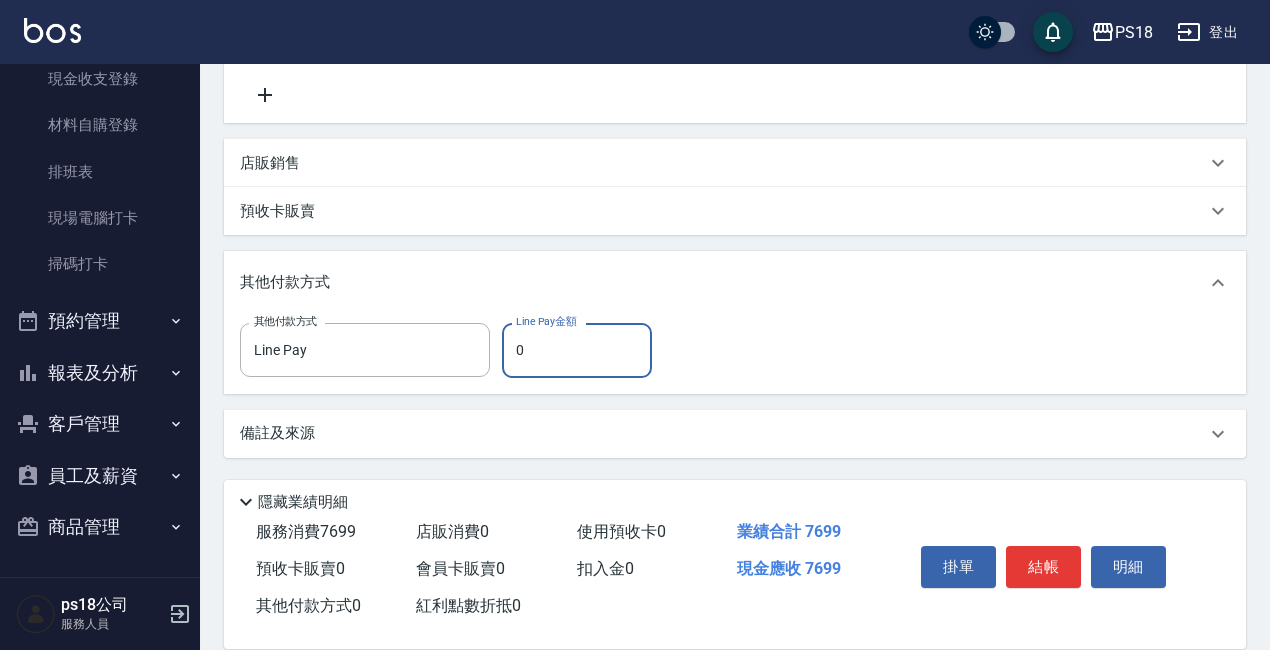 click on "0" at bounding box center [577, 350] 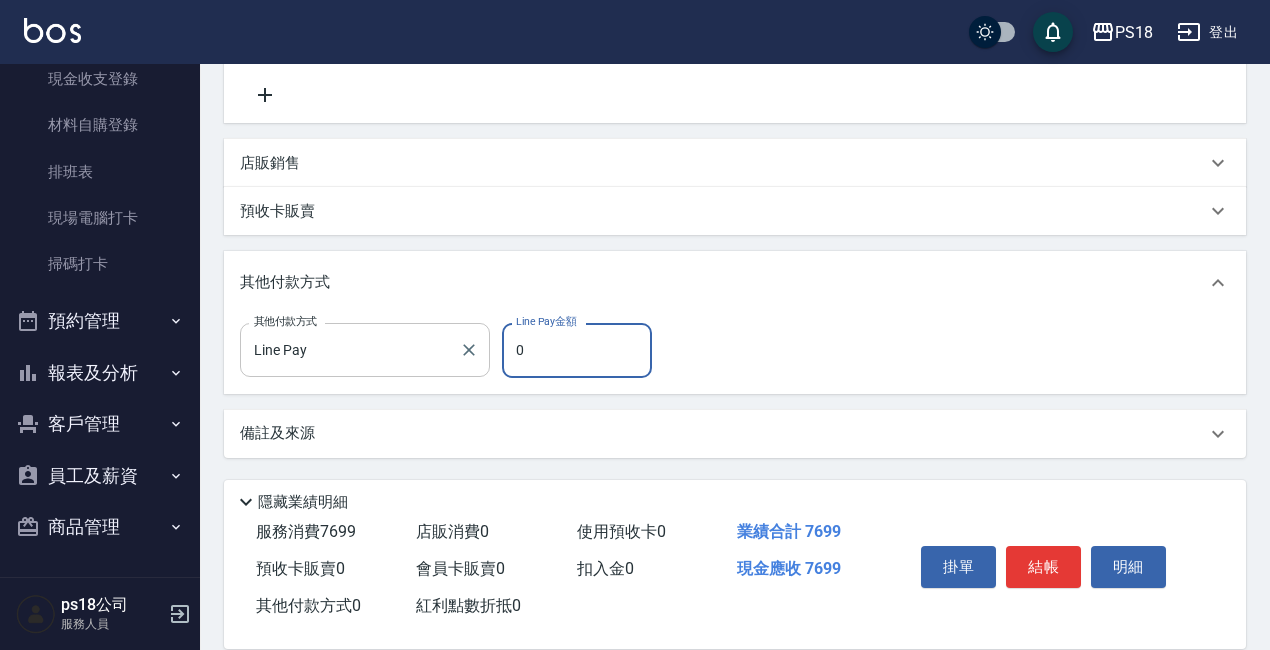 click on "Line Pay" at bounding box center (350, 349) 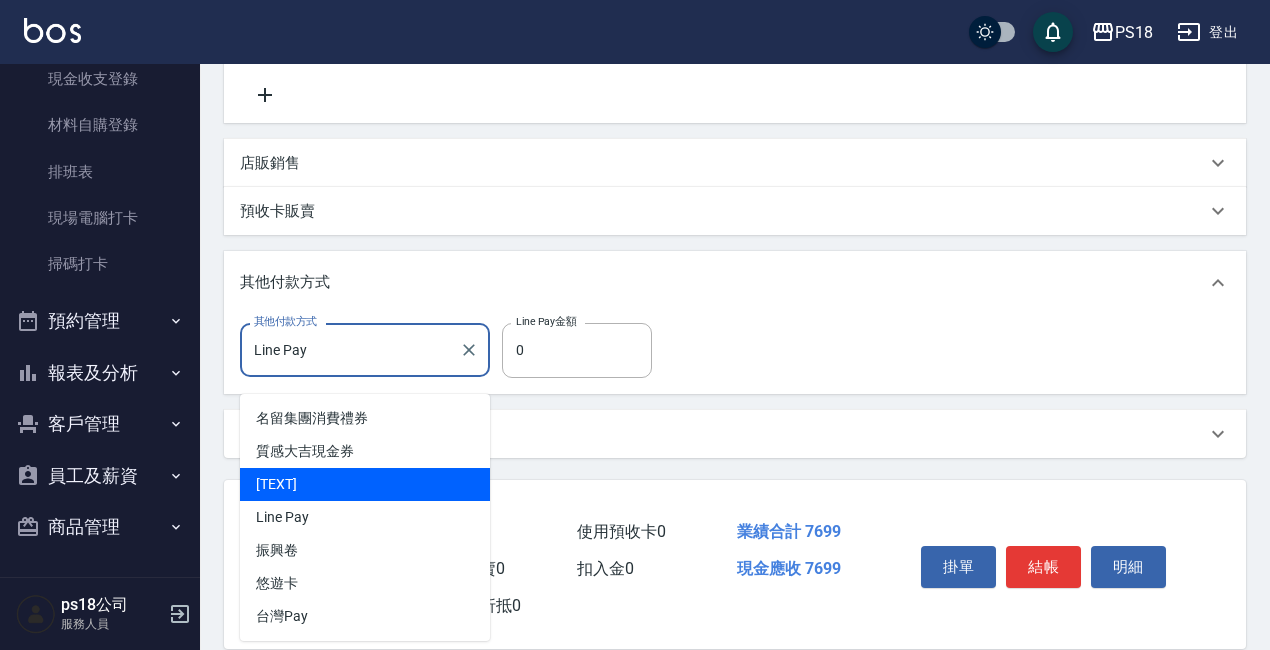 click on "[TEXT]" at bounding box center [365, 484] 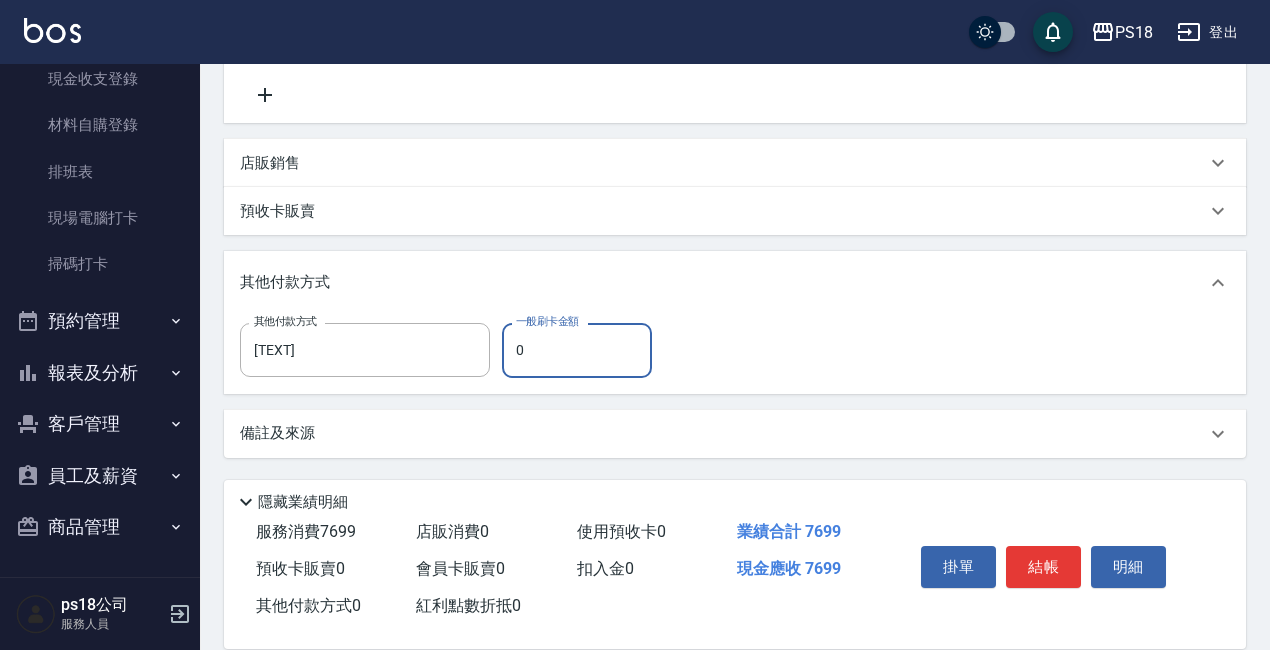 click on "0" at bounding box center [577, 350] 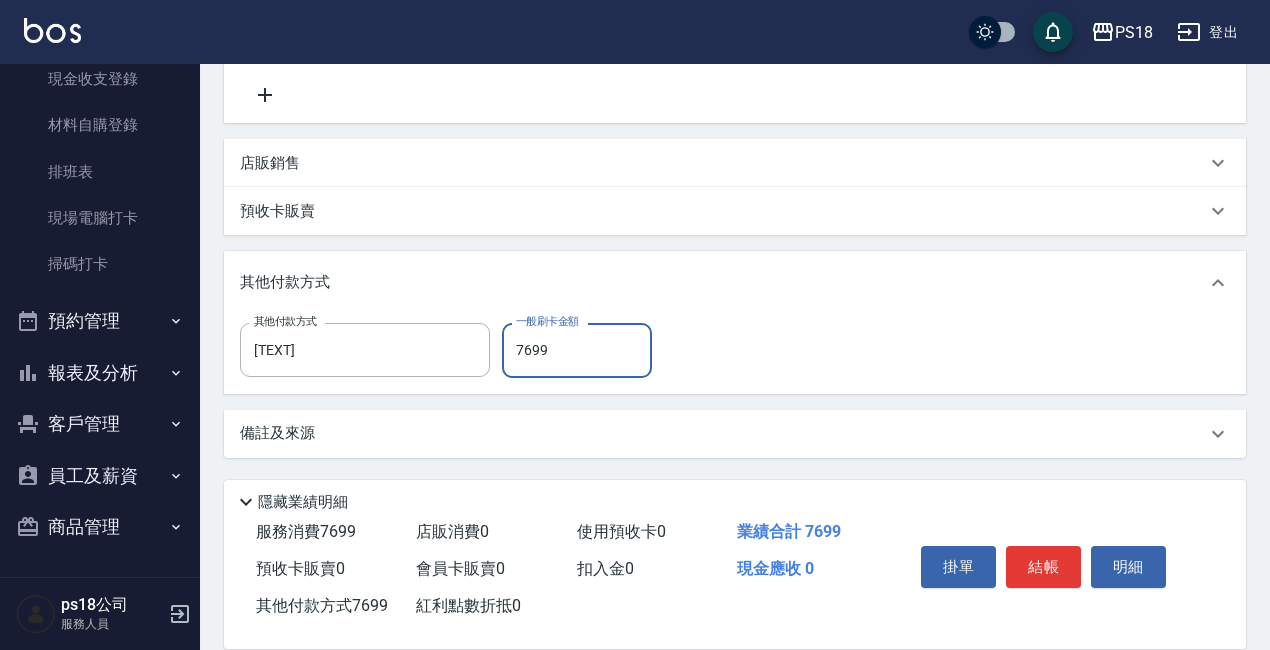 scroll, scrollTop: 503, scrollLeft: 0, axis: vertical 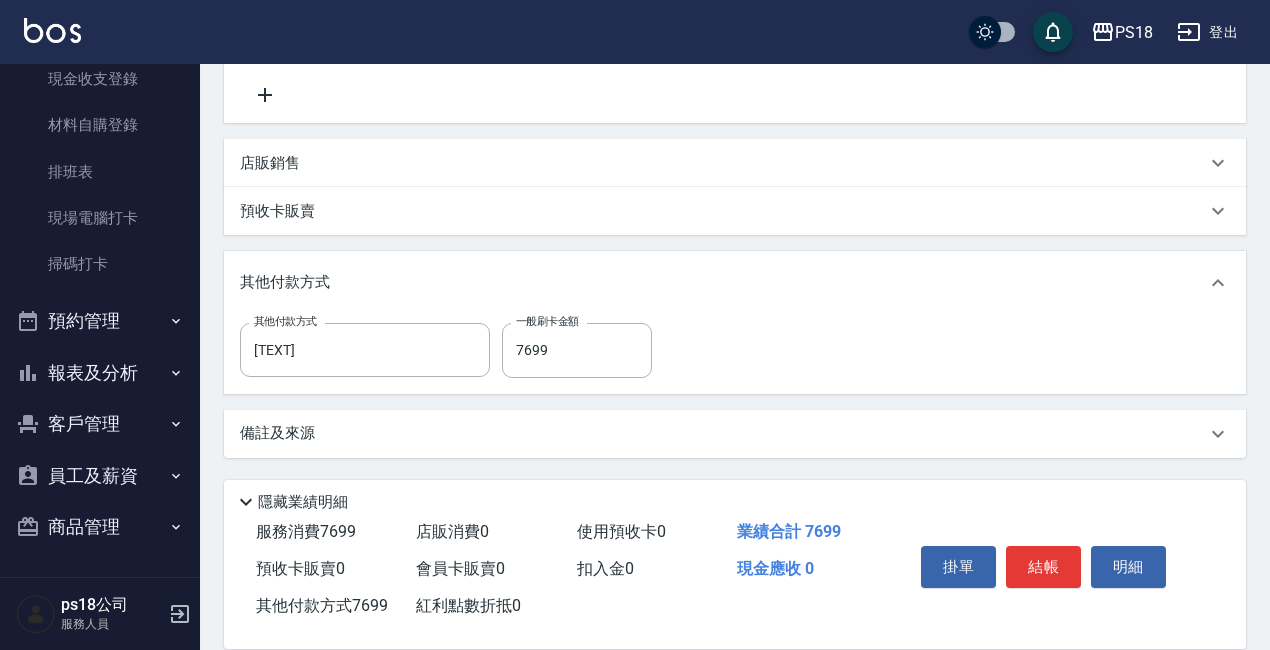 click on "備註及來源" at bounding box center (723, 433) 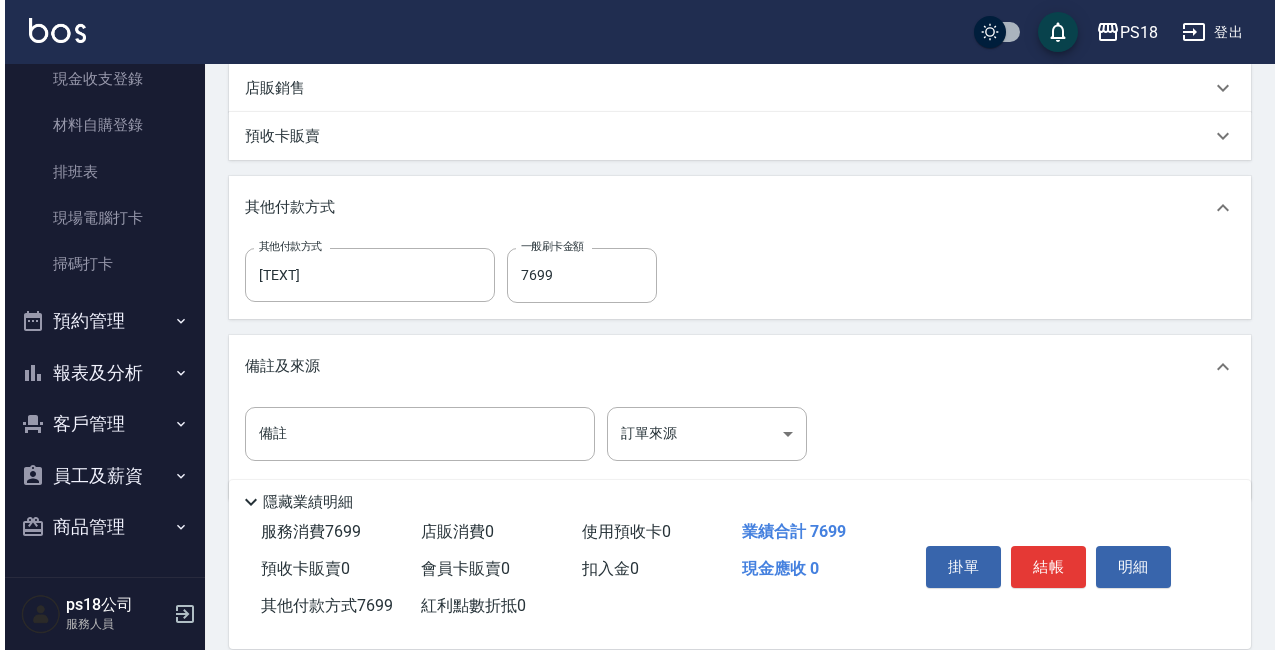 scroll, scrollTop: 621, scrollLeft: 0, axis: vertical 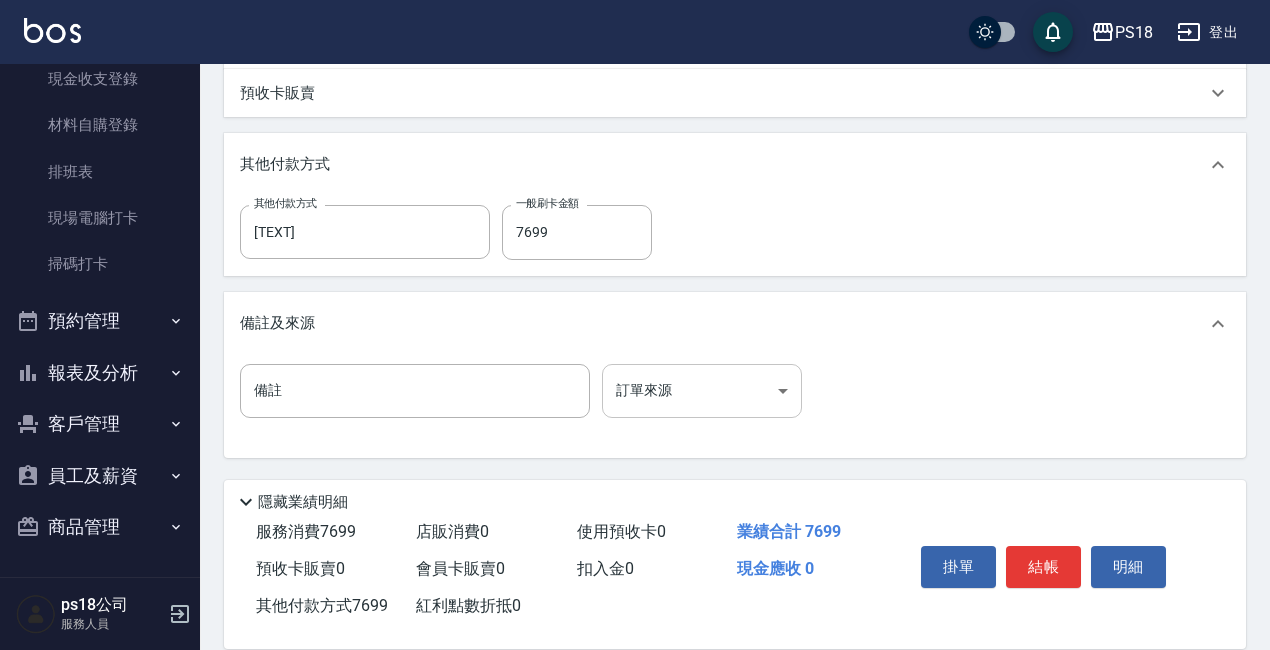 click on "PS18 登出 櫃檯作業 打帳單 帳單列表 現金收支登錄 材料自購登錄 排班表 現場電腦打卡 掃碼打卡 預約管理 預約管理 單日預約紀錄 單週預約紀錄 報表及分析 報表目錄 消費分析儀表板 店家日報表 互助日報表 互助點數明細 設計師日報表 店販抽成明細 客戶管理 客戶列表 員工及薪資 員工列表 全店打卡記錄 商品管理 商品列表 ps18公司 服務人員 Key In 打帳單 上一筆訂單:#3 帳單速查 結帳前確認明細 連續打單結帳 掛單 結帳 明細 帳單日期 [DATE] [TIME] 鎖定日期 顧客姓名/手機號碼/編號 顧客姓名/手機號碼/編號 不留客資 服務人員姓名/編號 Jolin-3 服務人員姓名/編號 指定 不指定 項目消費 服務名稱/代號 染[PRICE]([CODE]) 服務名稱/代號 價格 [PRICE] 價格 洗-1 小卉-25 洗-1 洗-2 Jolin-3 洗-2 洗-3 洗-3 第三方卡券 第三方卡券 服務名稱/代號 TKO水油質護髮([CODE]) 服務名稱/代號 價格 [PRICE] 價格 [PRICE]" at bounding box center (635, 23) 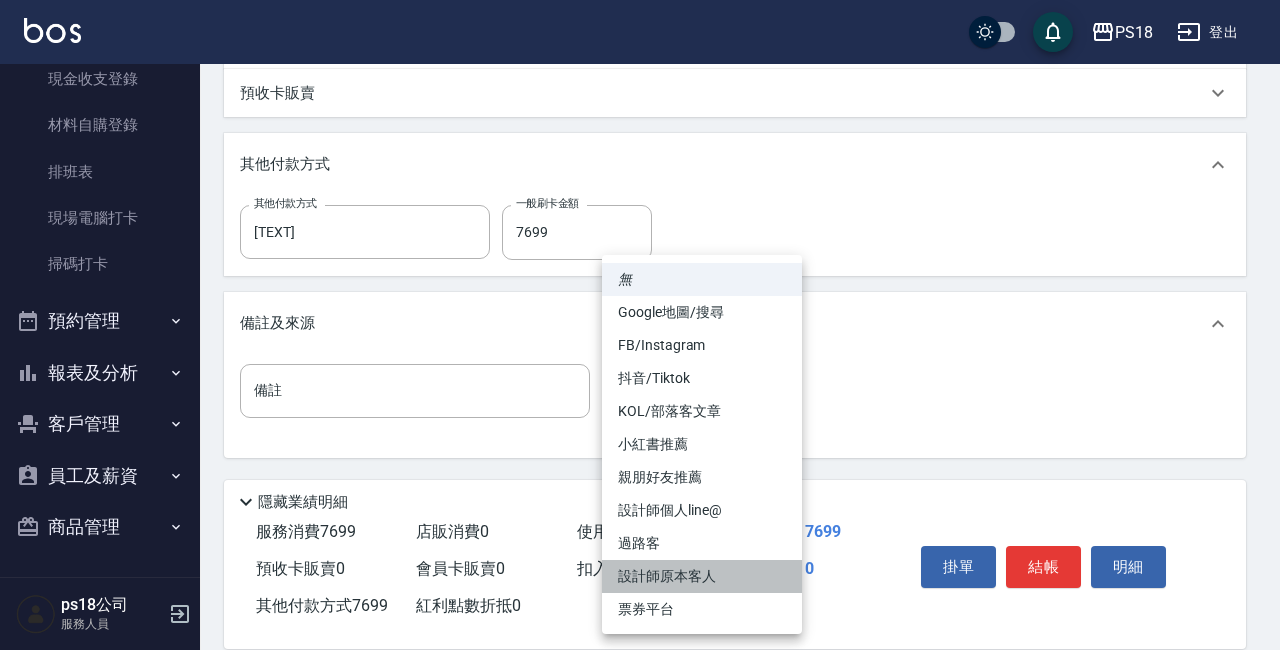 click on "設計師原本客人" at bounding box center [702, 576] 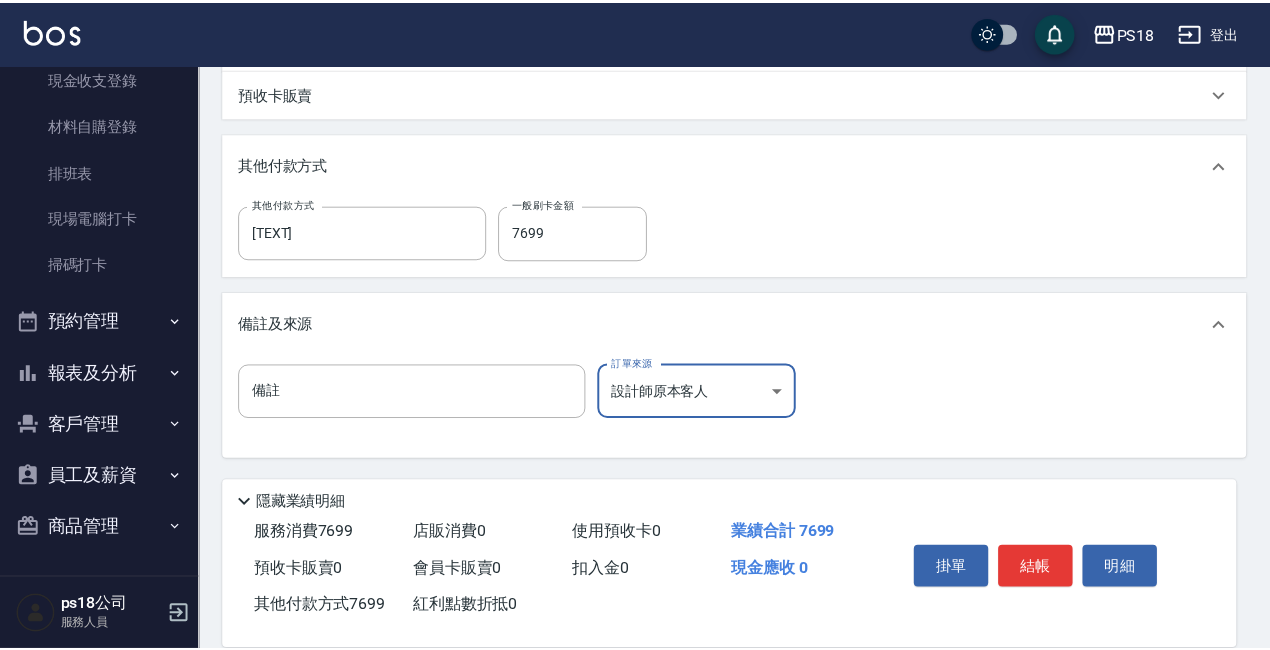 scroll, scrollTop: 604, scrollLeft: 0, axis: vertical 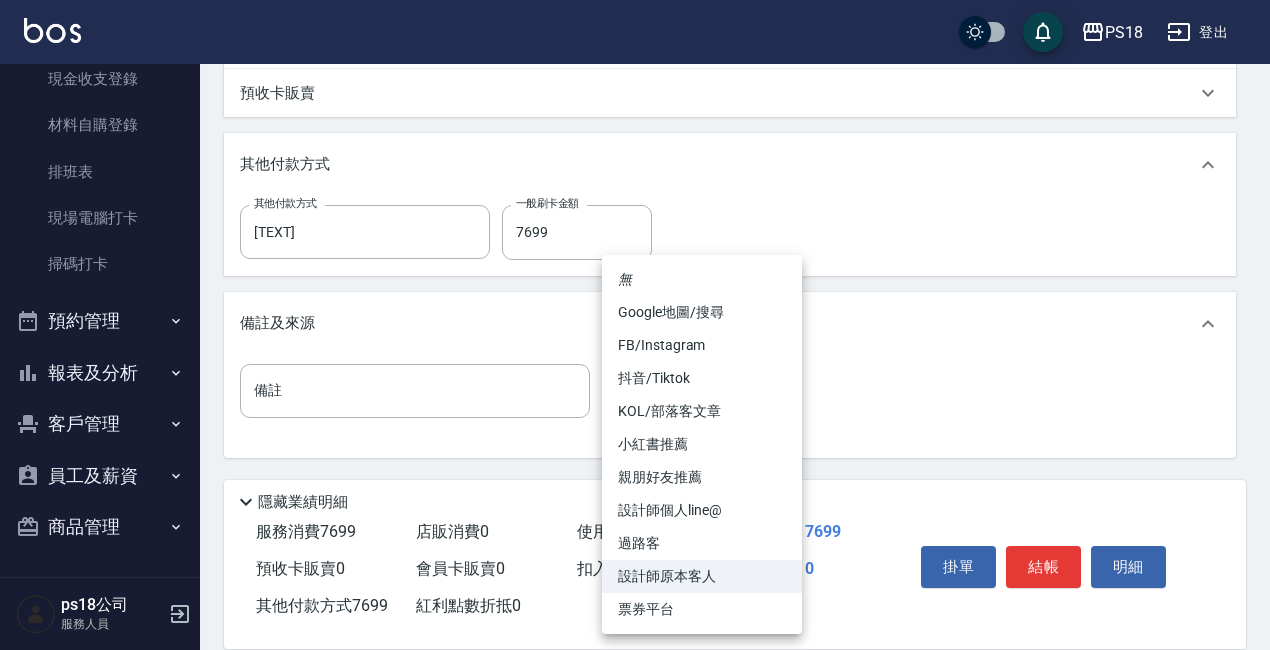 click on "PS18 登出 櫃檯作業 打帳單 帳單列表 現金收支登錄 材料自購登錄 排班表 現場電腦打卡 掃碼打卡 預約管理 預約管理 單日預約紀錄 單週預約紀錄 報表及分析 報表目錄 消費分析儀表板 店家日報表 互助日報表 互助點數明細 設計師日報表 店販抽成明細 客戶管理 客戶列表 員工及薪資 員工列表 全店打卡記錄 商品管理 商品列表 ps18公司 服務人員 Key In 打帳單 上一筆訂單:#3 帳單速查 結帳前確認明細 連續打單結帳 掛單 結帳 明細 帳單日期 [DATE] [TIME] 鎖定日期 顧客姓名/手機號碼/編號 顧客姓名/手機號碼/編號 不留客資 服務人員姓名/編號 Jolin-3 服務人員姓名/編號 指定 不指定 項目消費 服務名稱/代號 染[PRICE]([CODE]) 服務名稱/代號 價格 [PRICE] 價格 洗-1 小卉-25 洗-1 洗-2 Jolin-3 洗-2 洗-3 洗-3 第三方卡券 第三方卡券 服務名稱/代號 TKO水油質護髮([CODE]) 服務名稱/代號 價格 [PRICE] 價格 [PRICE]" at bounding box center [635, 23] 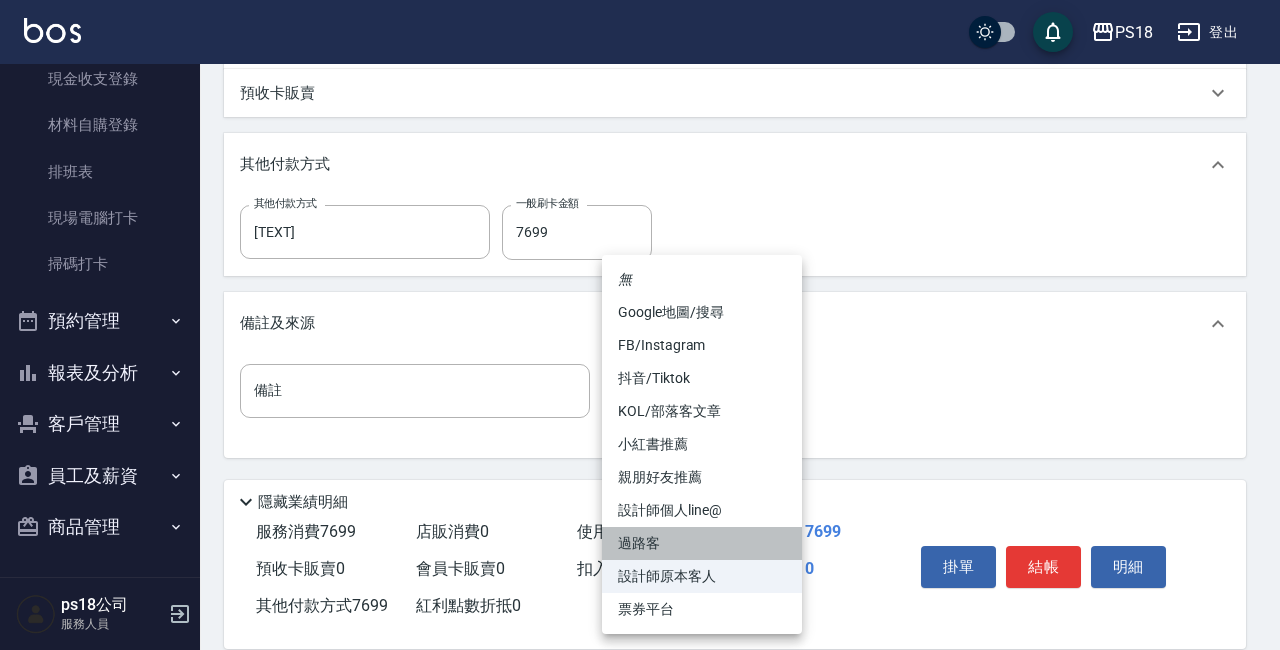 click on "過路客" at bounding box center (702, 543) 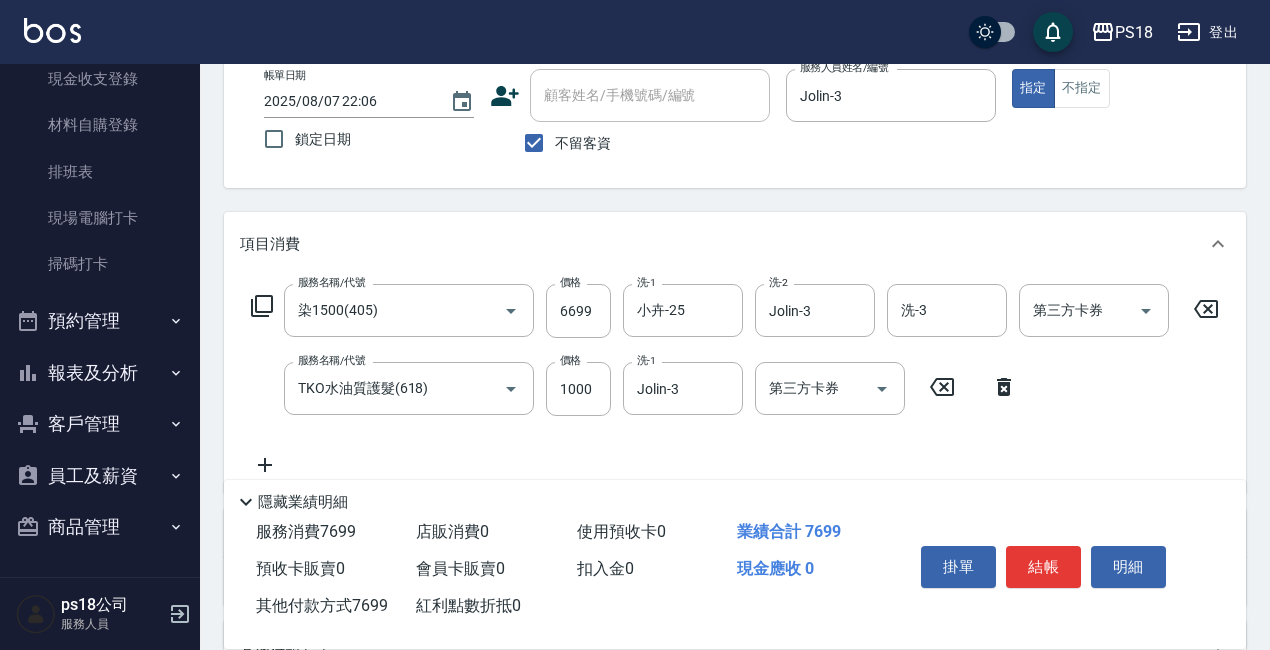 scroll, scrollTop: 0, scrollLeft: 0, axis: both 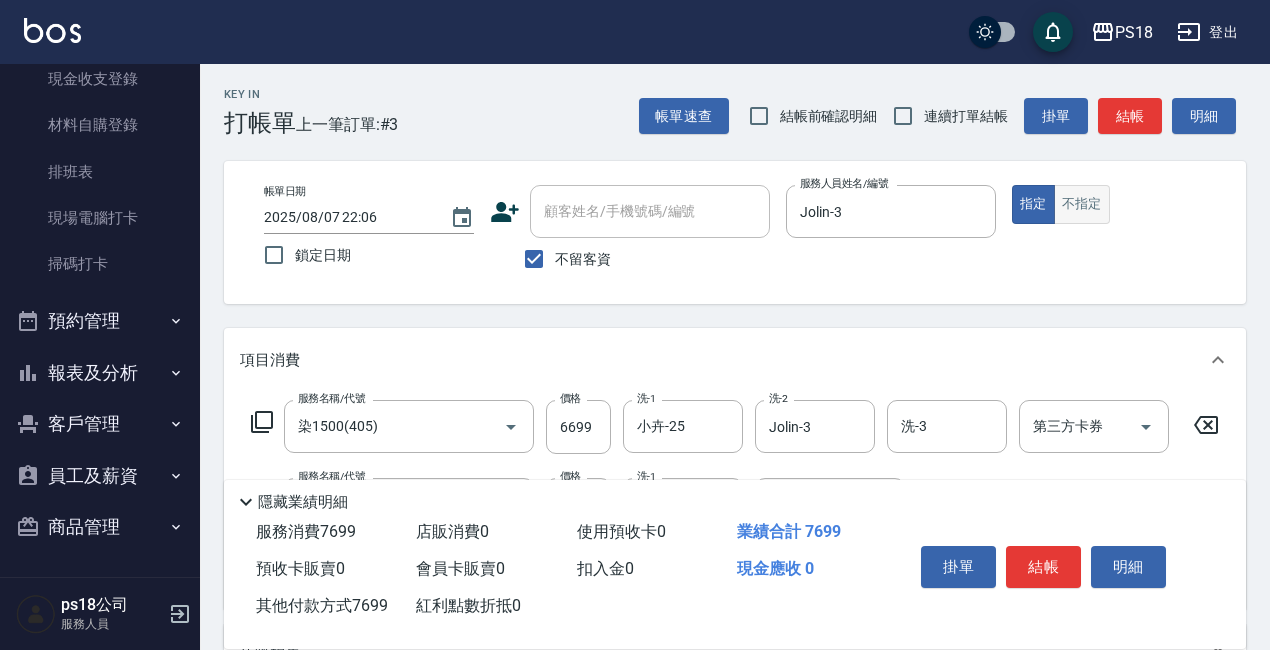 click on "不指定" at bounding box center (1082, 204) 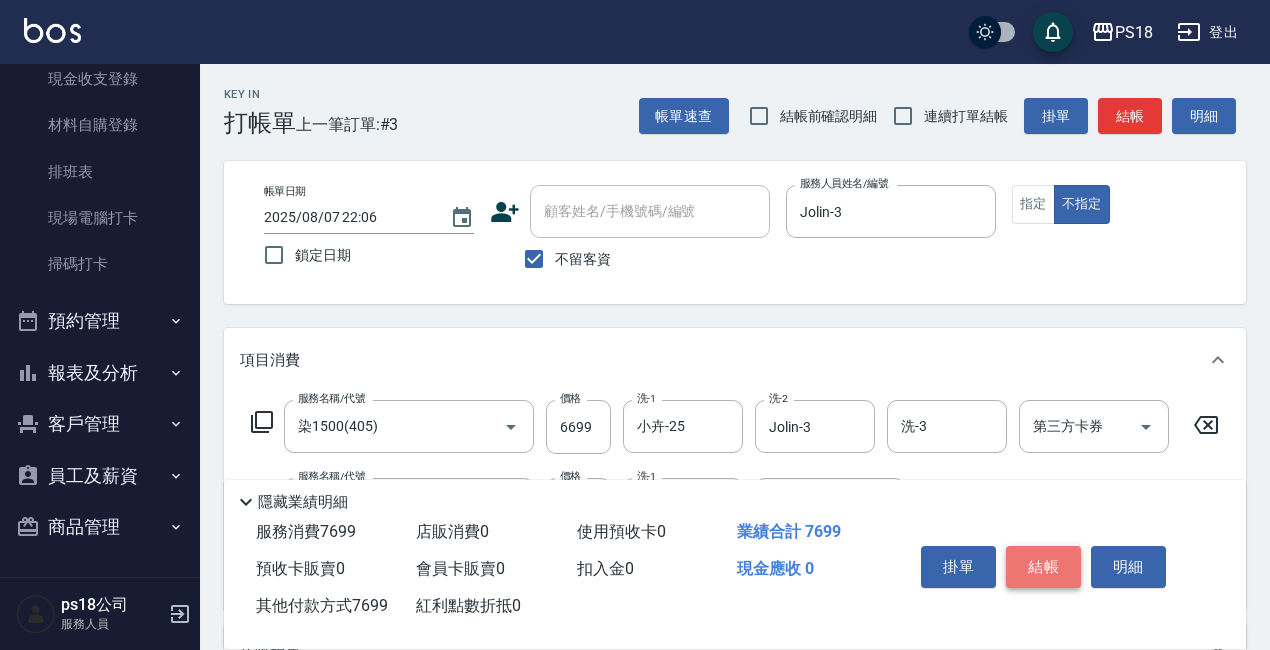 click on "結帳" at bounding box center [1043, 567] 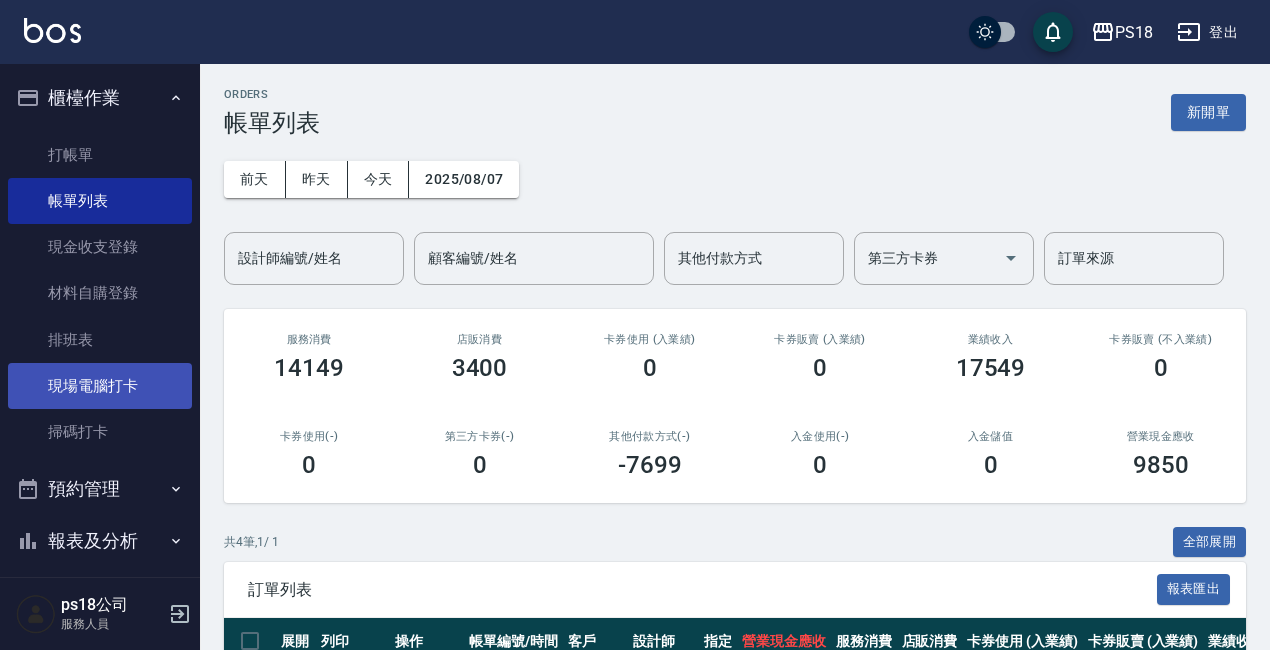 scroll, scrollTop: 168, scrollLeft: 0, axis: vertical 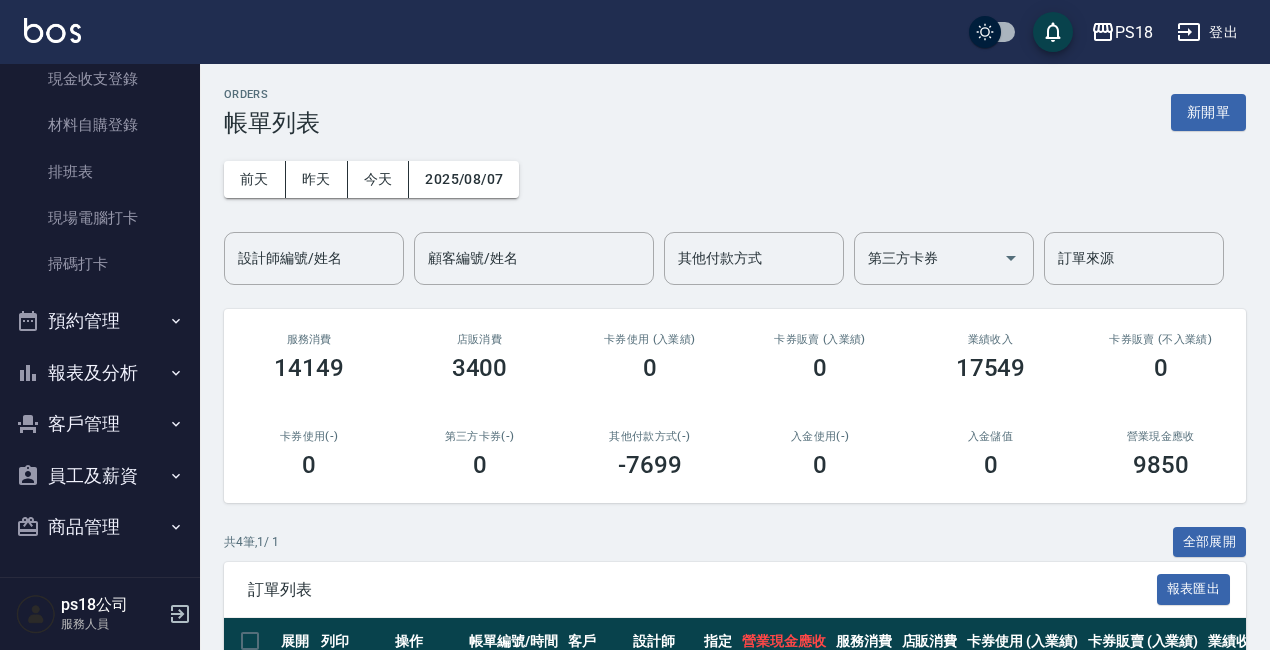 click on "客戶管理" at bounding box center [100, 424] 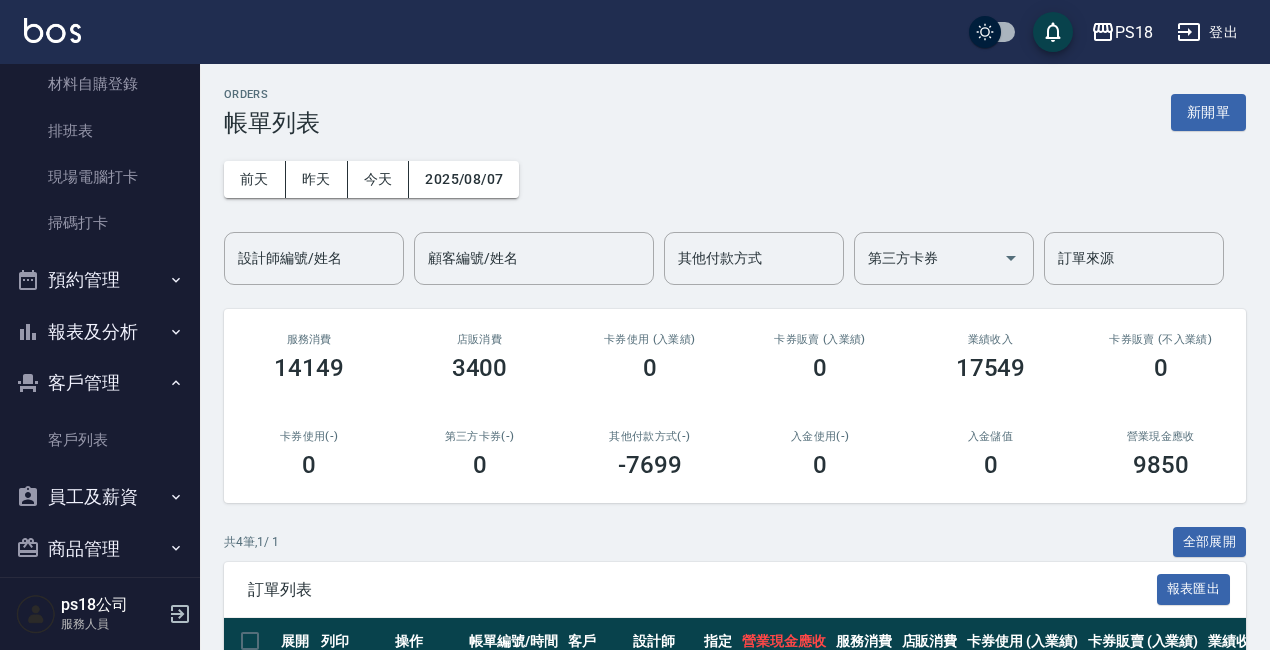 scroll, scrollTop: 230, scrollLeft: 0, axis: vertical 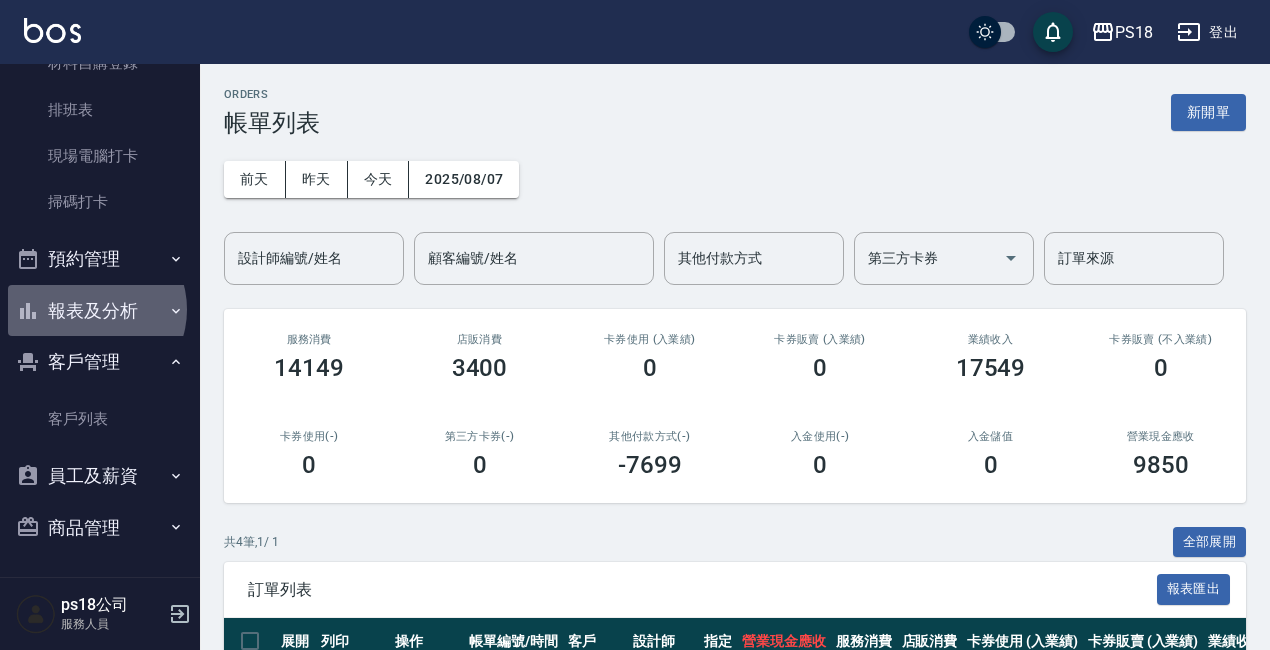 click on "報表及分析" at bounding box center [100, 311] 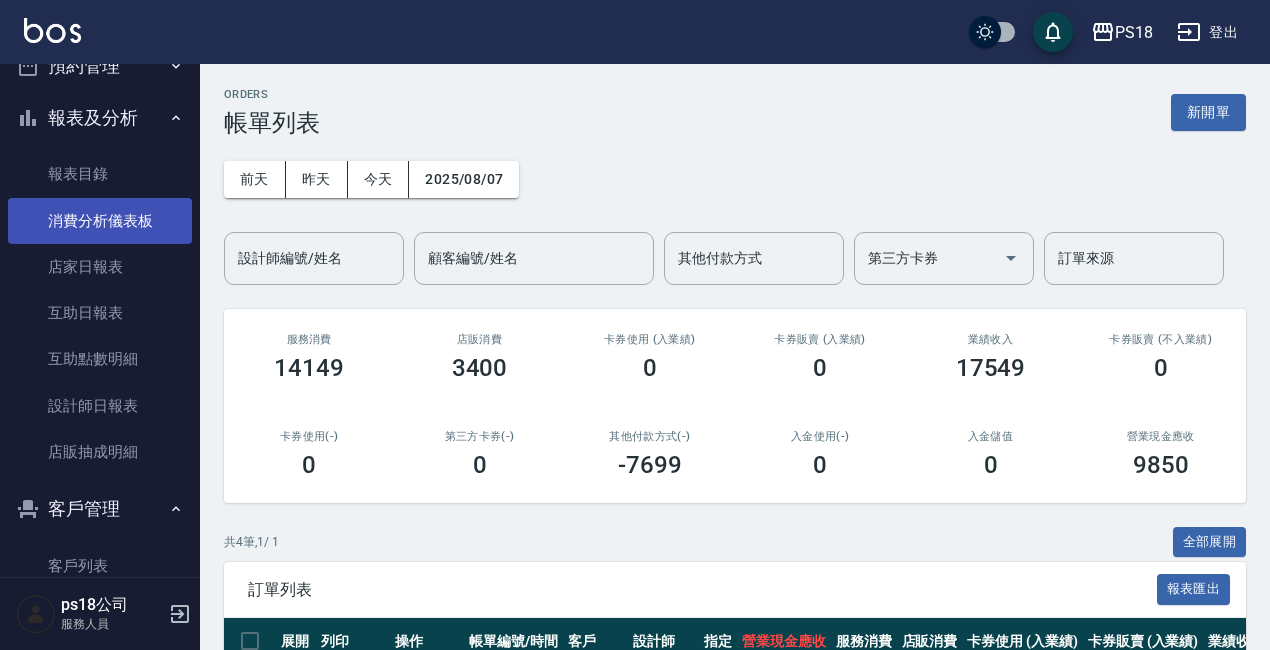 scroll, scrollTop: 430, scrollLeft: 0, axis: vertical 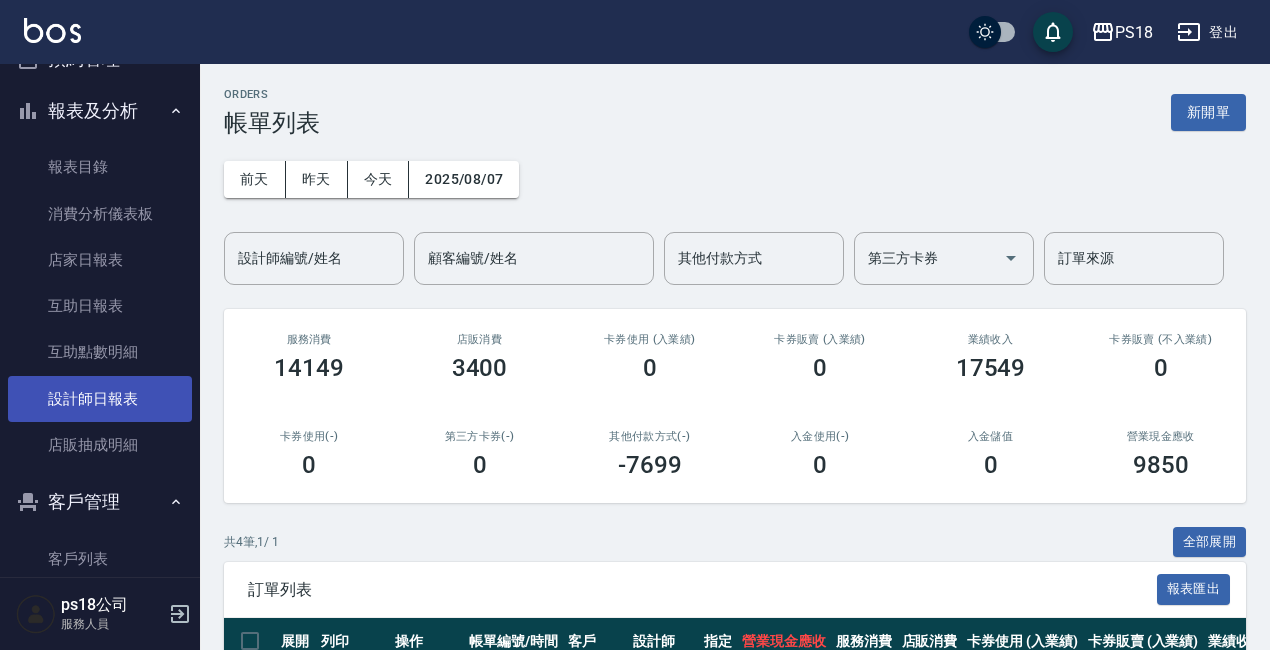 click on "設計師日報表" at bounding box center (100, 399) 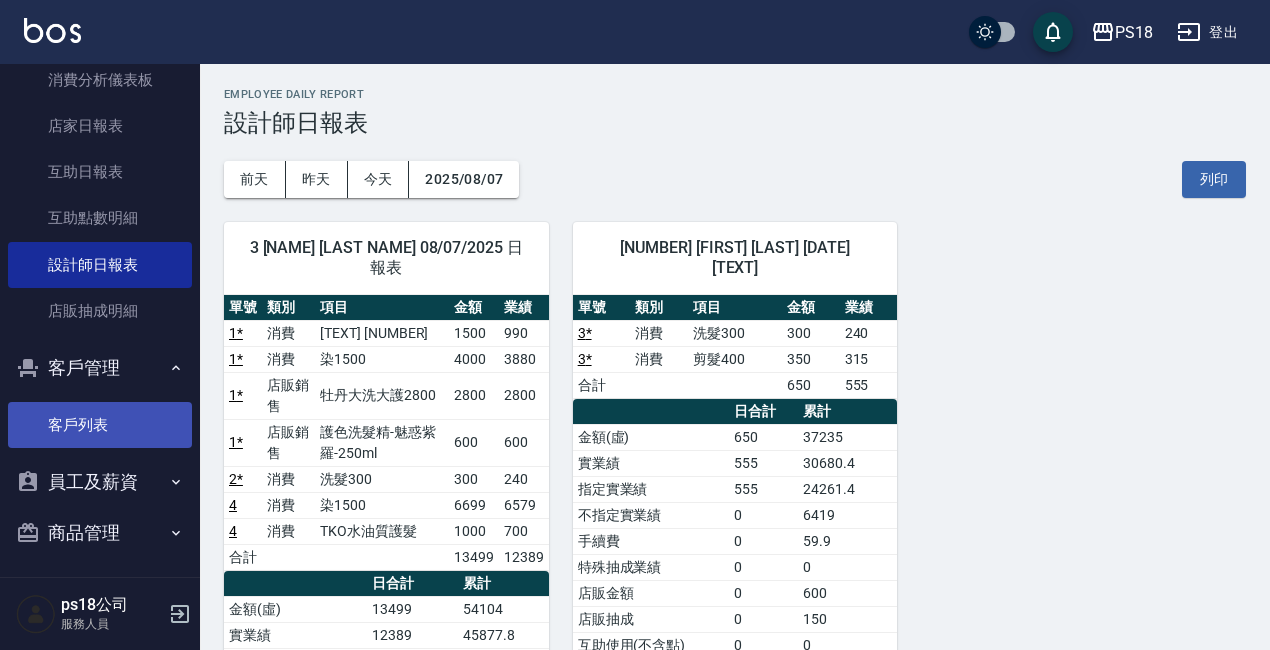scroll, scrollTop: 570, scrollLeft: 0, axis: vertical 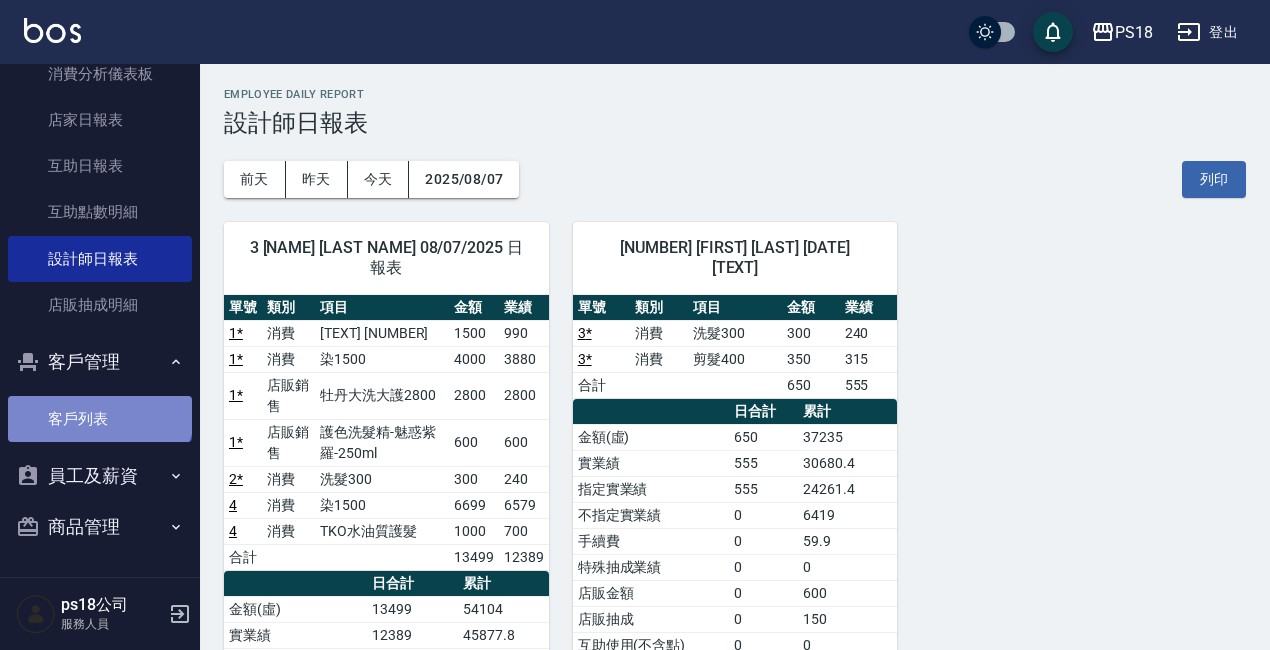 click on "客戶列表" at bounding box center [100, 419] 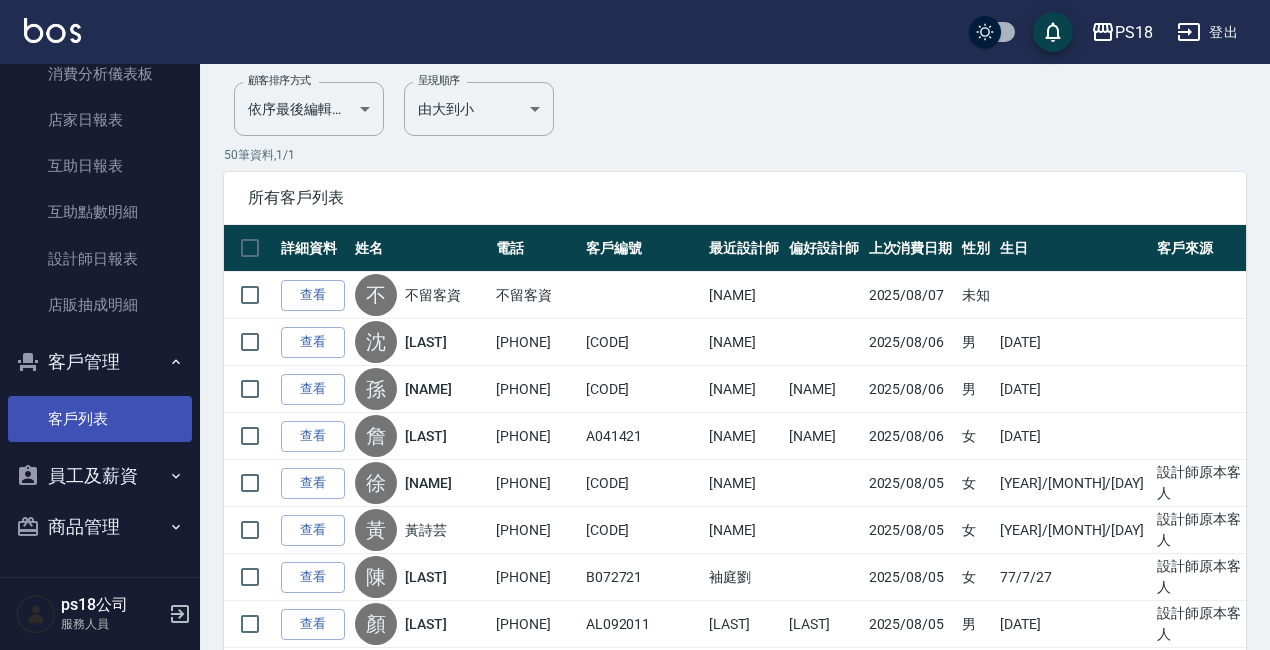 scroll, scrollTop: 200, scrollLeft: 0, axis: vertical 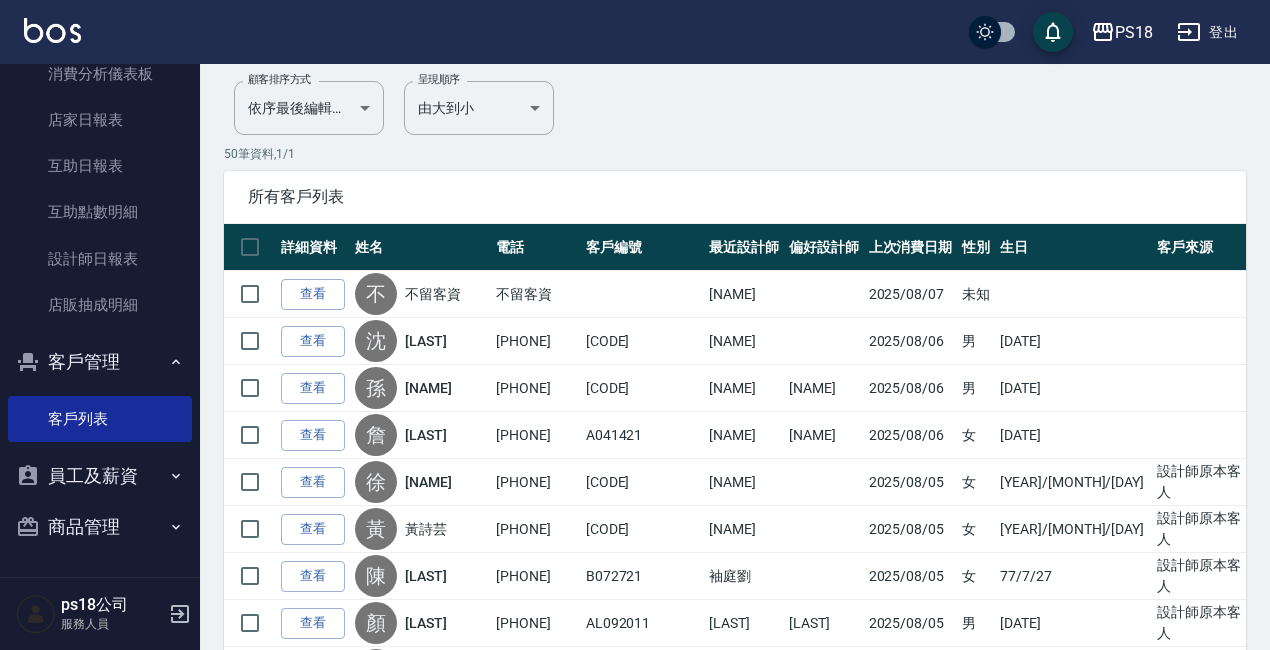 click on "員工及薪資" at bounding box center [100, 476] 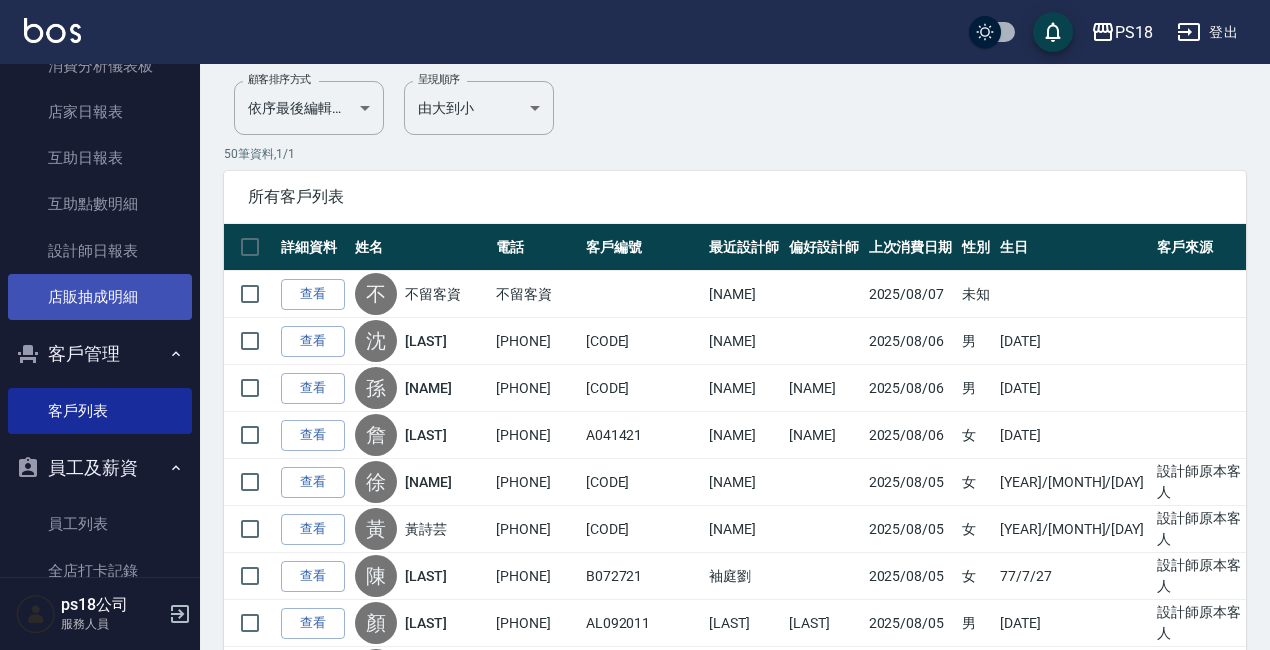 scroll, scrollTop: 678, scrollLeft: 0, axis: vertical 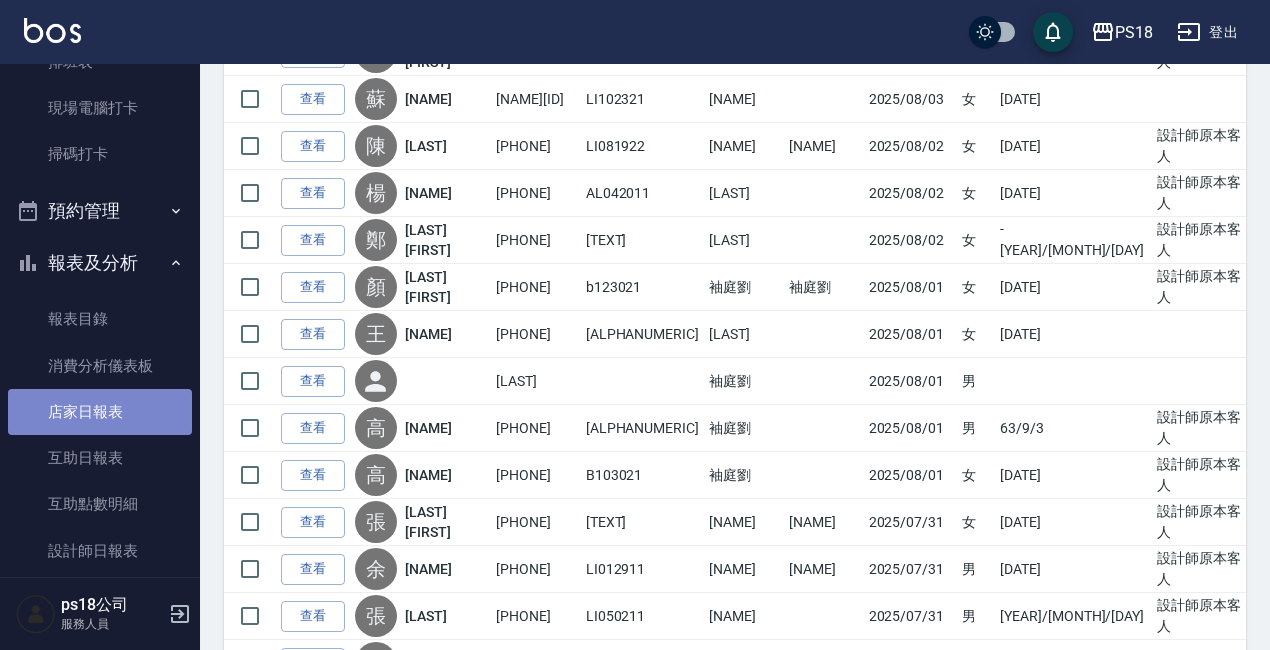 click on "店家日報表" at bounding box center [100, 412] 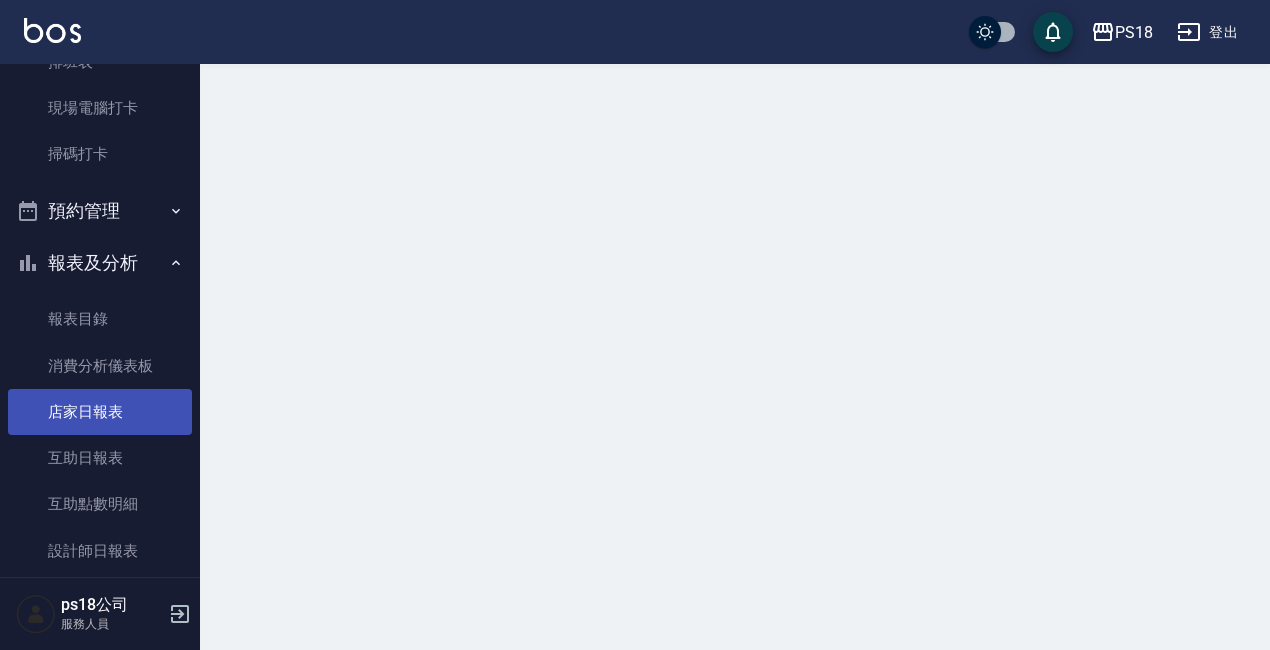 scroll, scrollTop: 0, scrollLeft: 0, axis: both 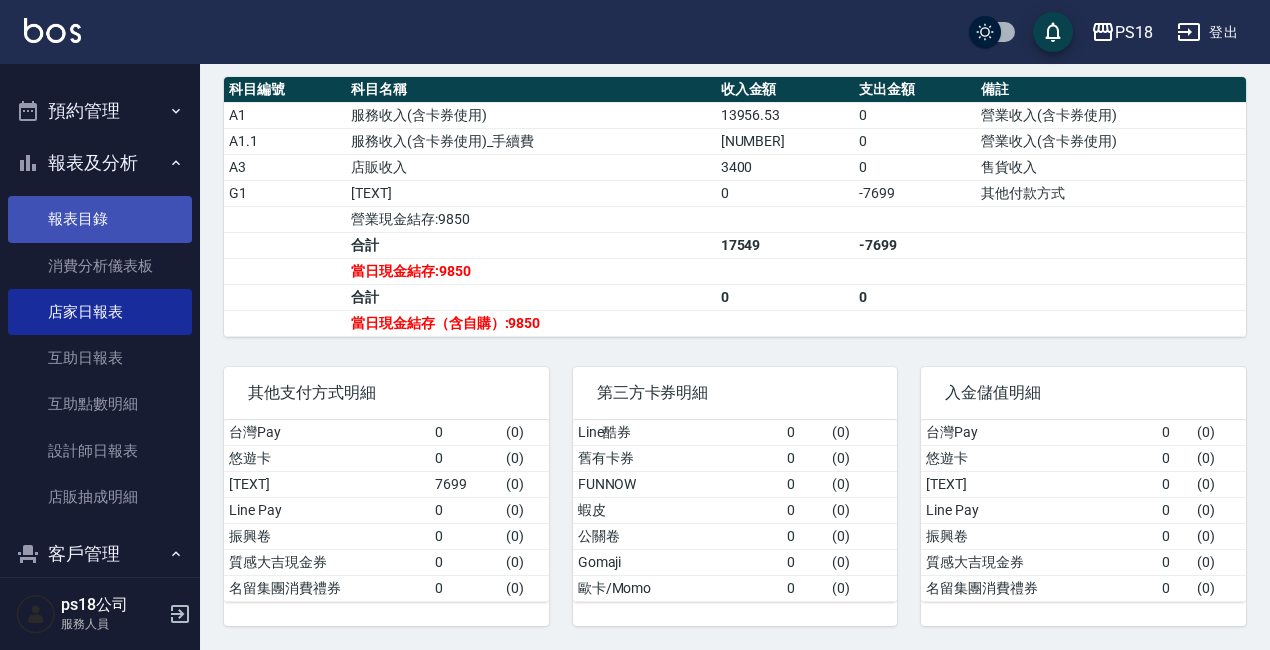 click on "報表目錄" at bounding box center (100, 219) 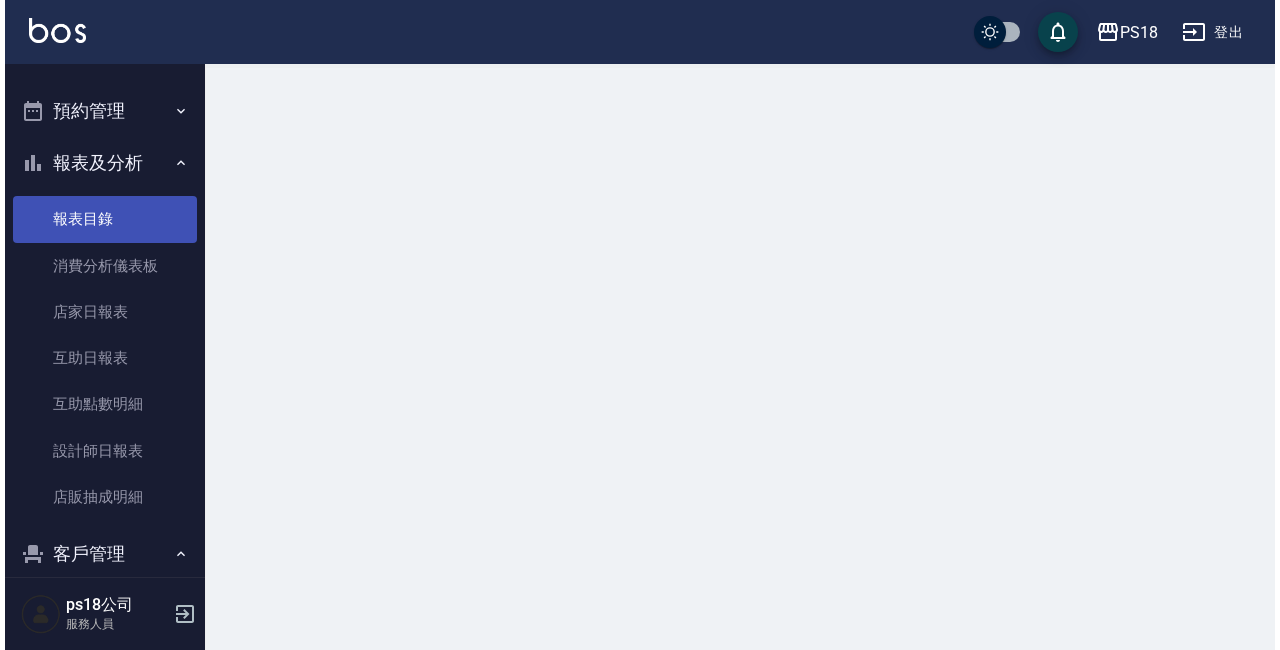 scroll, scrollTop: 0, scrollLeft: 0, axis: both 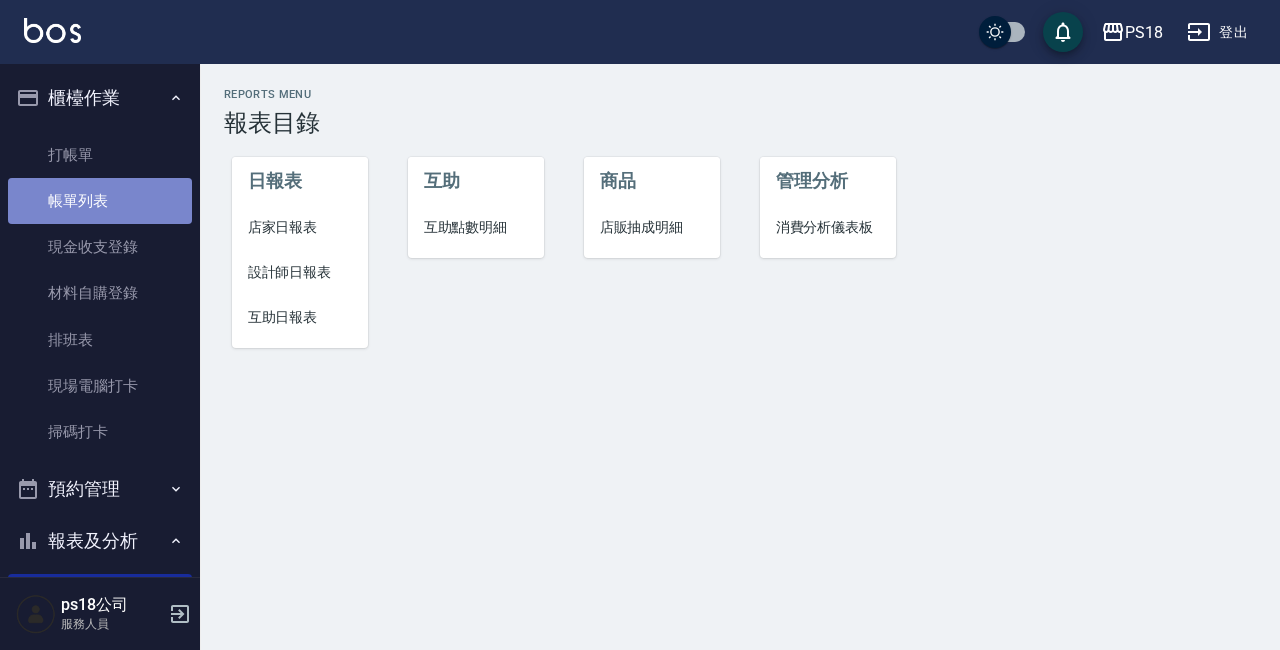 click on "帳單列表" at bounding box center (100, 201) 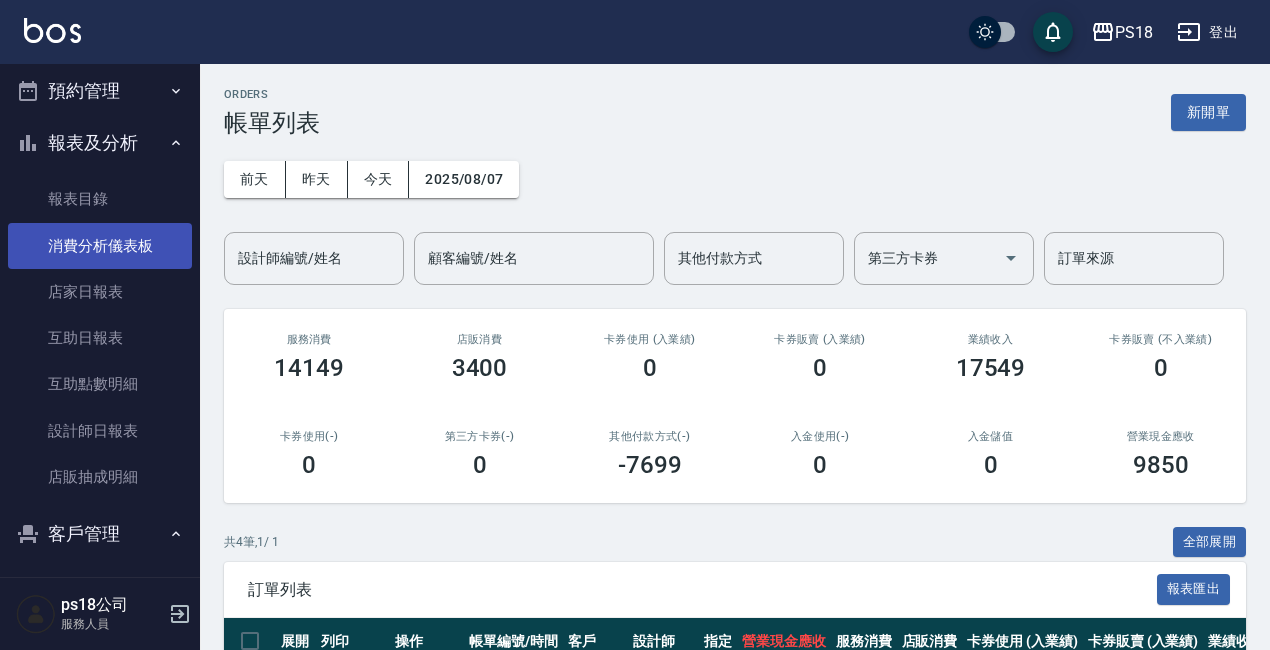 scroll, scrollTop: 400, scrollLeft: 0, axis: vertical 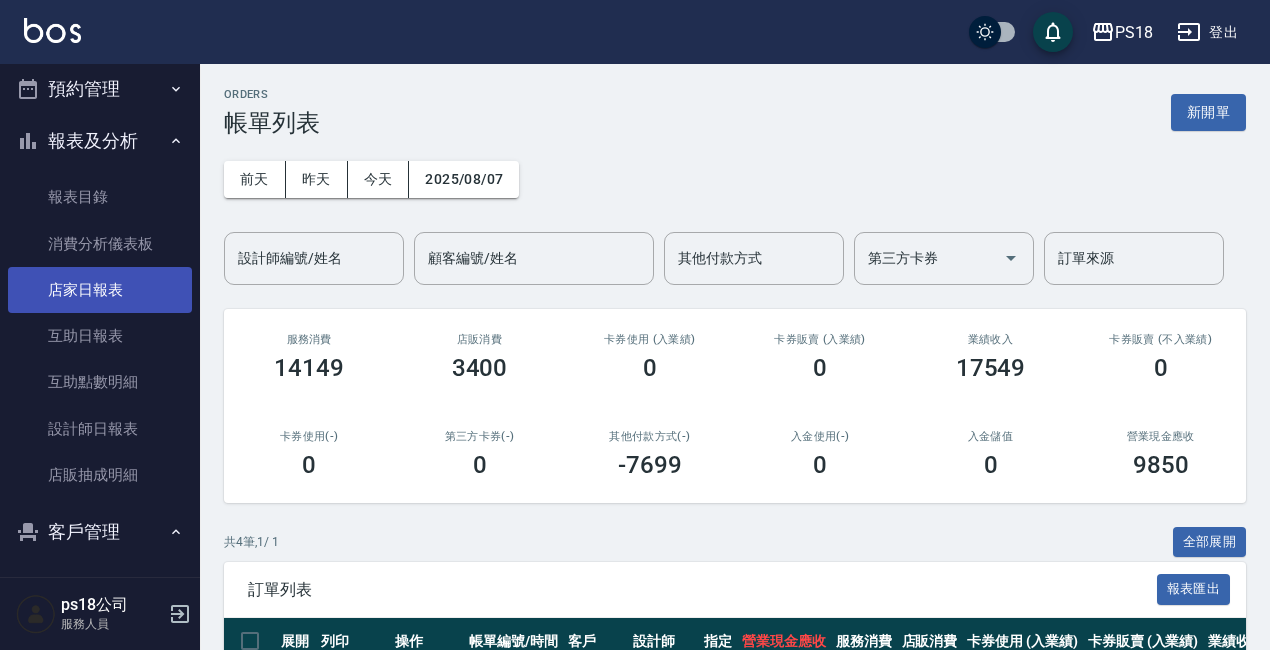 click on "店家日報表" at bounding box center [100, 290] 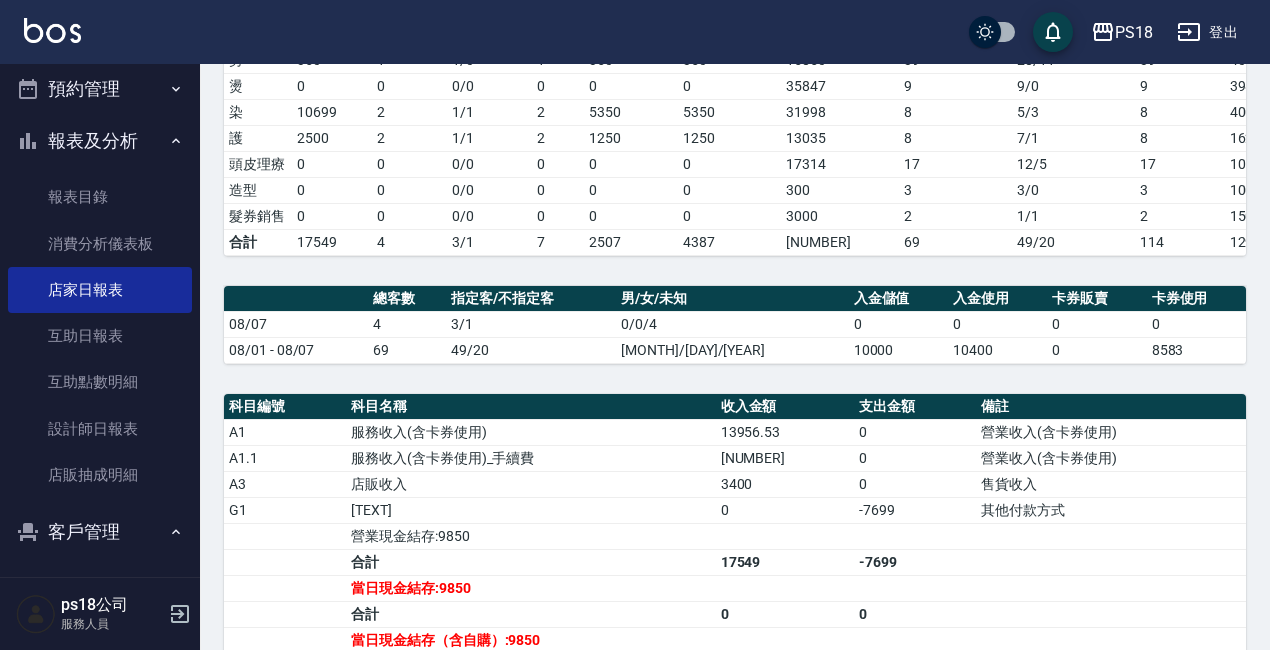 scroll, scrollTop: 400, scrollLeft: 0, axis: vertical 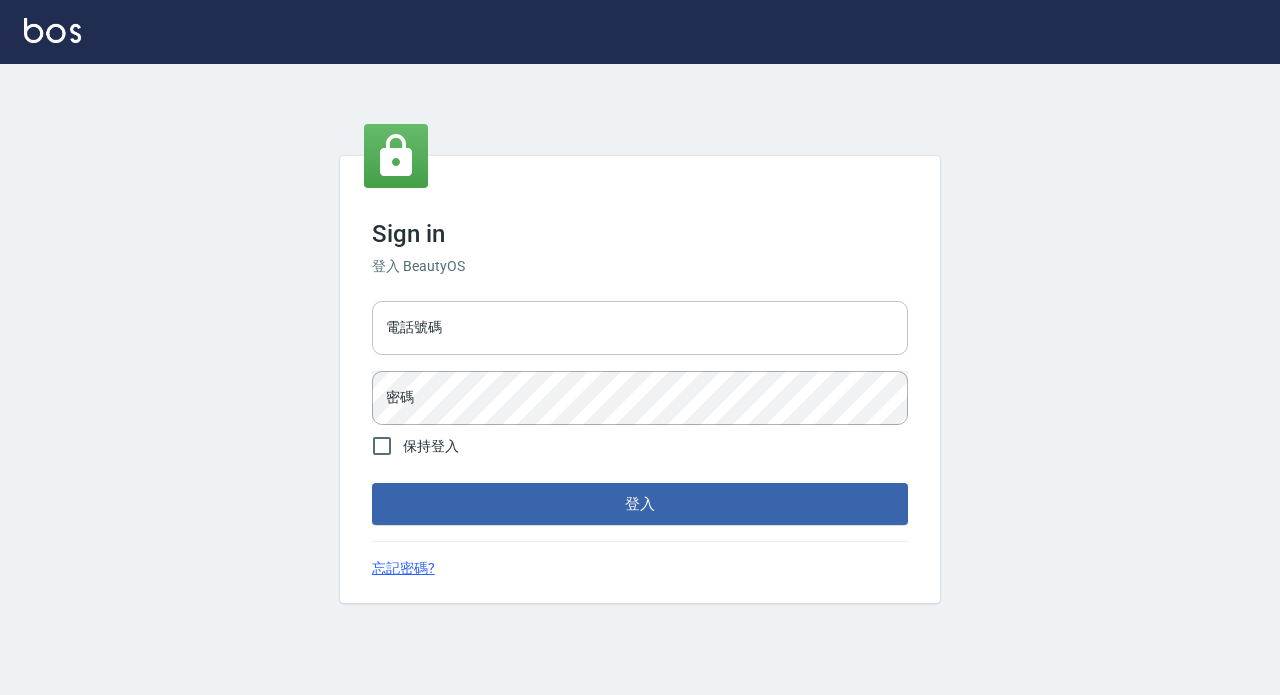 click on "電話號碼" at bounding box center [640, 328] 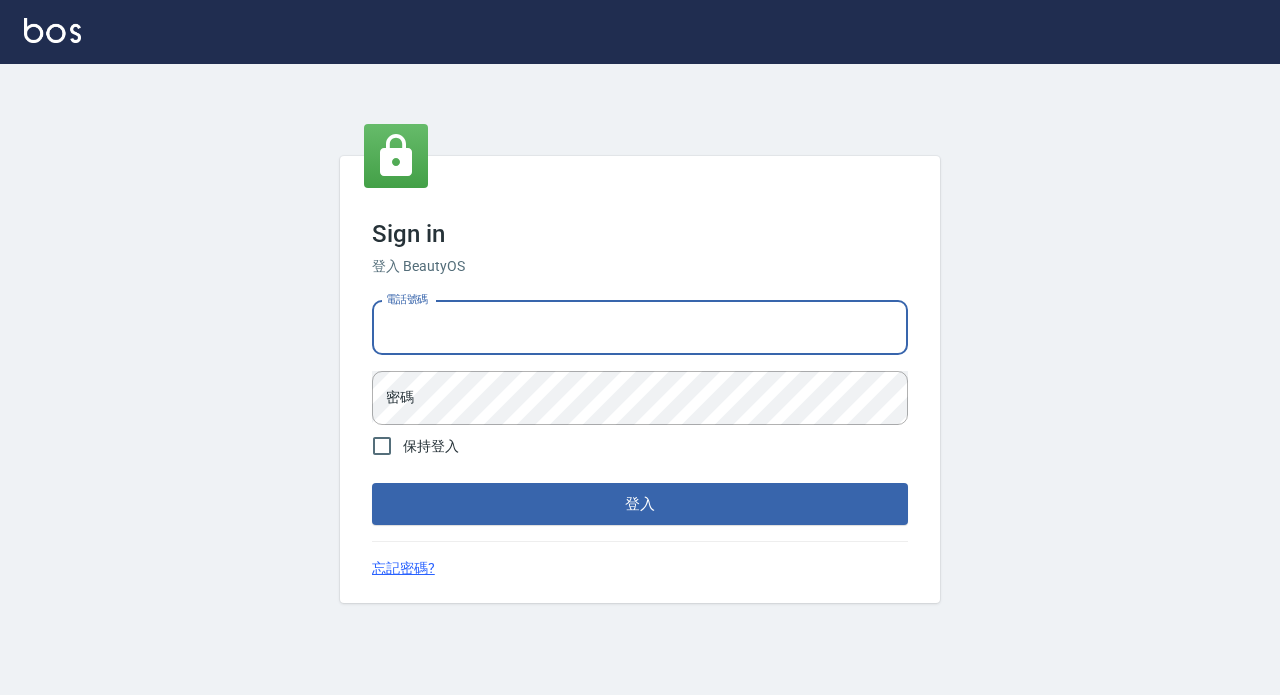 type on "29881612" 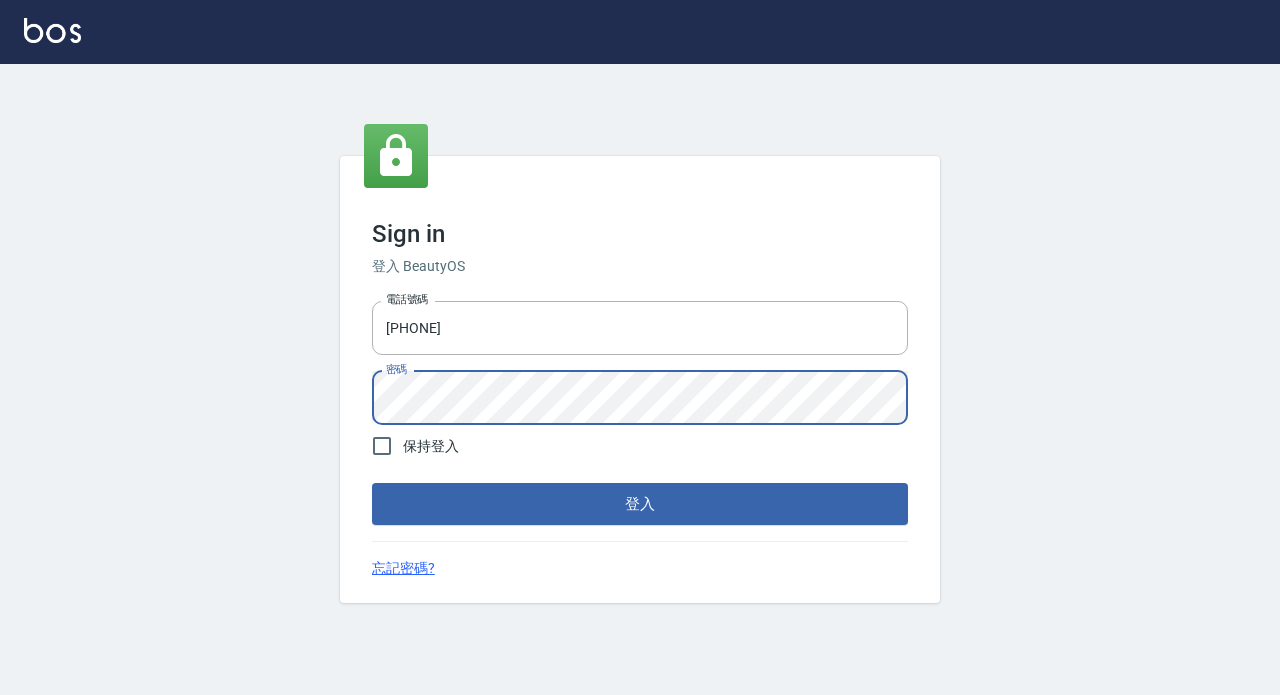 click on "登入" at bounding box center (640, 504) 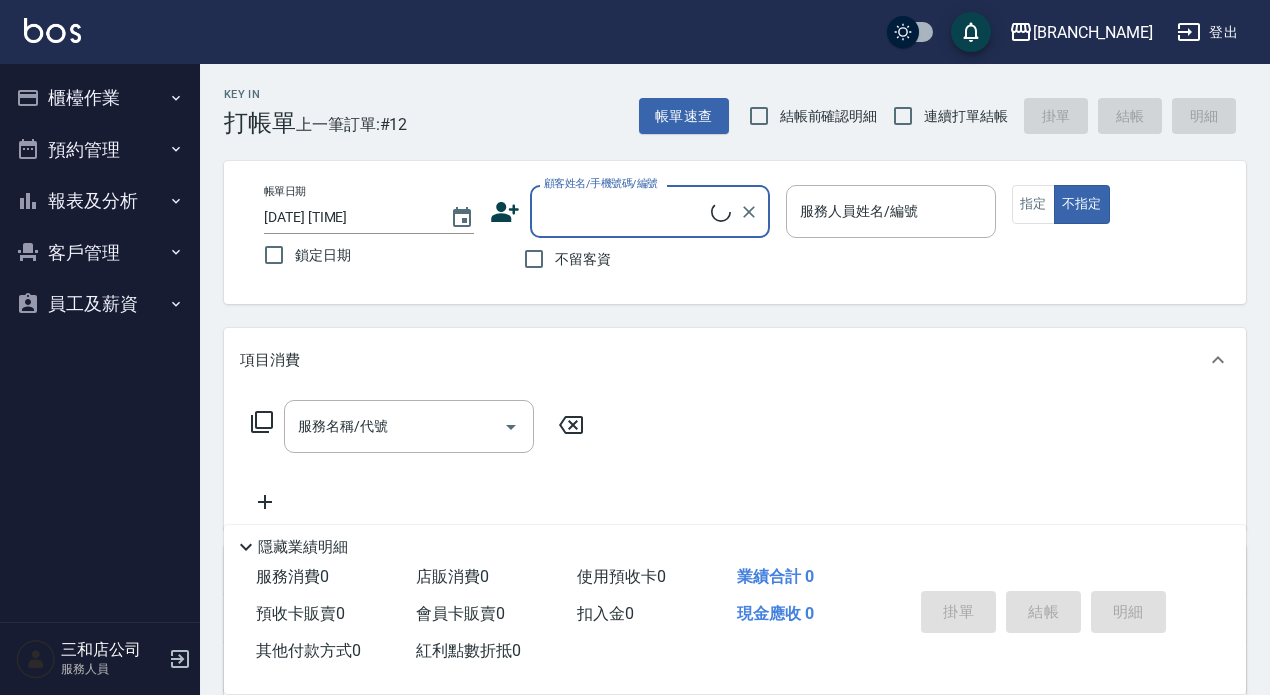 click on "櫃檯作業" at bounding box center [100, 98] 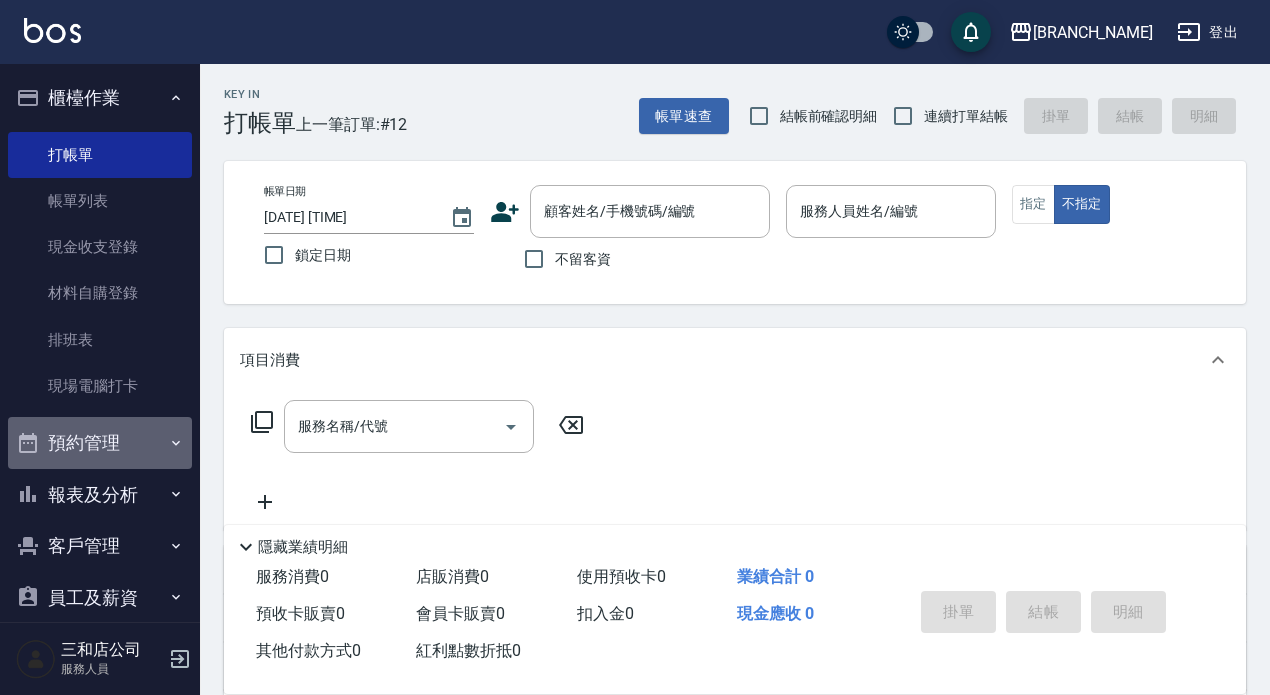 click on "預約管理" at bounding box center [100, 443] 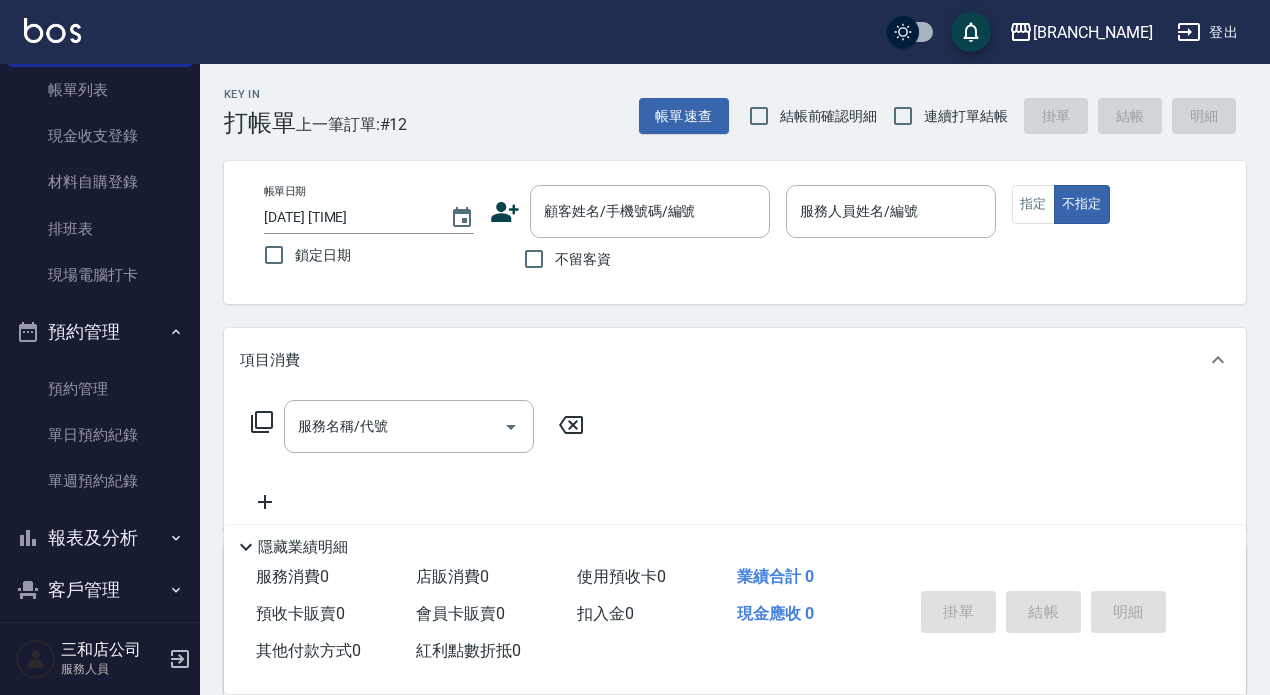scroll, scrollTop: 180, scrollLeft: 0, axis: vertical 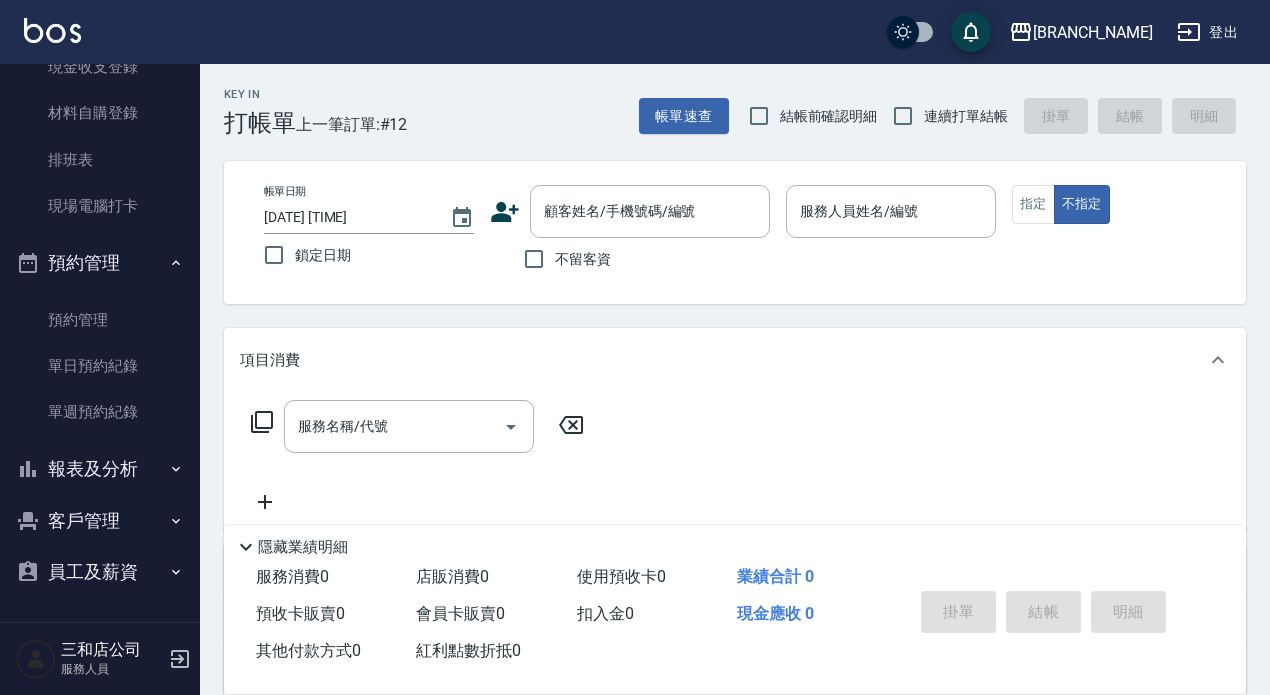 click on "報表及分析" at bounding box center (100, 469) 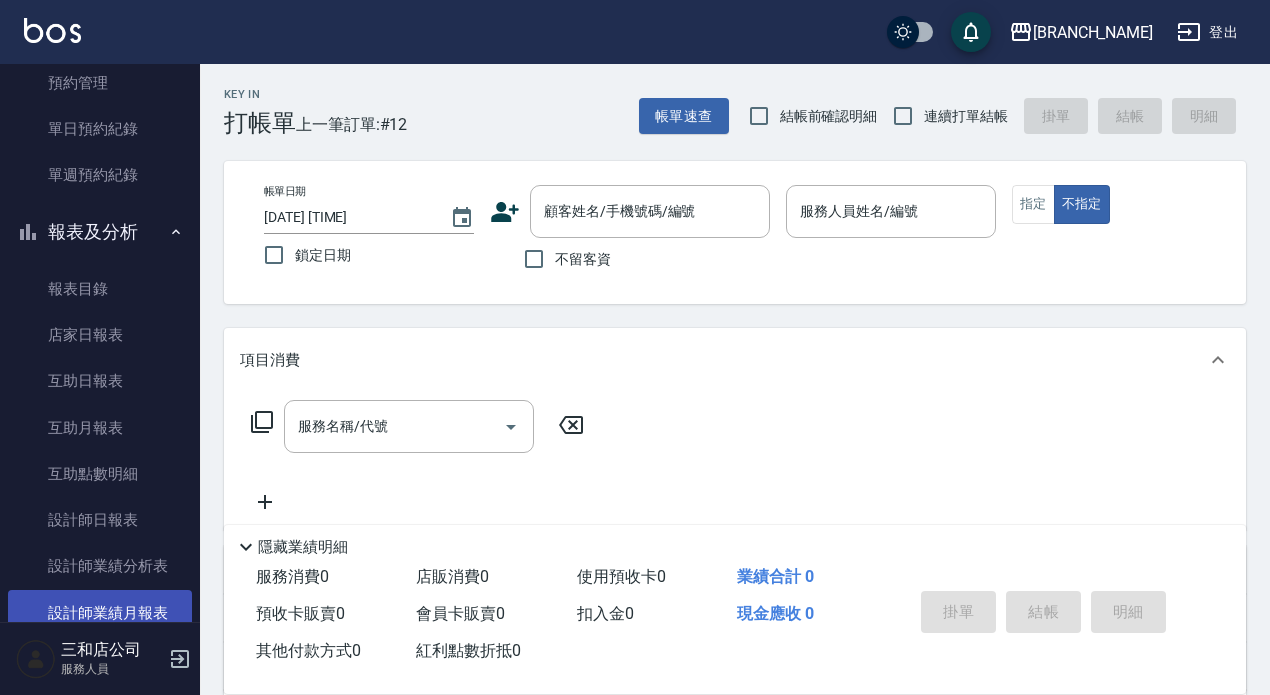 scroll, scrollTop: 480, scrollLeft: 0, axis: vertical 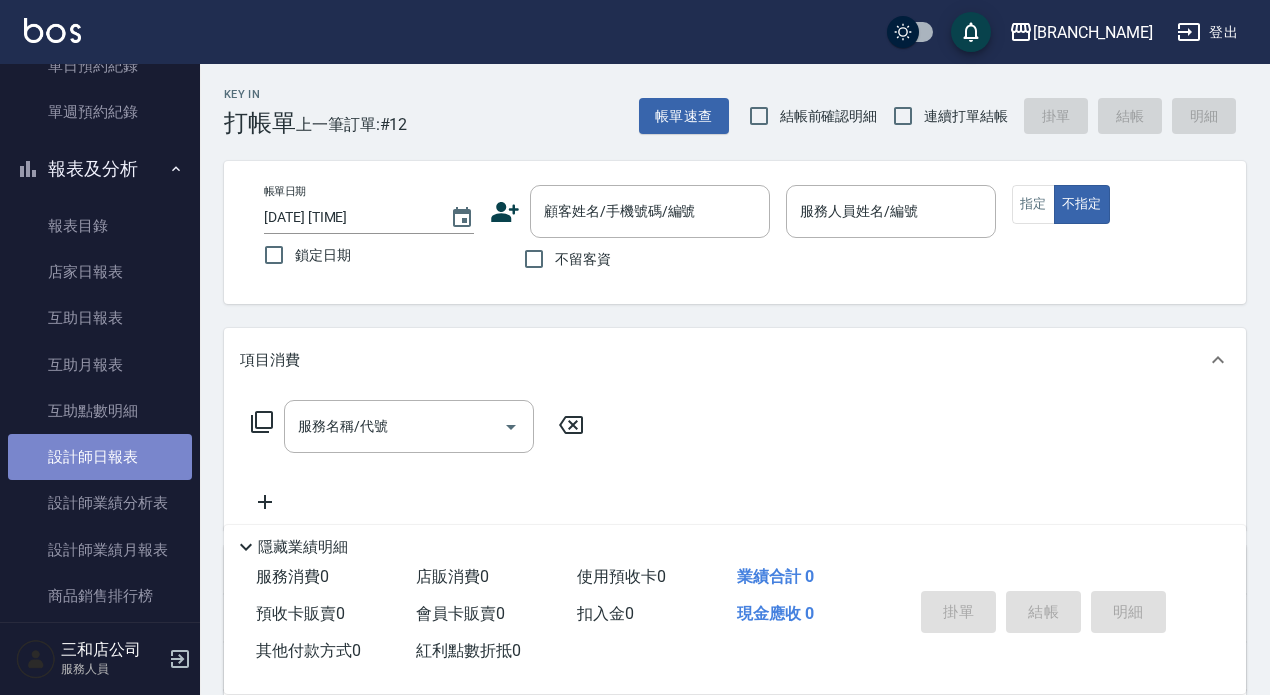 click on "設計師日報表" at bounding box center (100, 457) 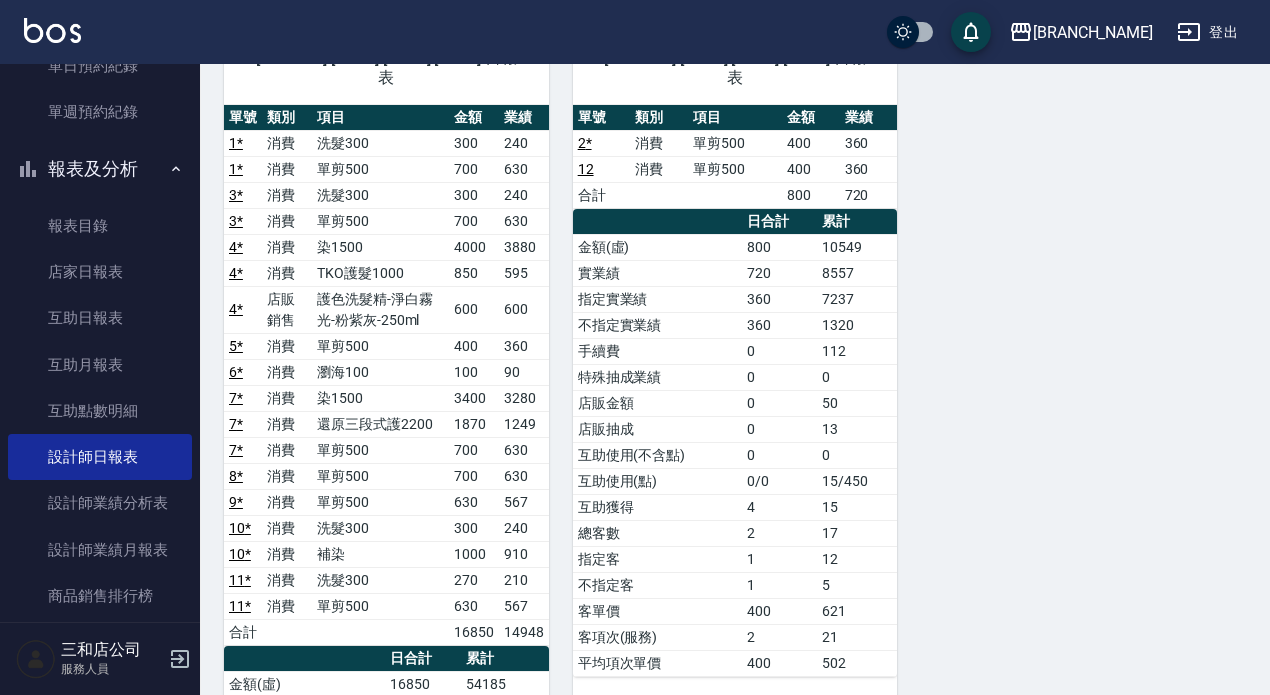 scroll, scrollTop: 300, scrollLeft: 0, axis: vertical 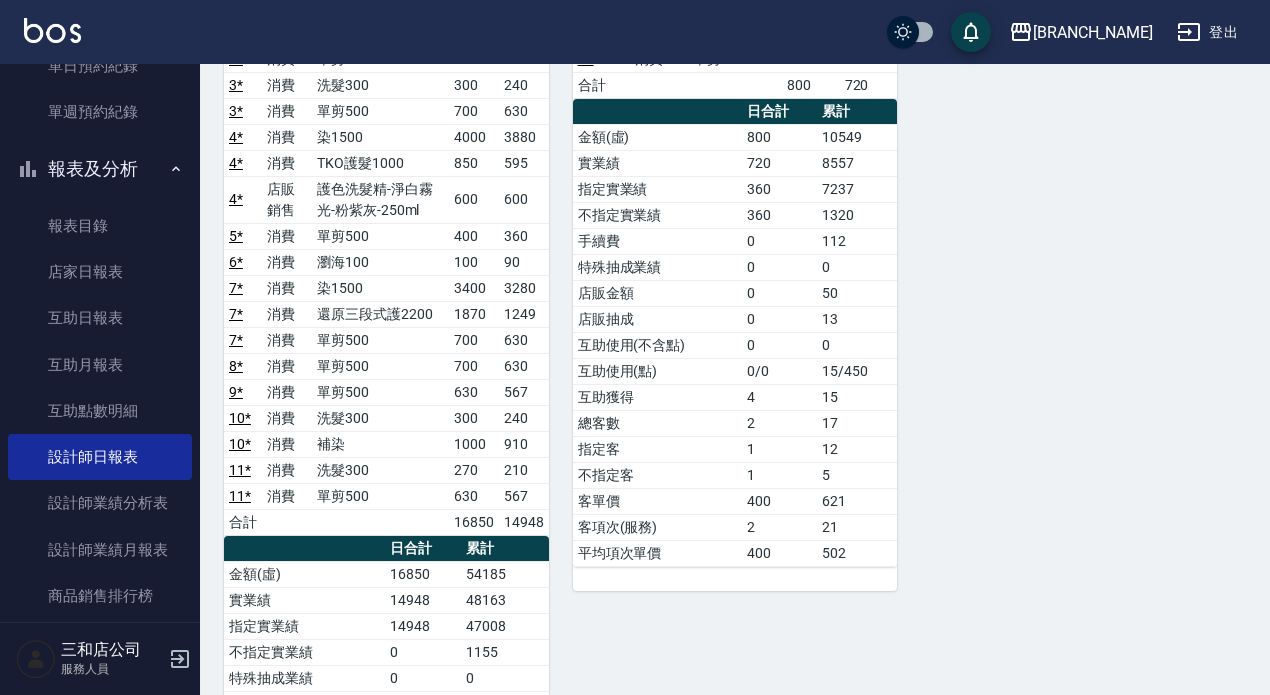 click on "登出" at bounding box center (1207, 32) 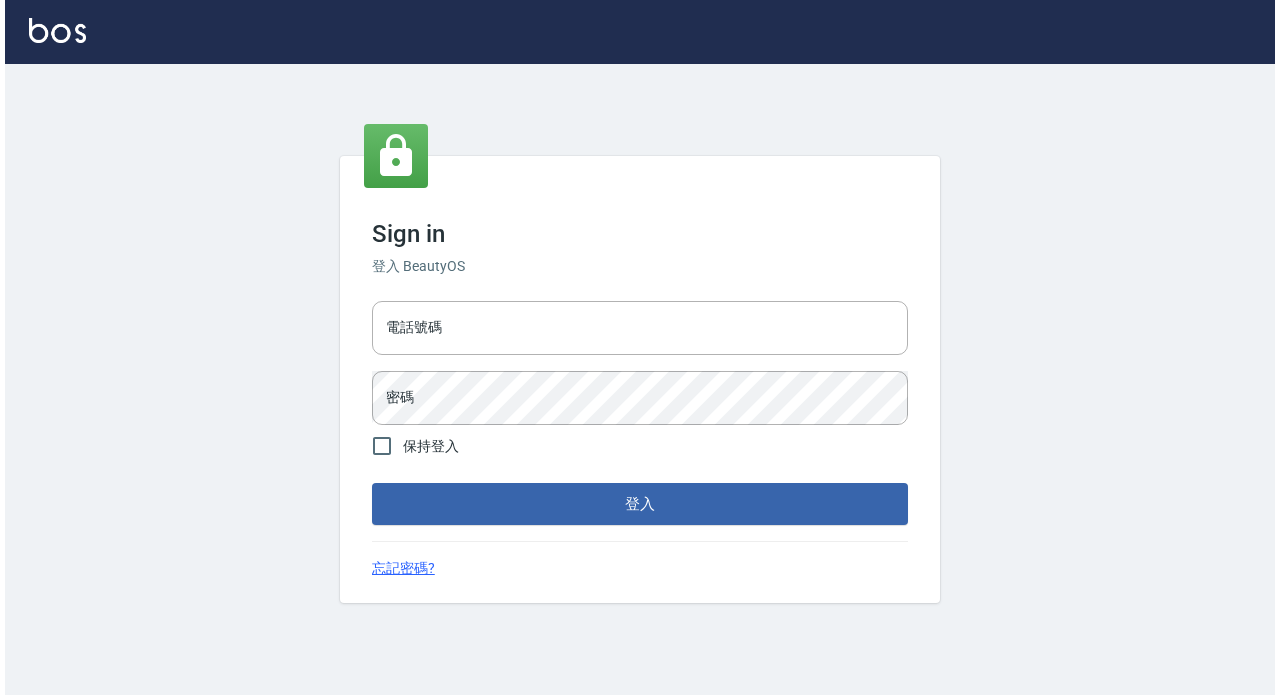 scroll, scrollTop: 0, scrollLeft: 0, axis: both 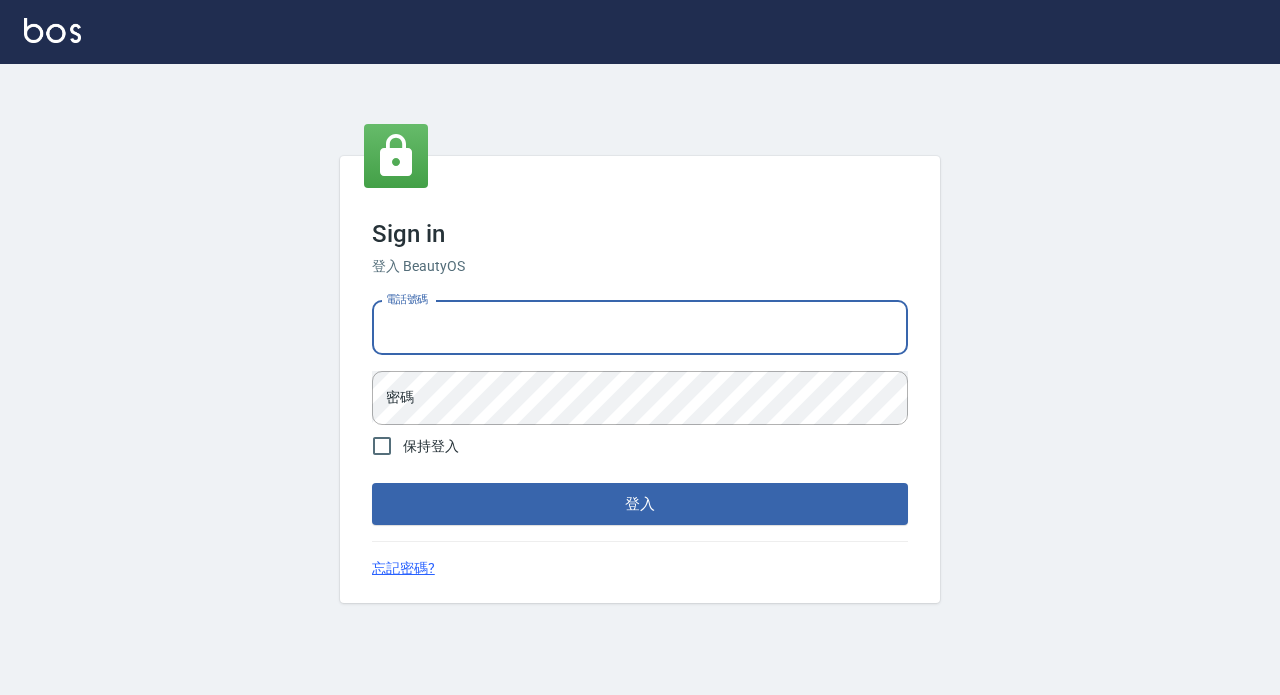 click on "電話號碼" at bounding box center (640, 328) 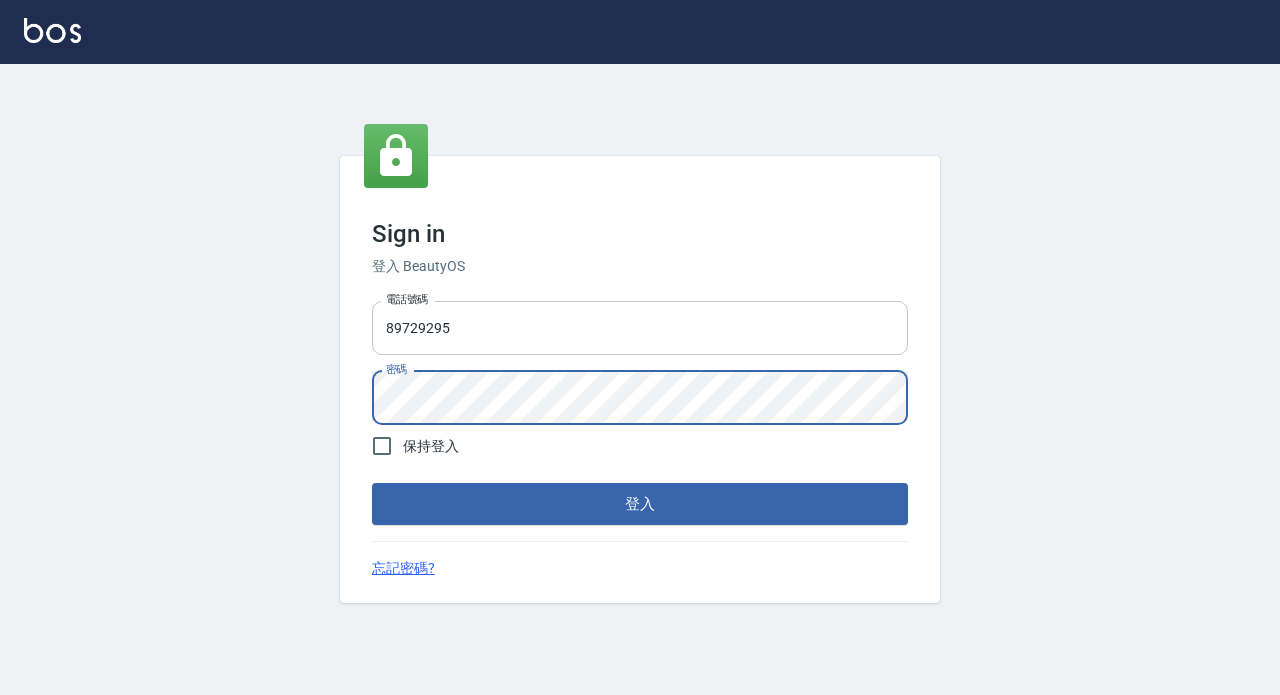 click on "登入" at bounding box center [640, 504] 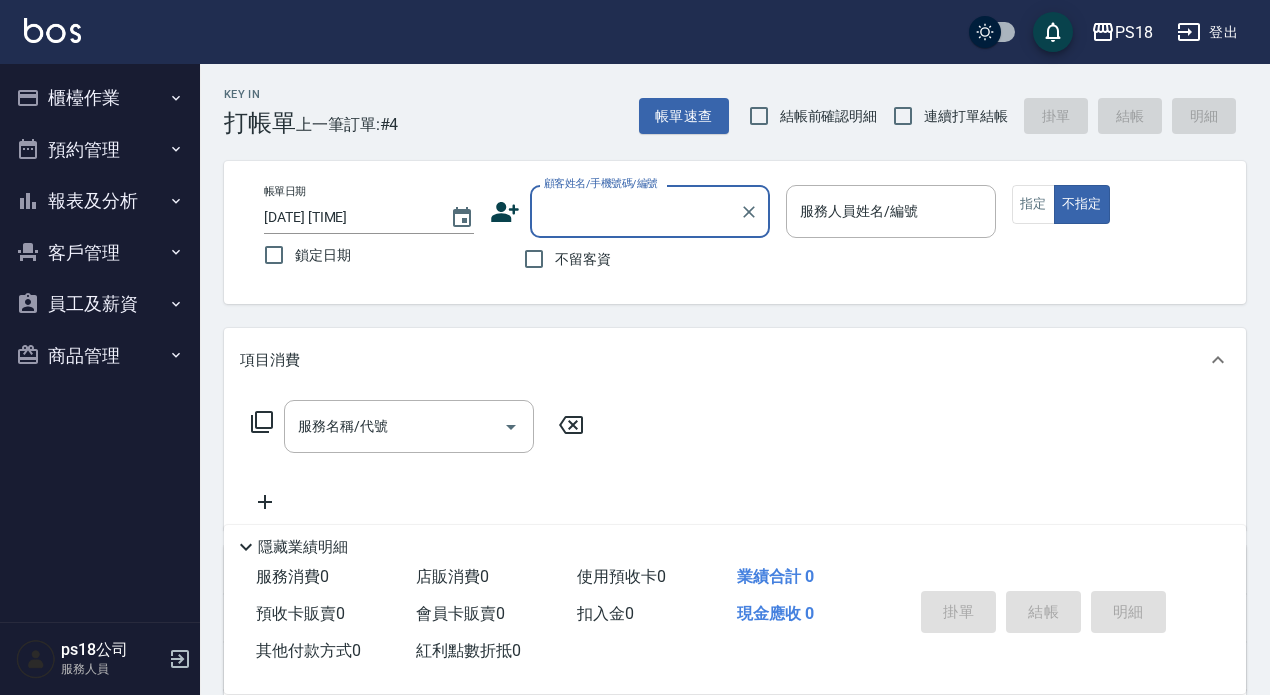click on "櫃檯作業" at bounding box center [100, 98] 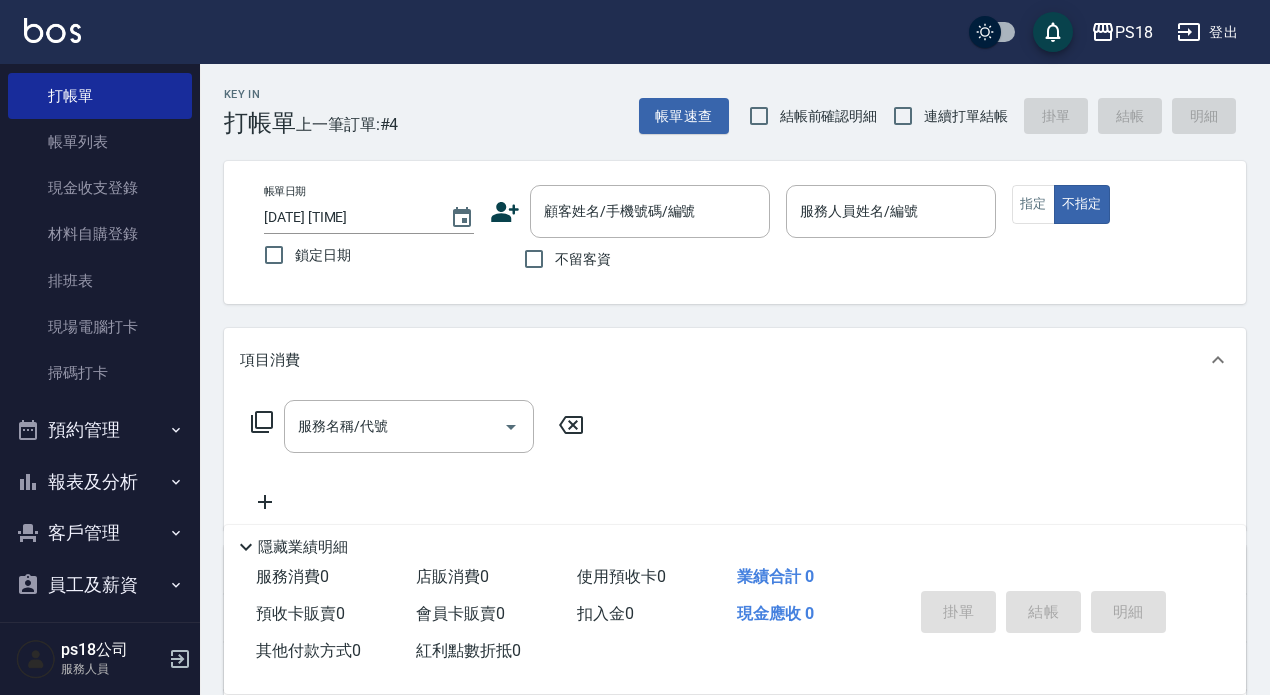 scroll, scrollTop: 123, scrollLeft: 0, axis: vertical 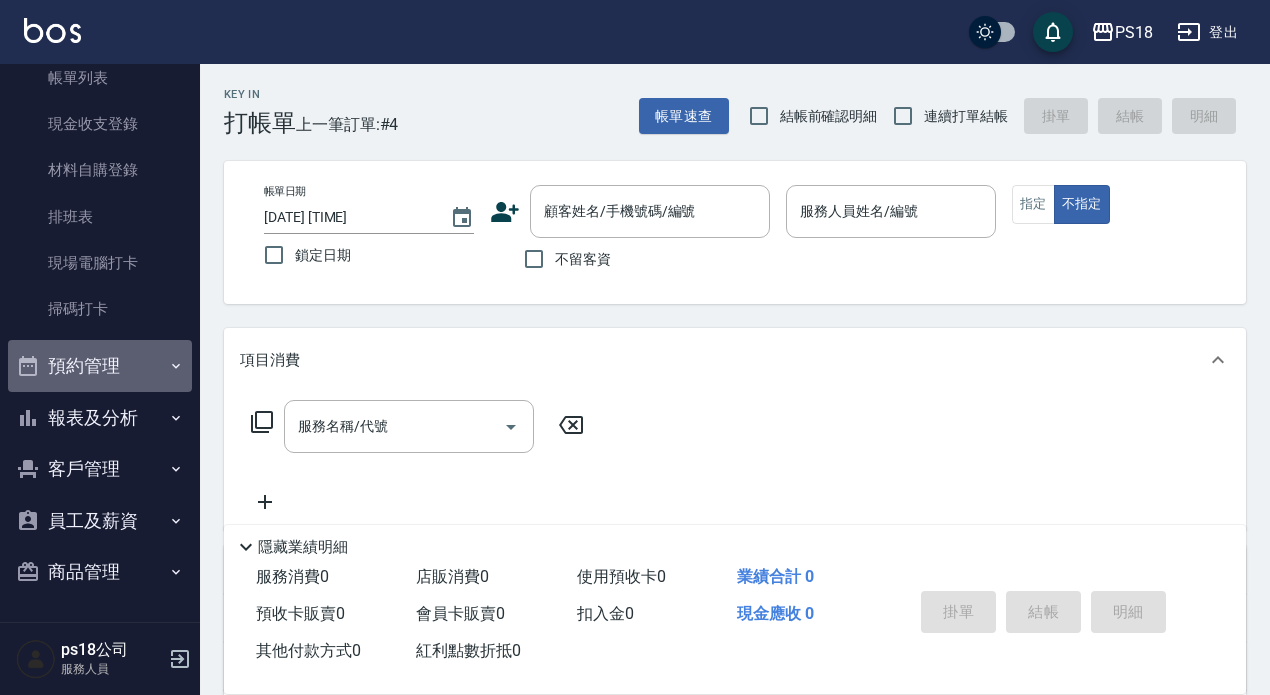 click on "預約管理" at bounding box center [100, 366] 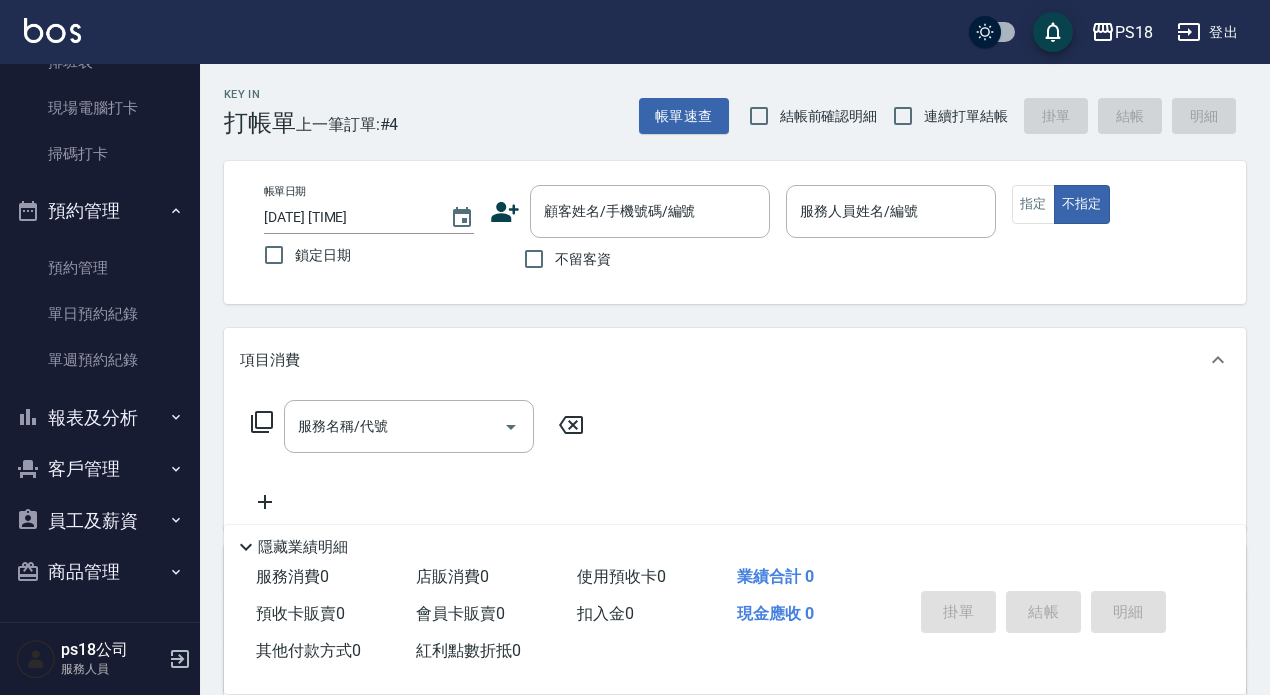 click on "報表及分析" at bounding box center [100, 418] 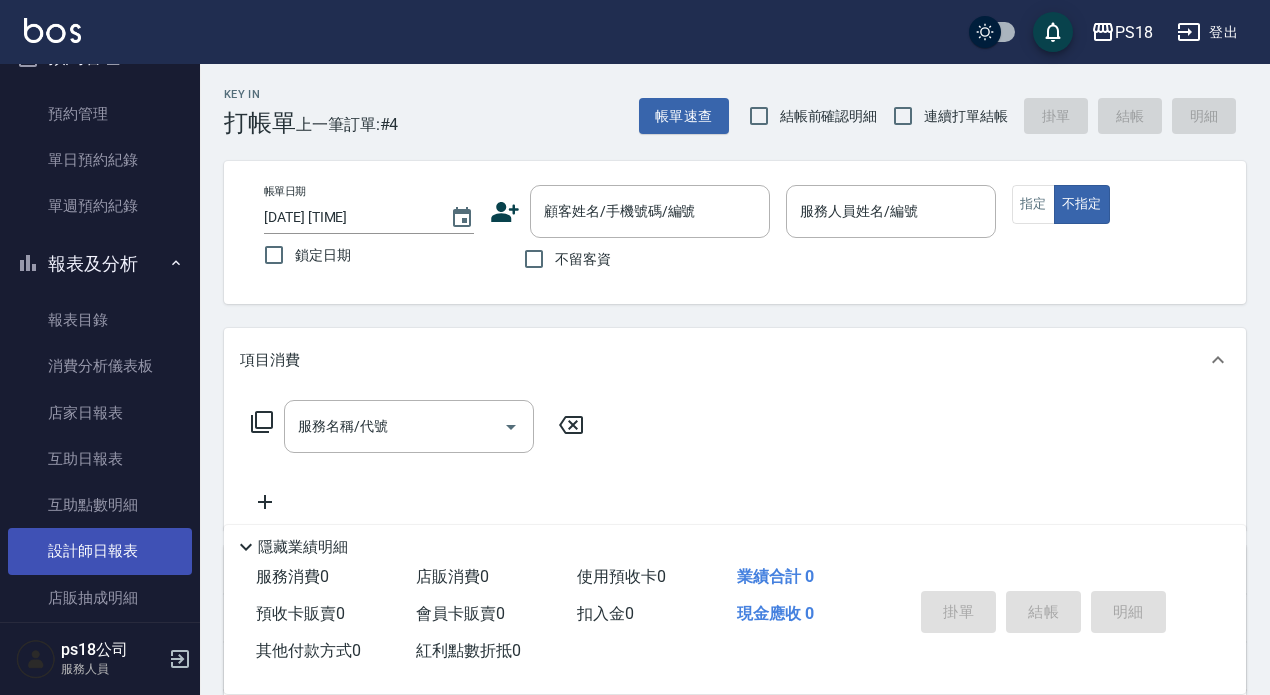 scroll, scrollTop: 578, scrollLeft: 0, axis: vertical 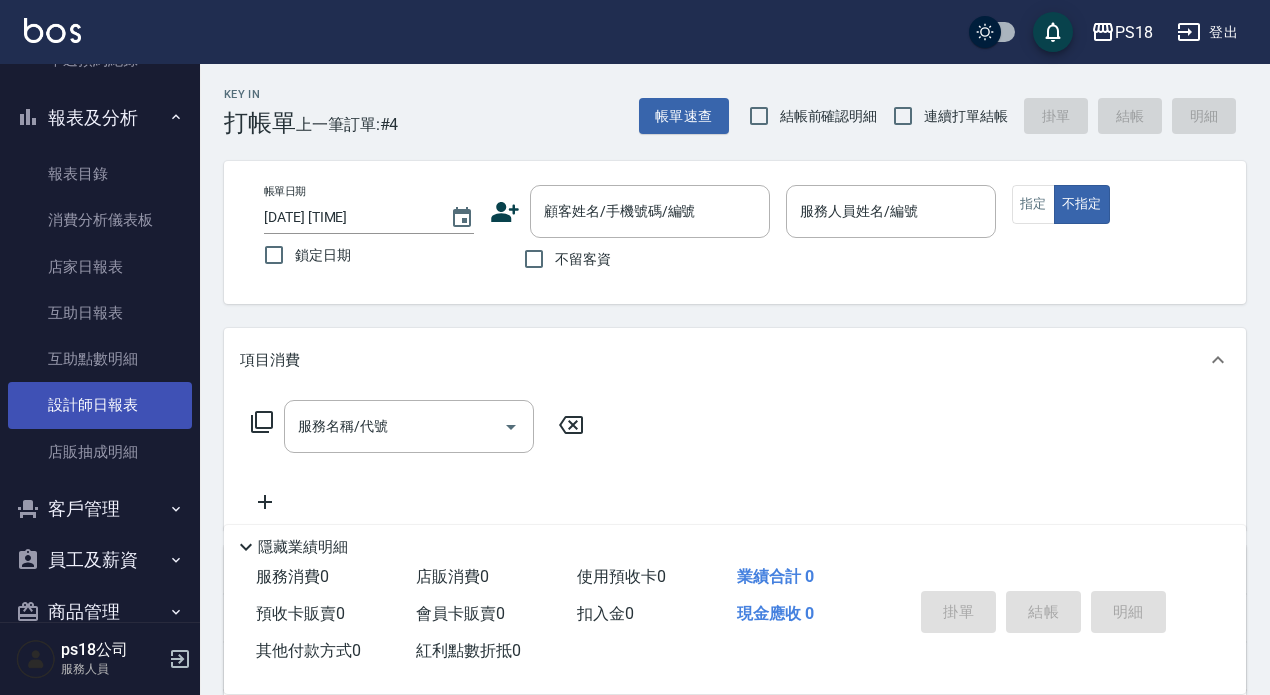 click on "設計師日報表" at bounding box center (100, 405) 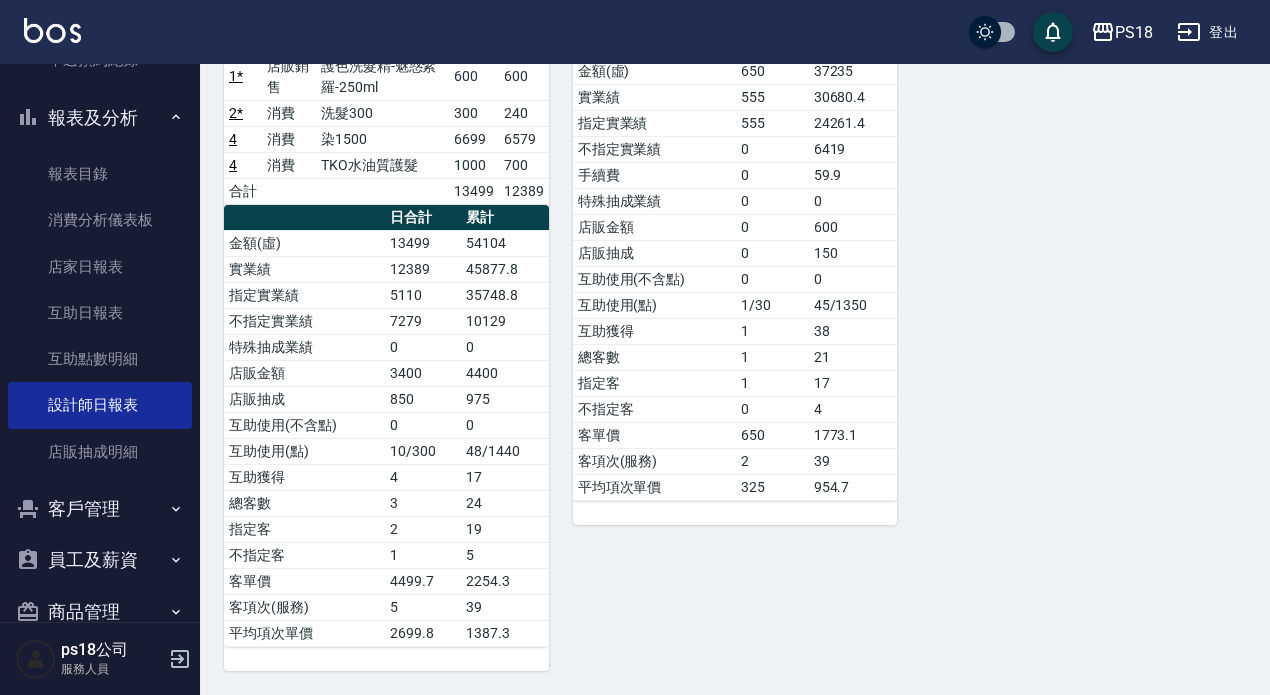scroll, scrollTop: 246, scrollLeft: 0, axis: vertical 